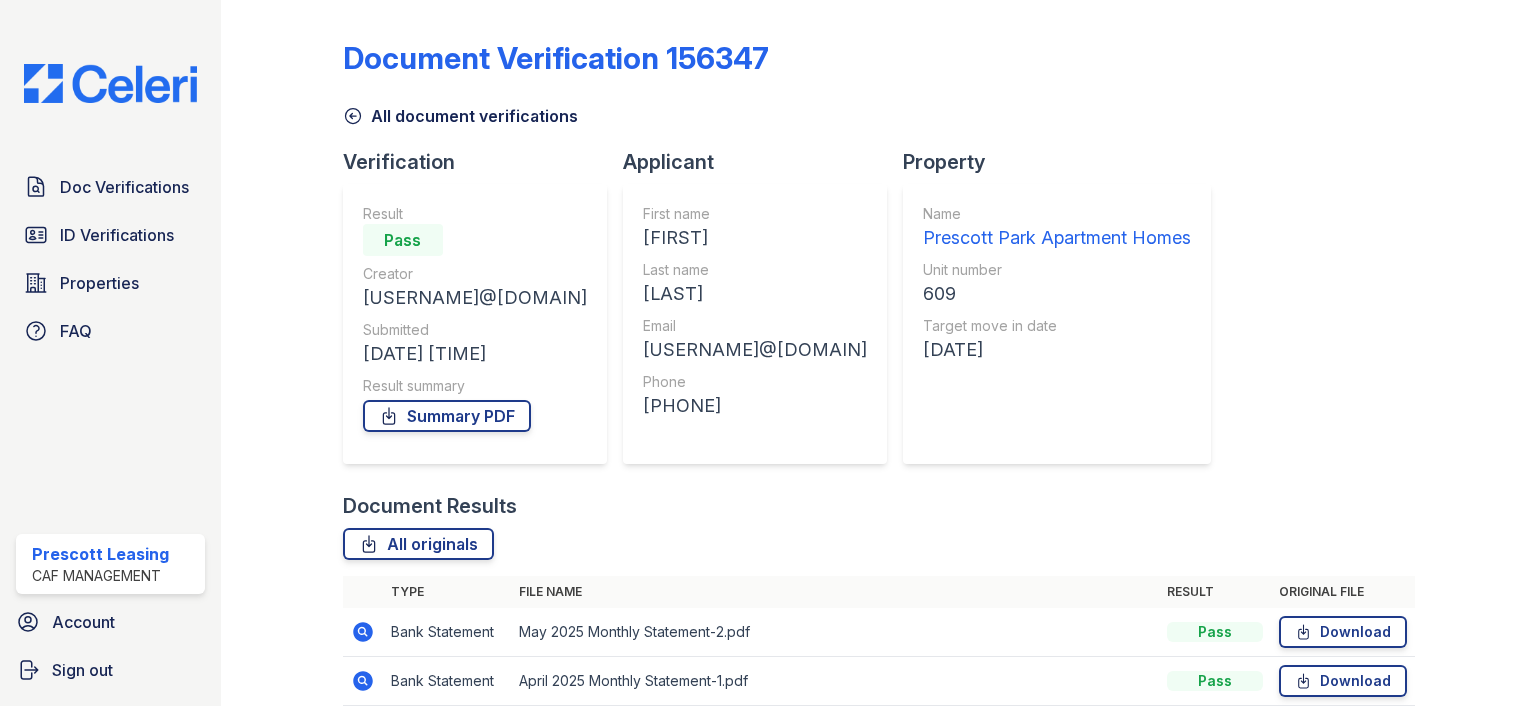 scroll, scrollTop: 0, scrollLeft: 0, axis: both 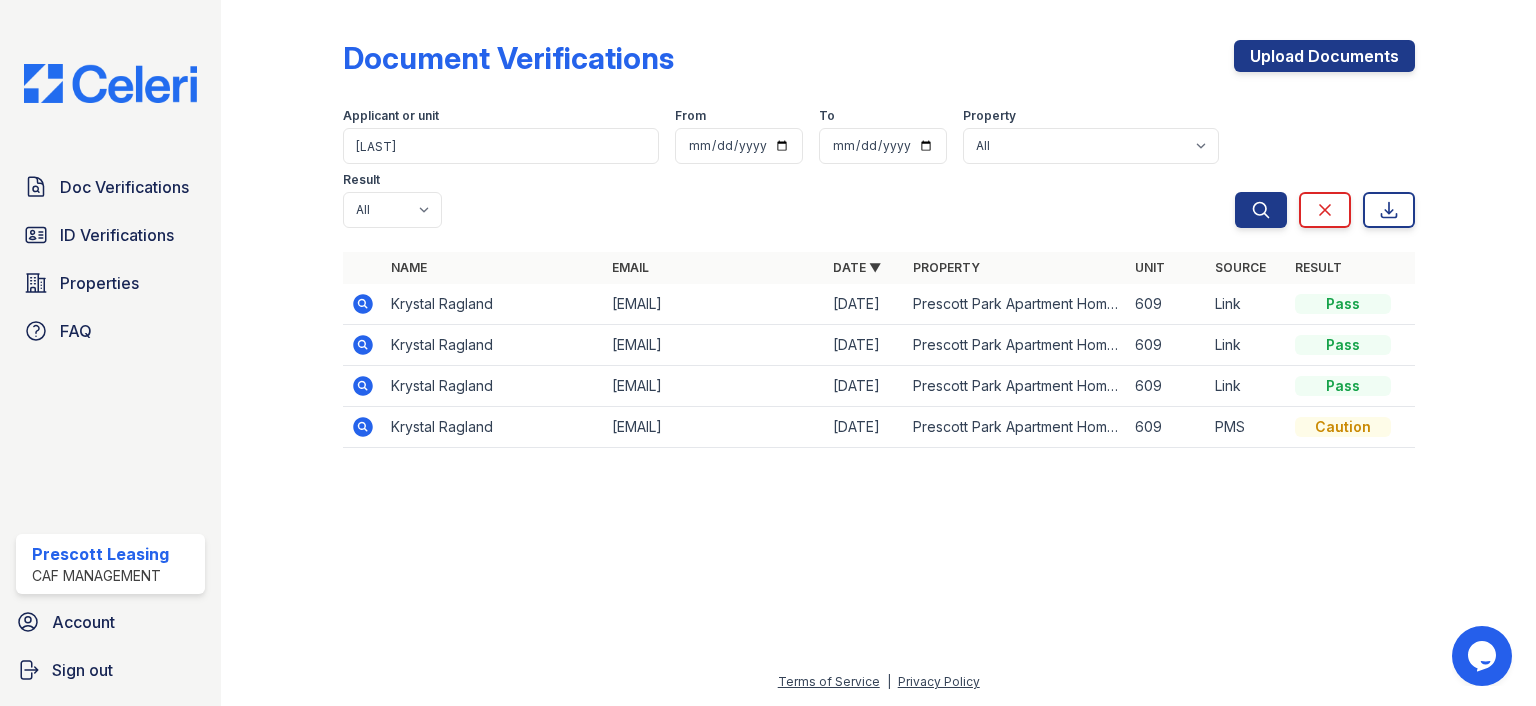 click at bounding box center (363, 345) 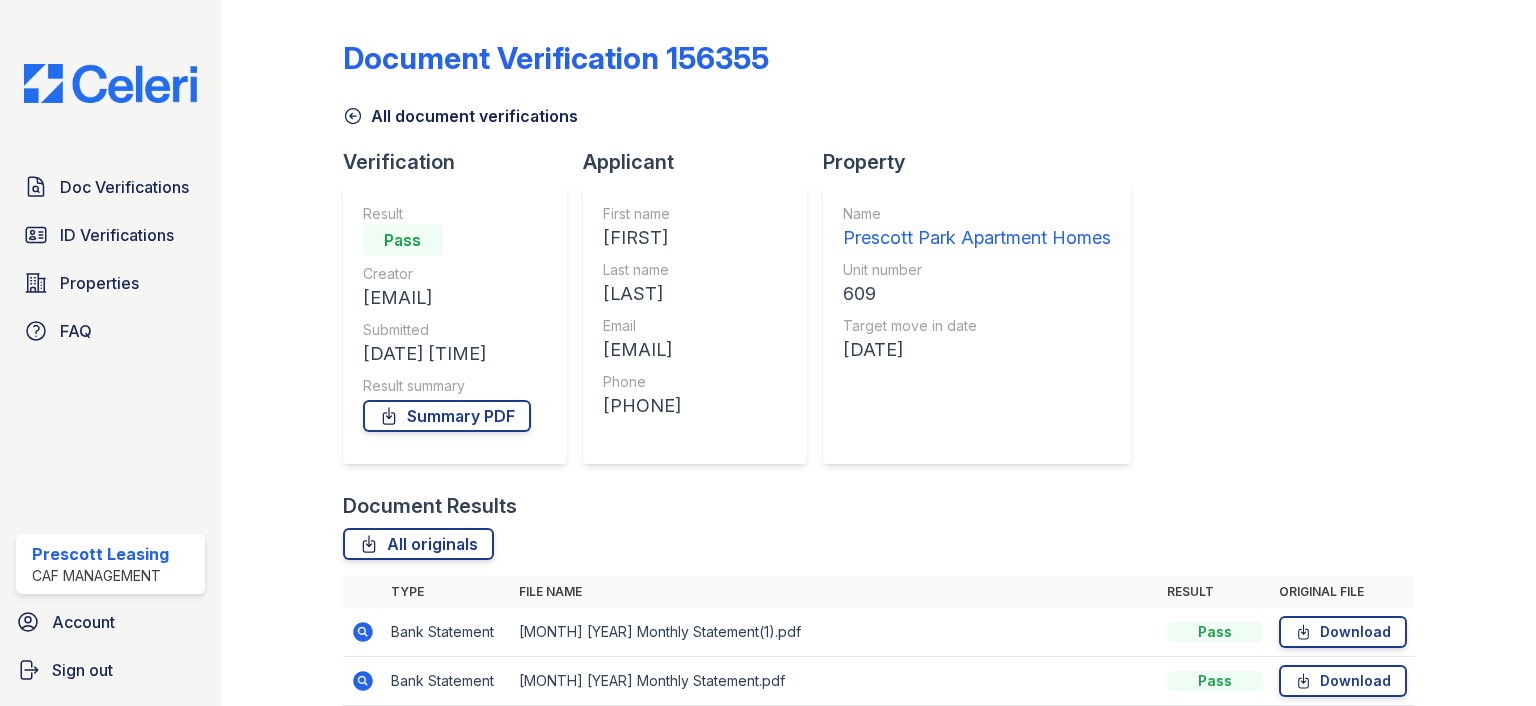 scroll, scrollTop: 0, scrollLeft: 0, axis: both 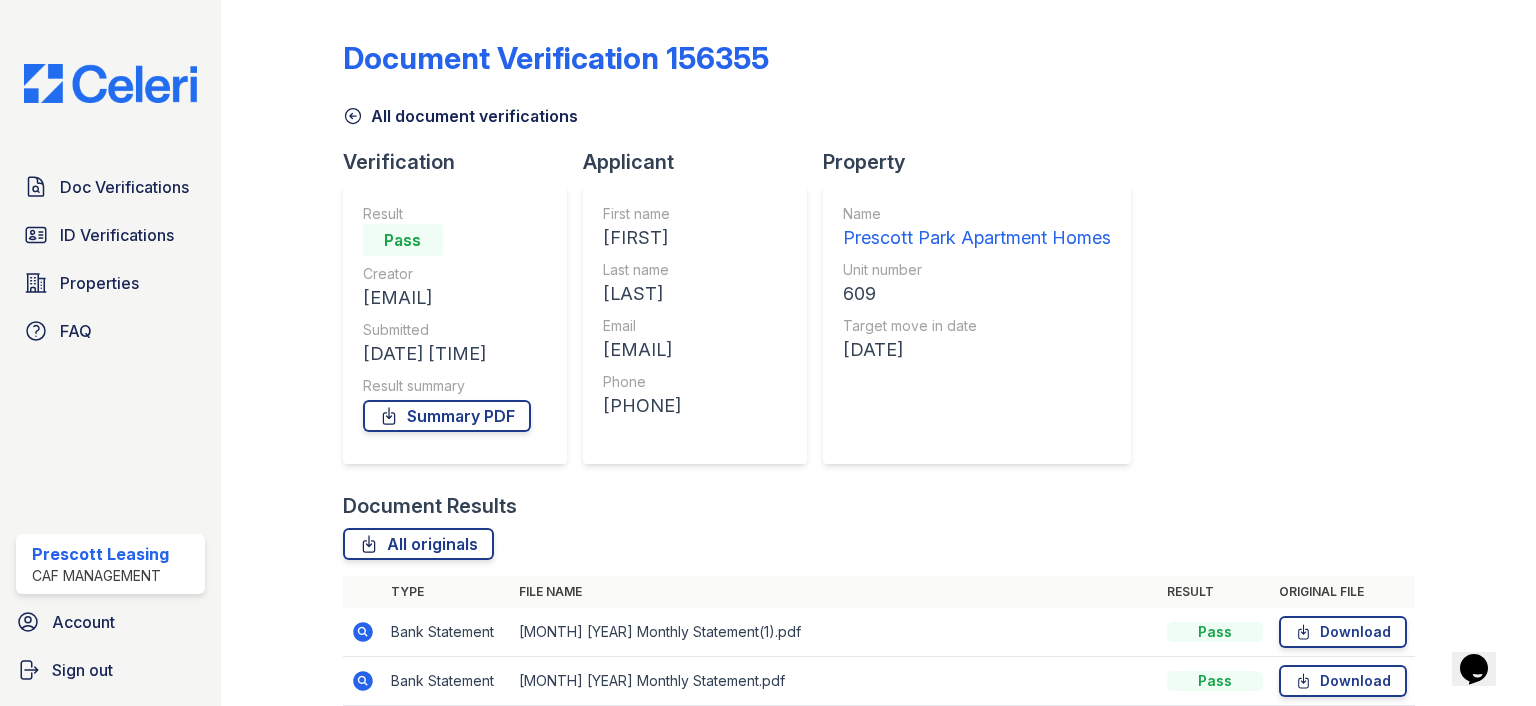 drag, startPoint x: 93, startPoint y: 235, endPoint x: 601, endPoint y: 154, distance: 514.4172 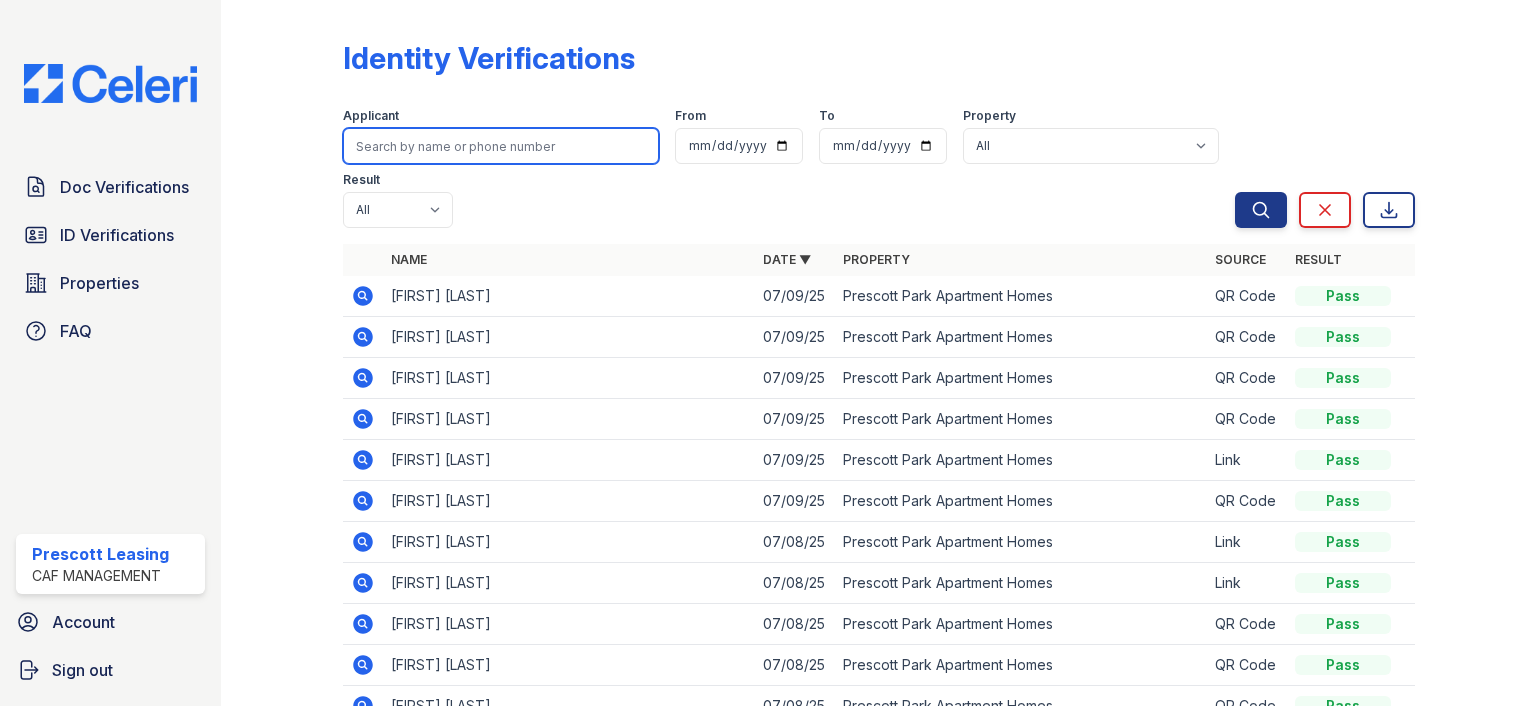 click at bounding box center (501, 146) 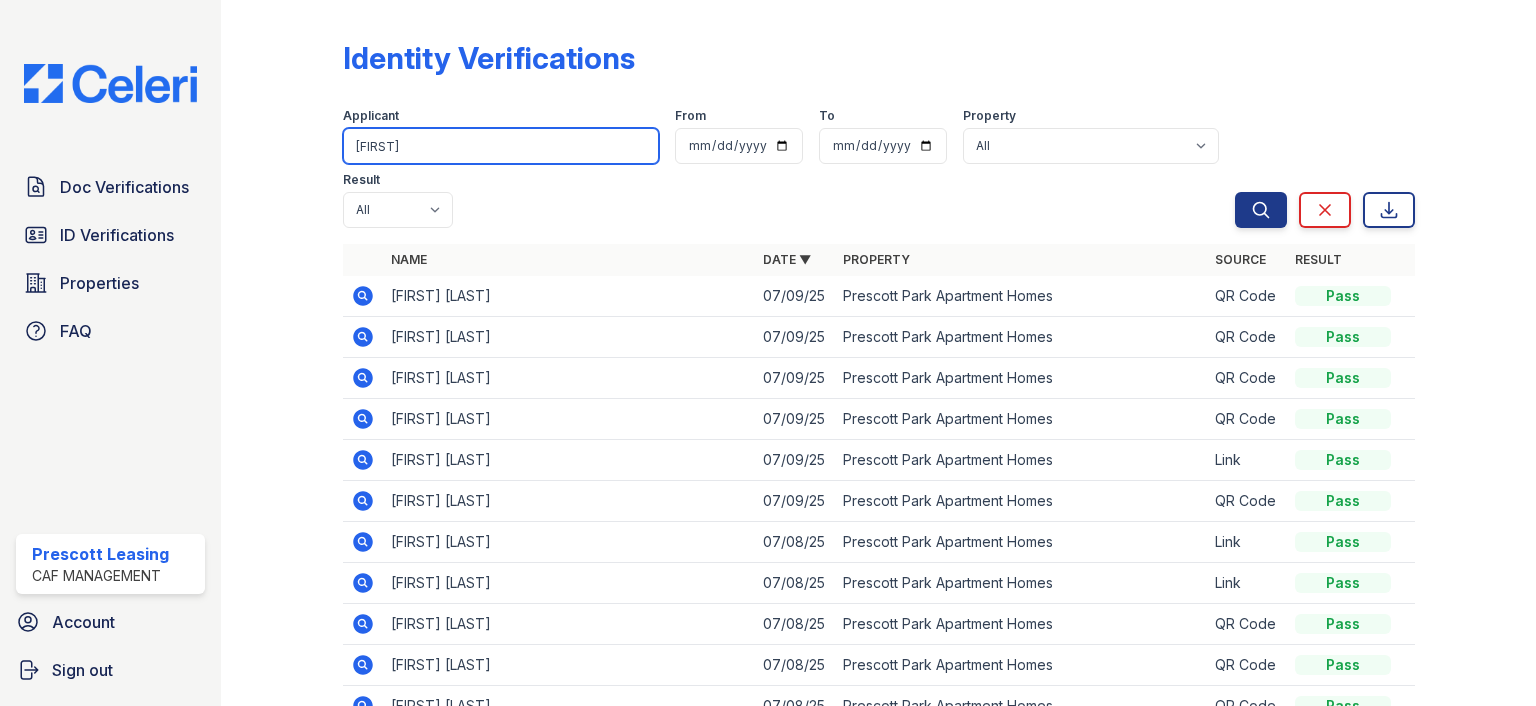 type on "[FIRST]" 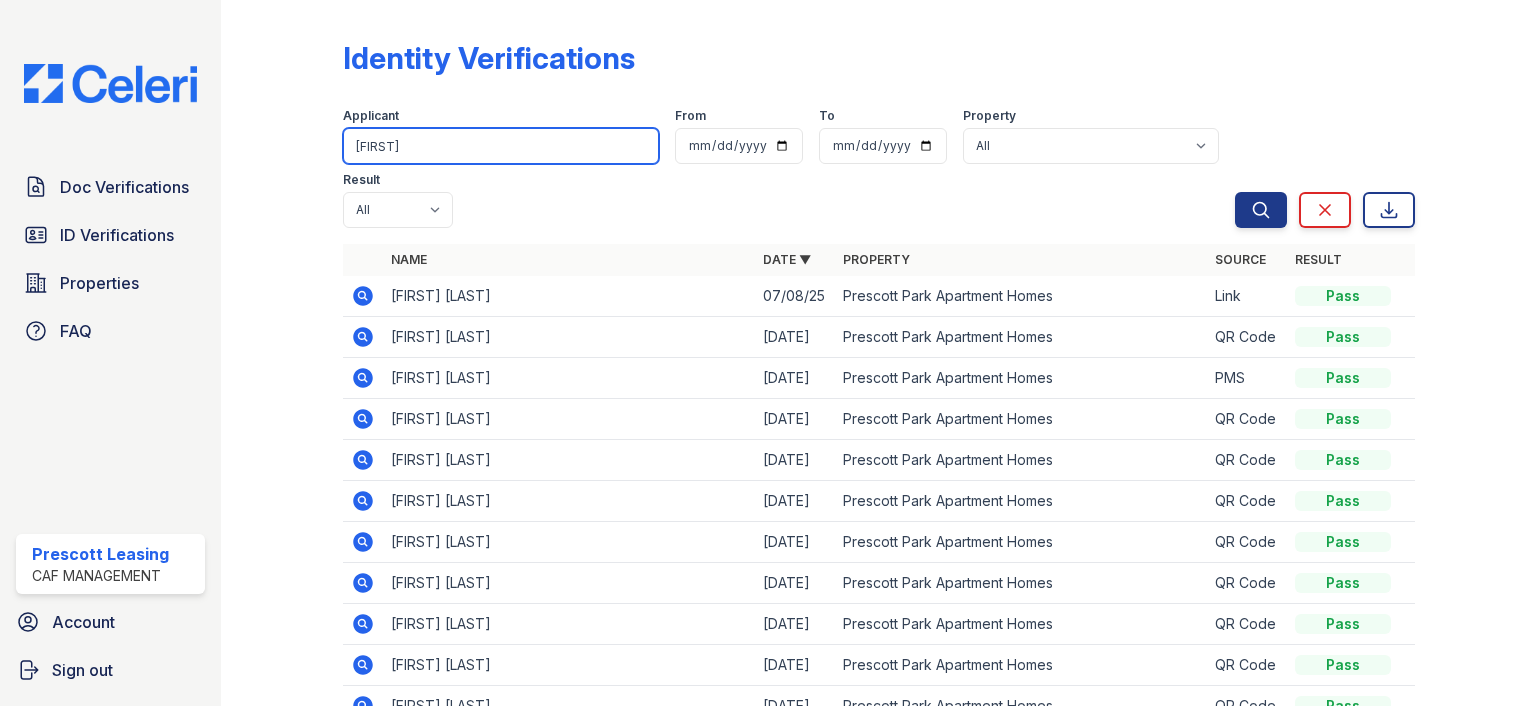 click on "james" at bounding box center [501, 146] 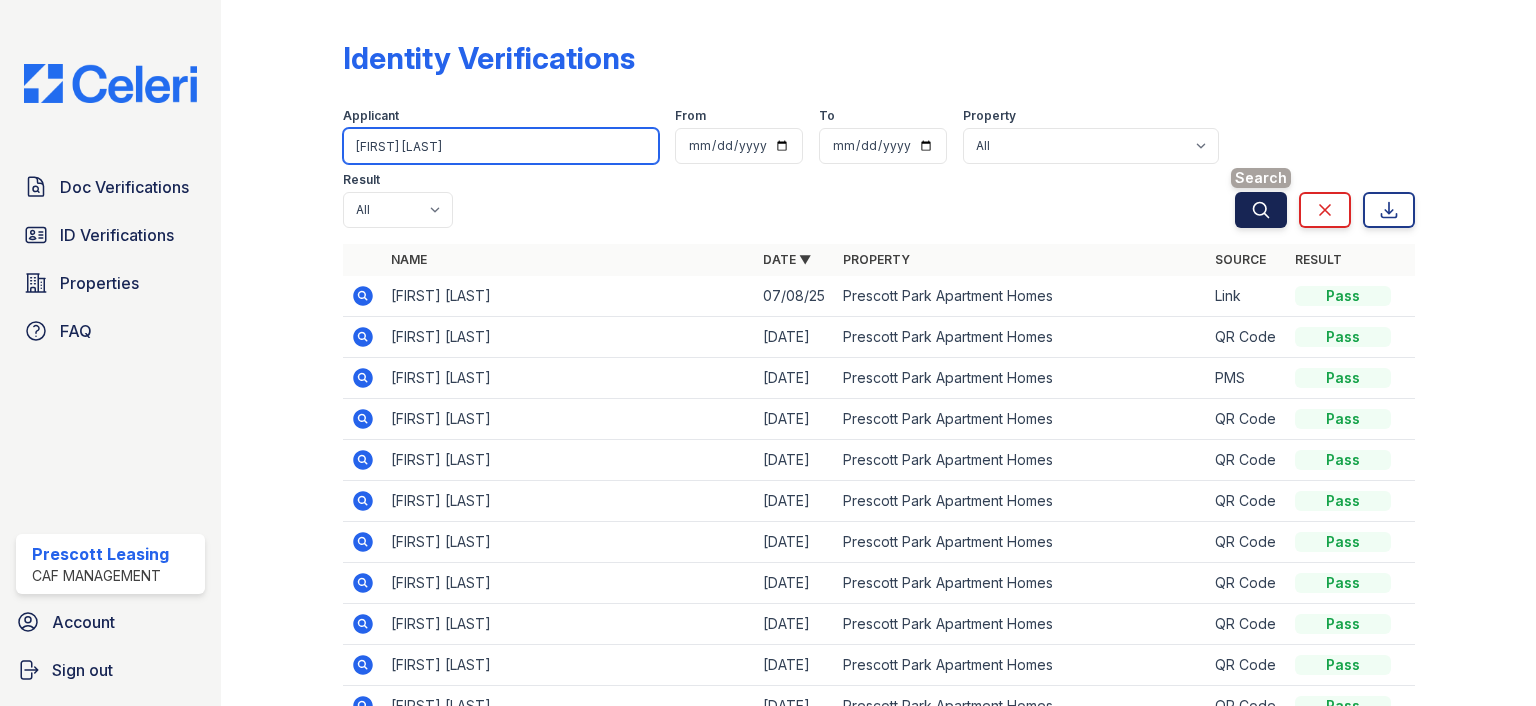 type on "james wingham" 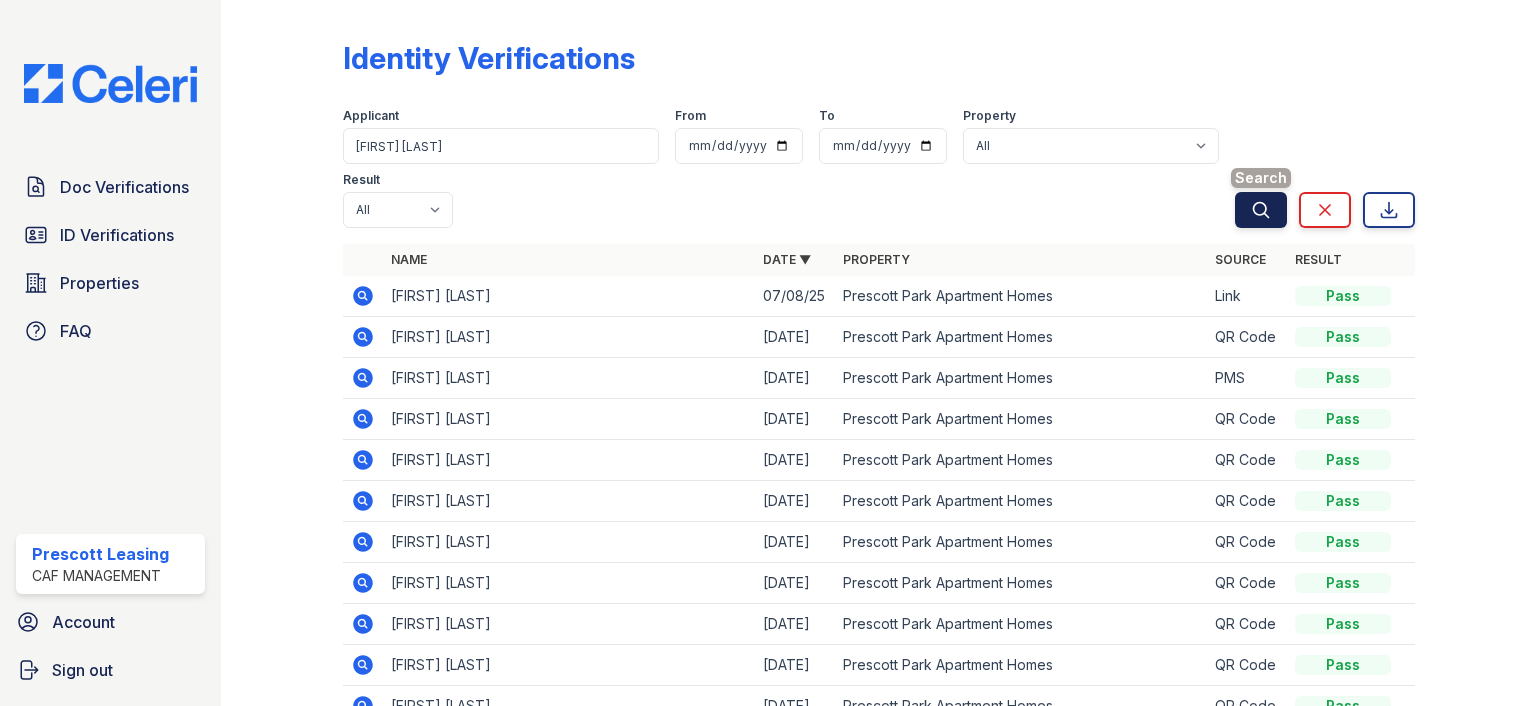 click on "Search" at bounding box center (1261, 210) 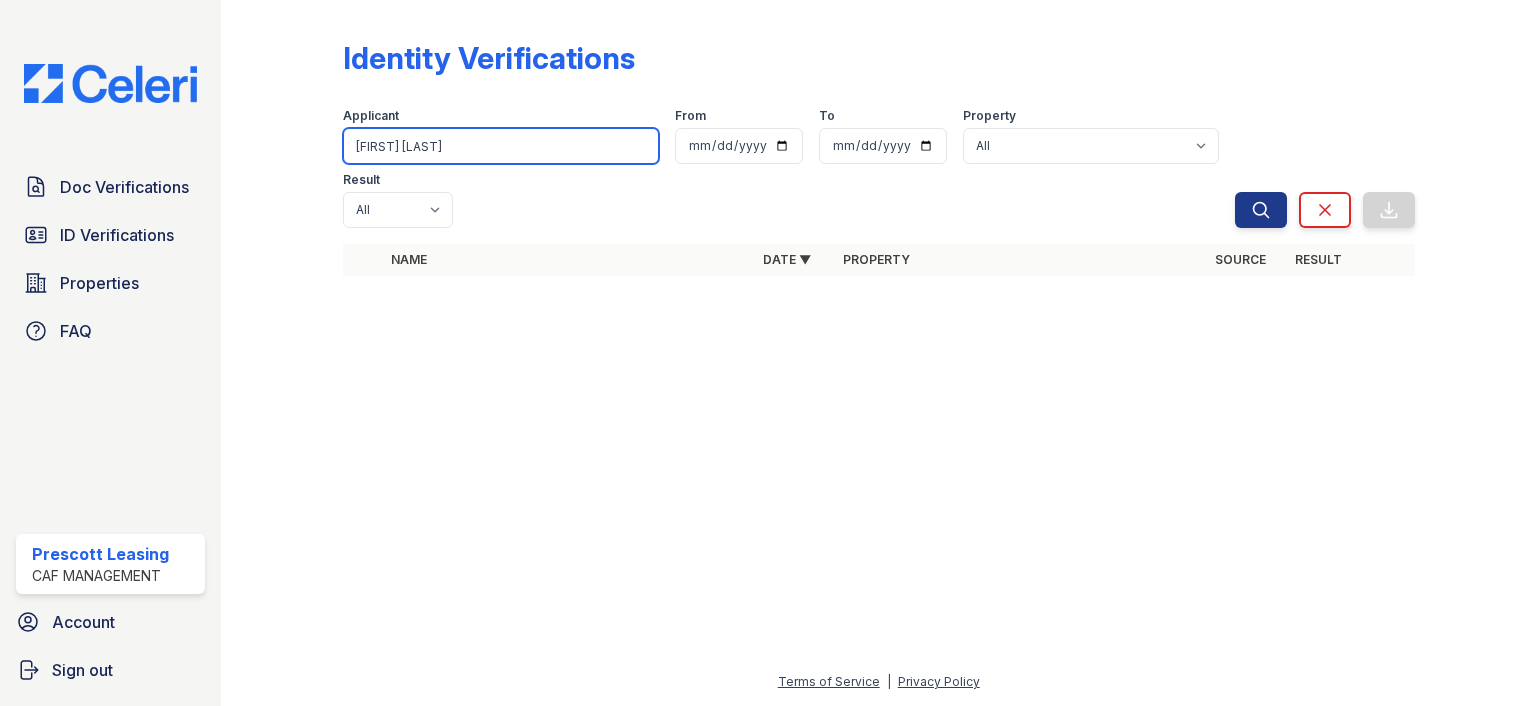 click on "james wingham" at bounding box center (501, 146) 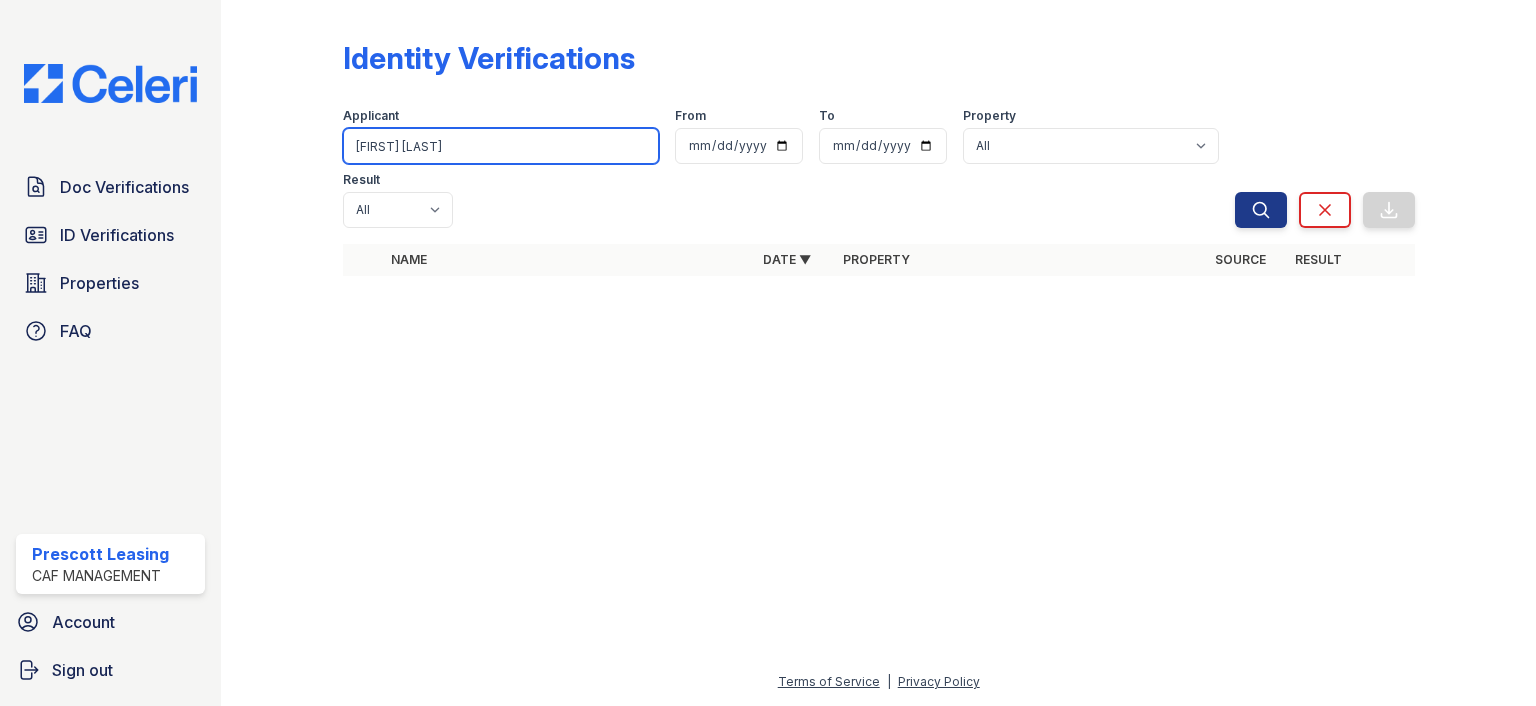 drag, startPoint x: 505, startPoint y: 144, endPoint x: 0, endPoint y: 149, distance: 505.02475 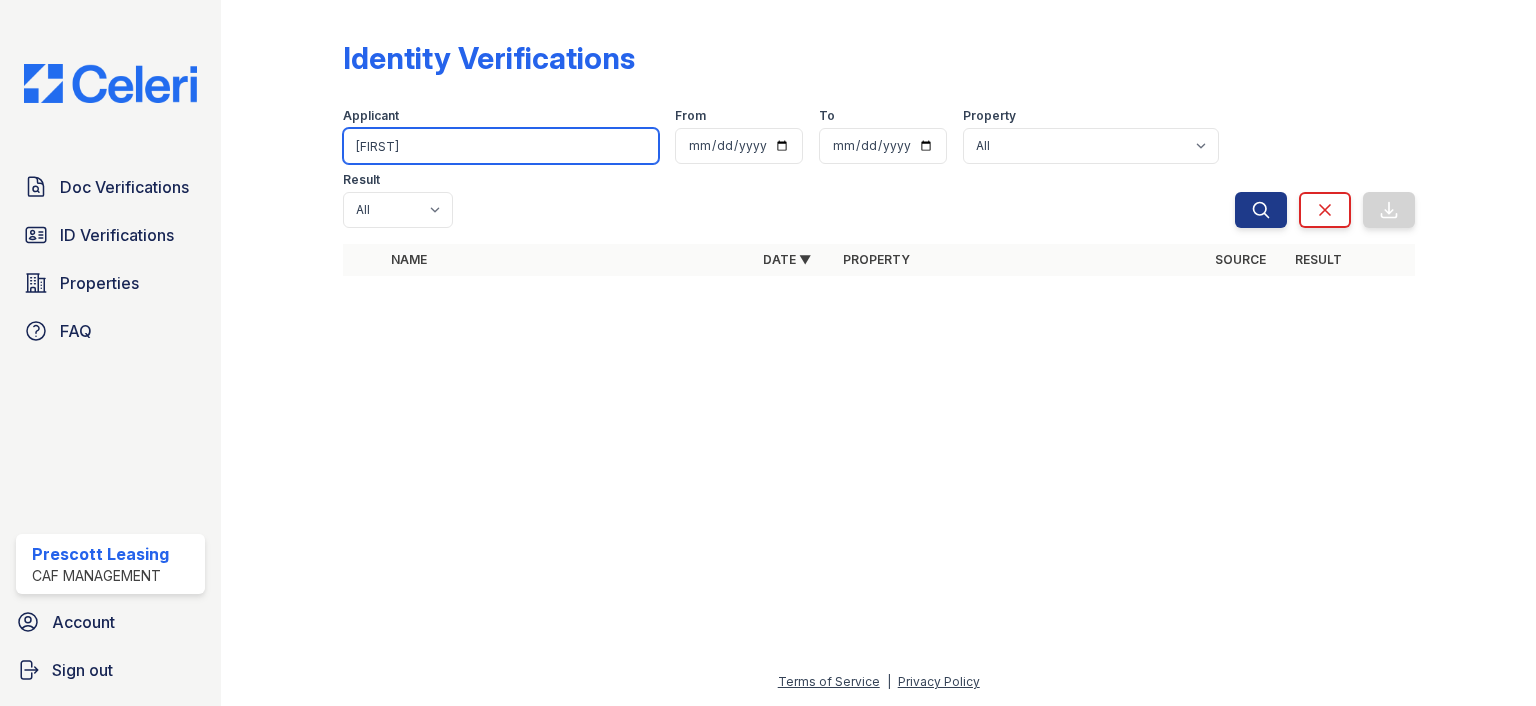 type on "krystal" 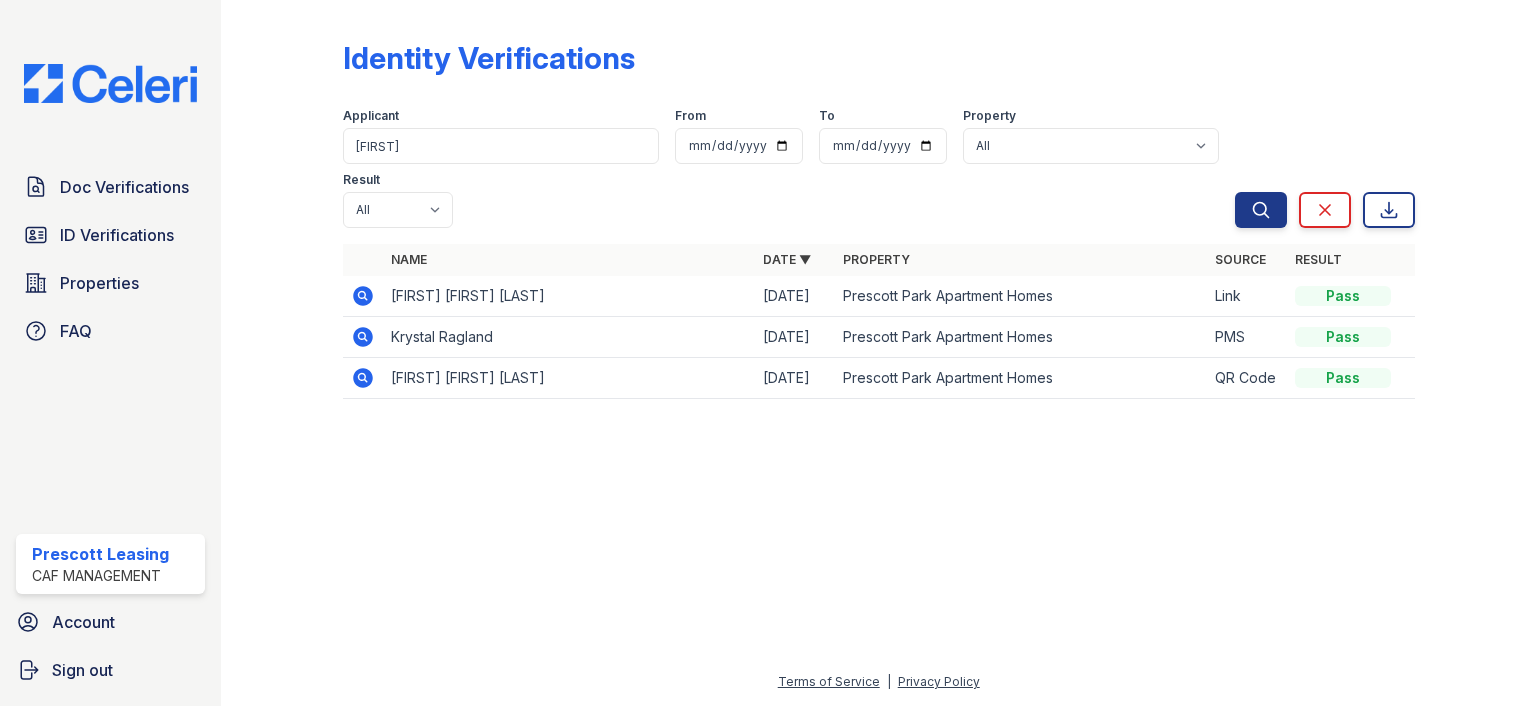 click at bounding box center [363, 296] 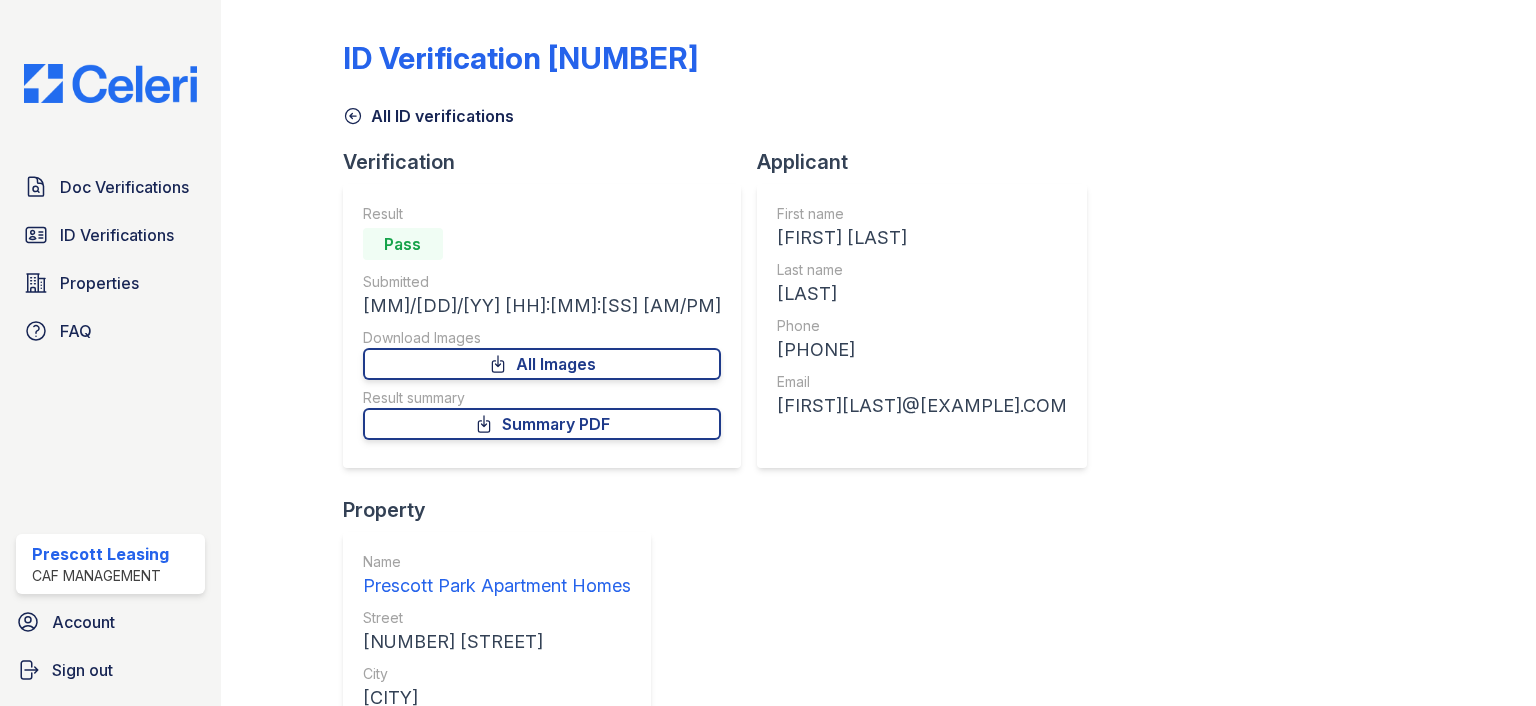 scroll, scrollTop: 0, scrollLeft: 0, axis: both 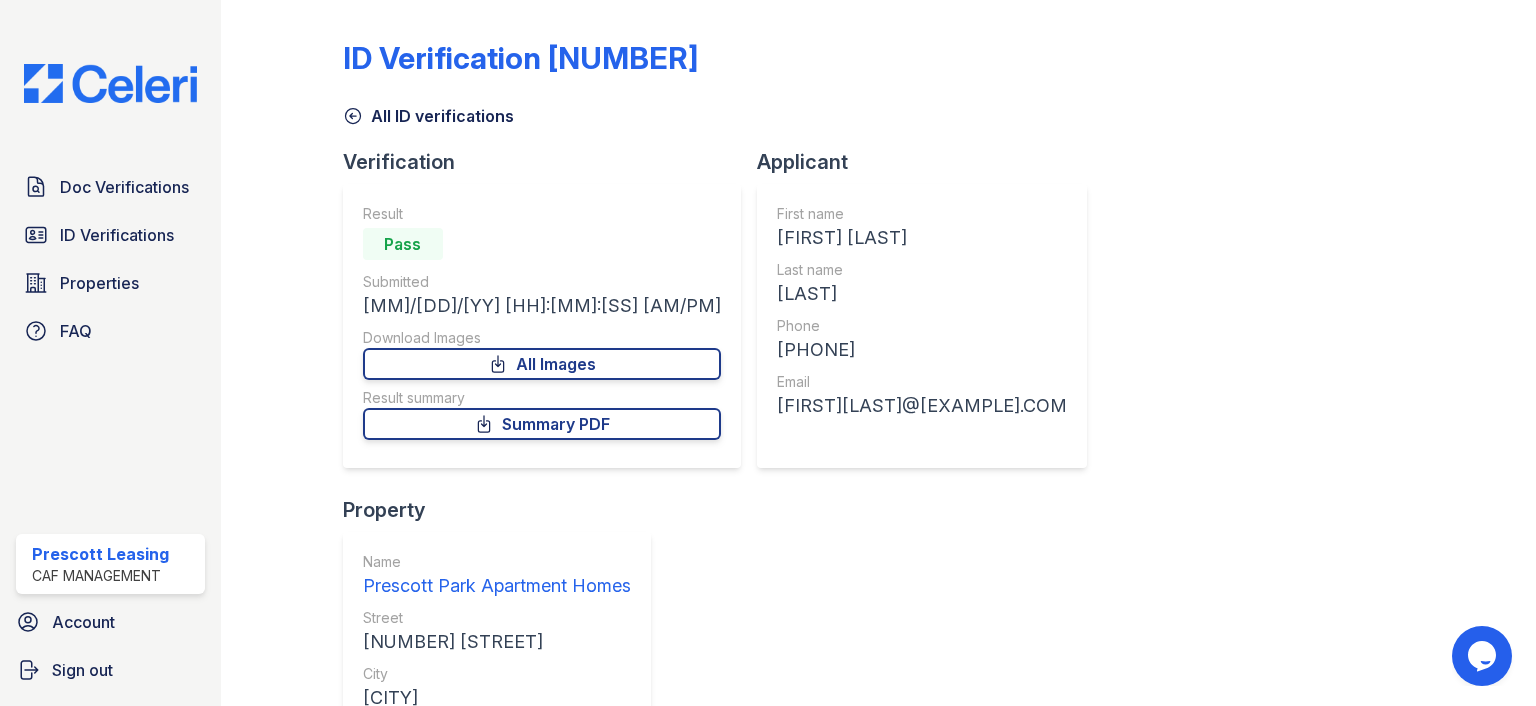 click on "View Details" at bounding box center (438, 956) 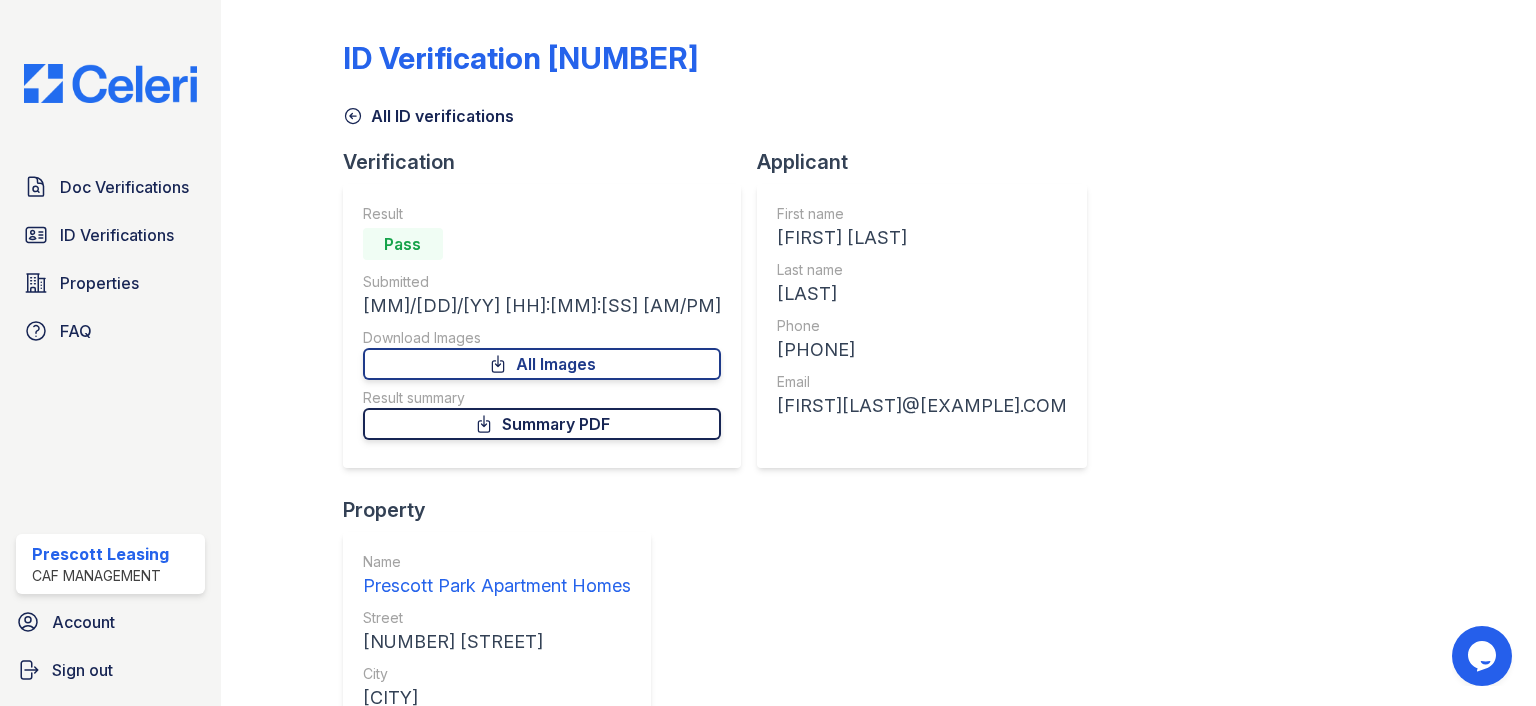 click on "Summary PDF" at bounding box center [542, 424] 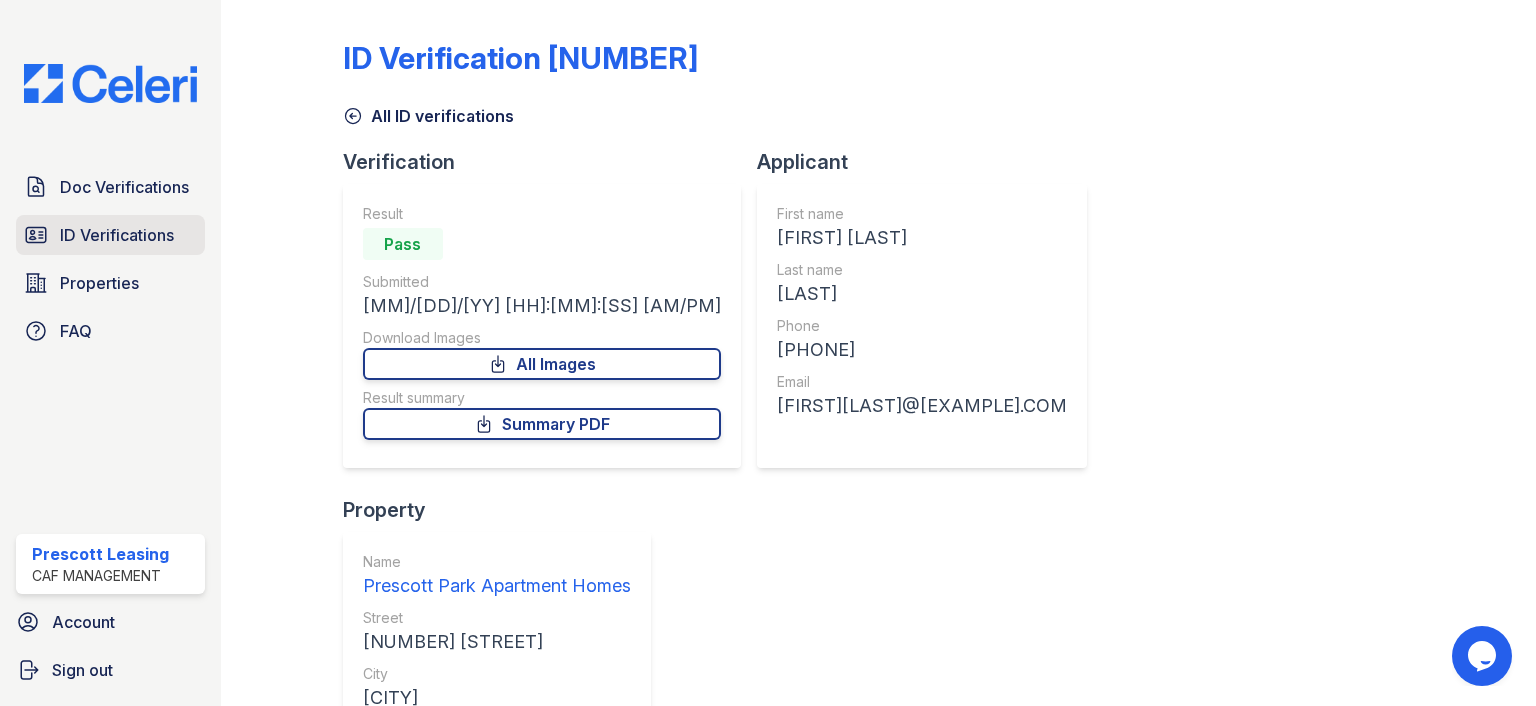 click on "ID Verifications" at bounding box center (110, 235) 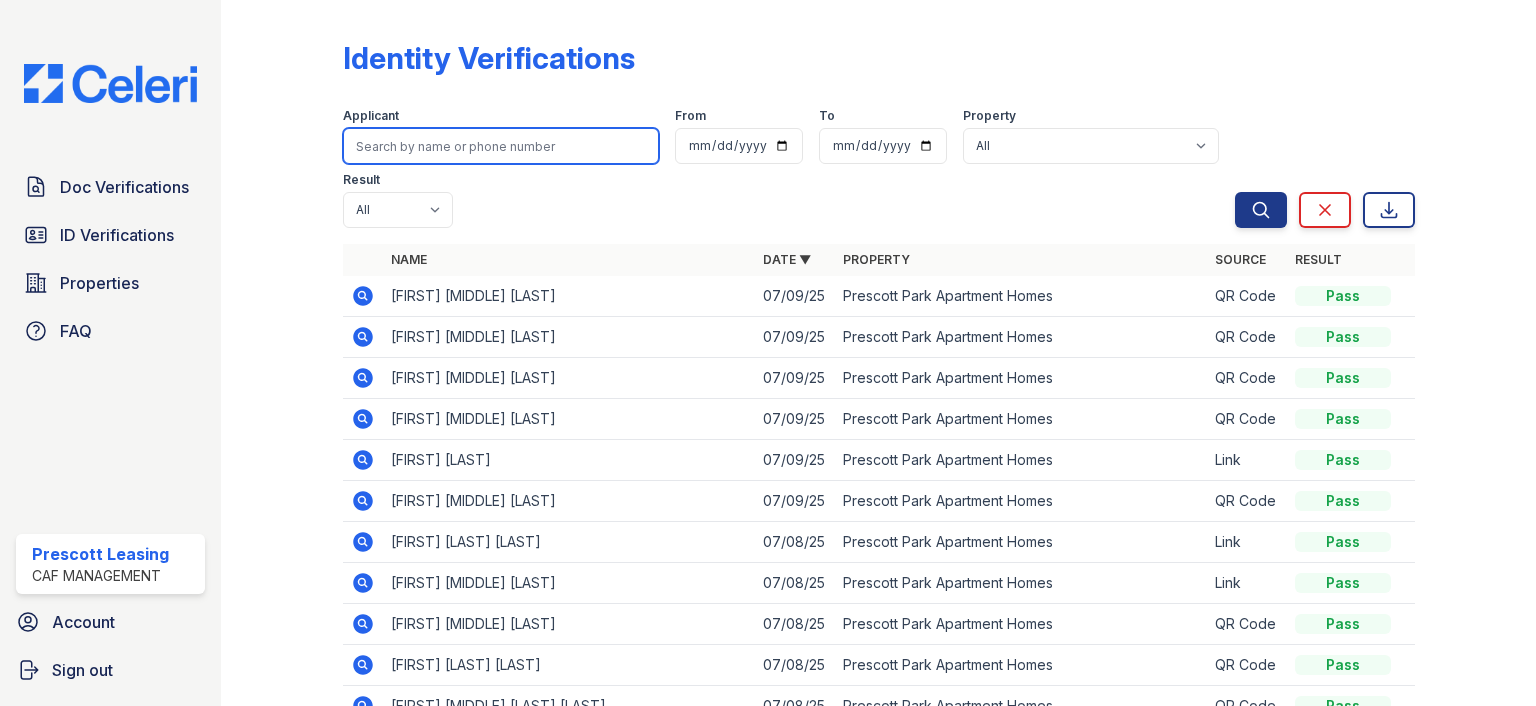 click at bounding box center (501, 146) 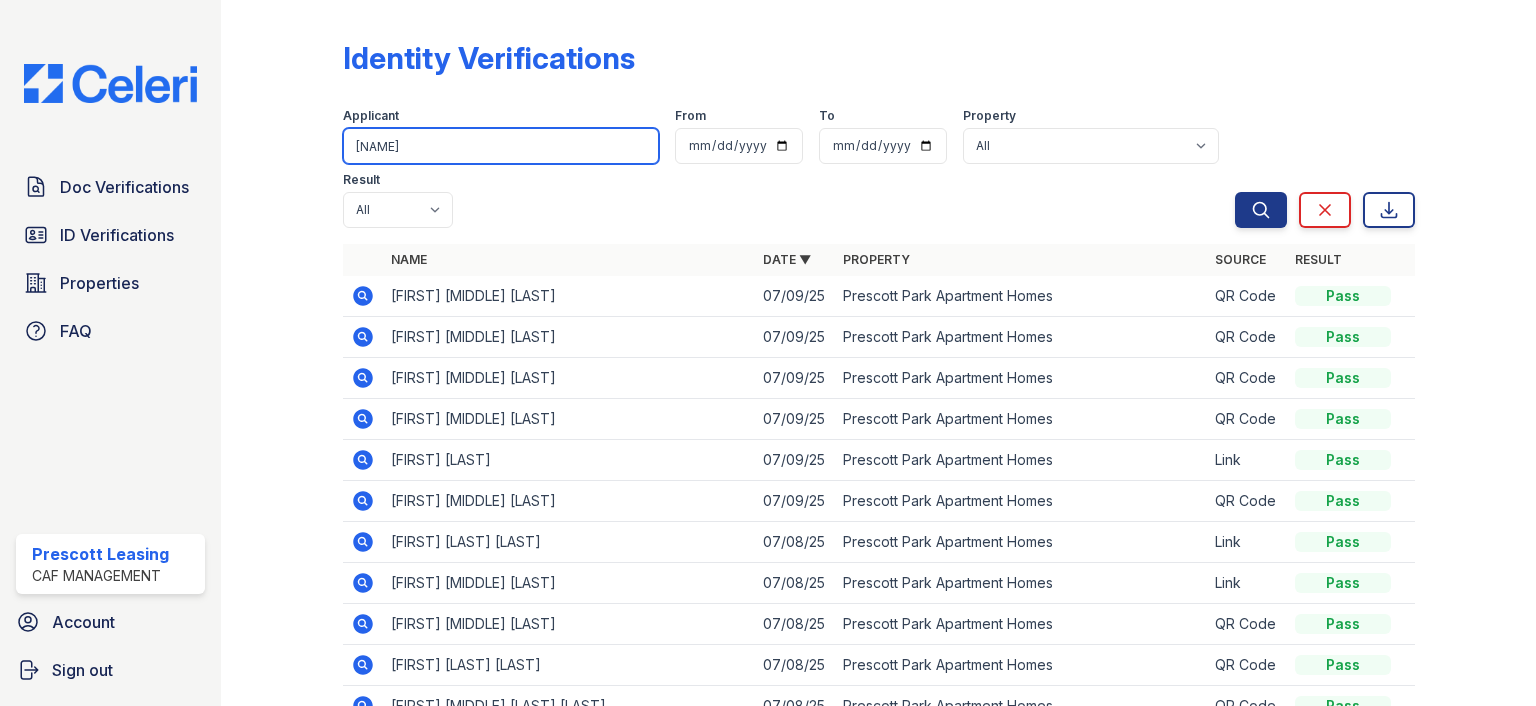type on "james" 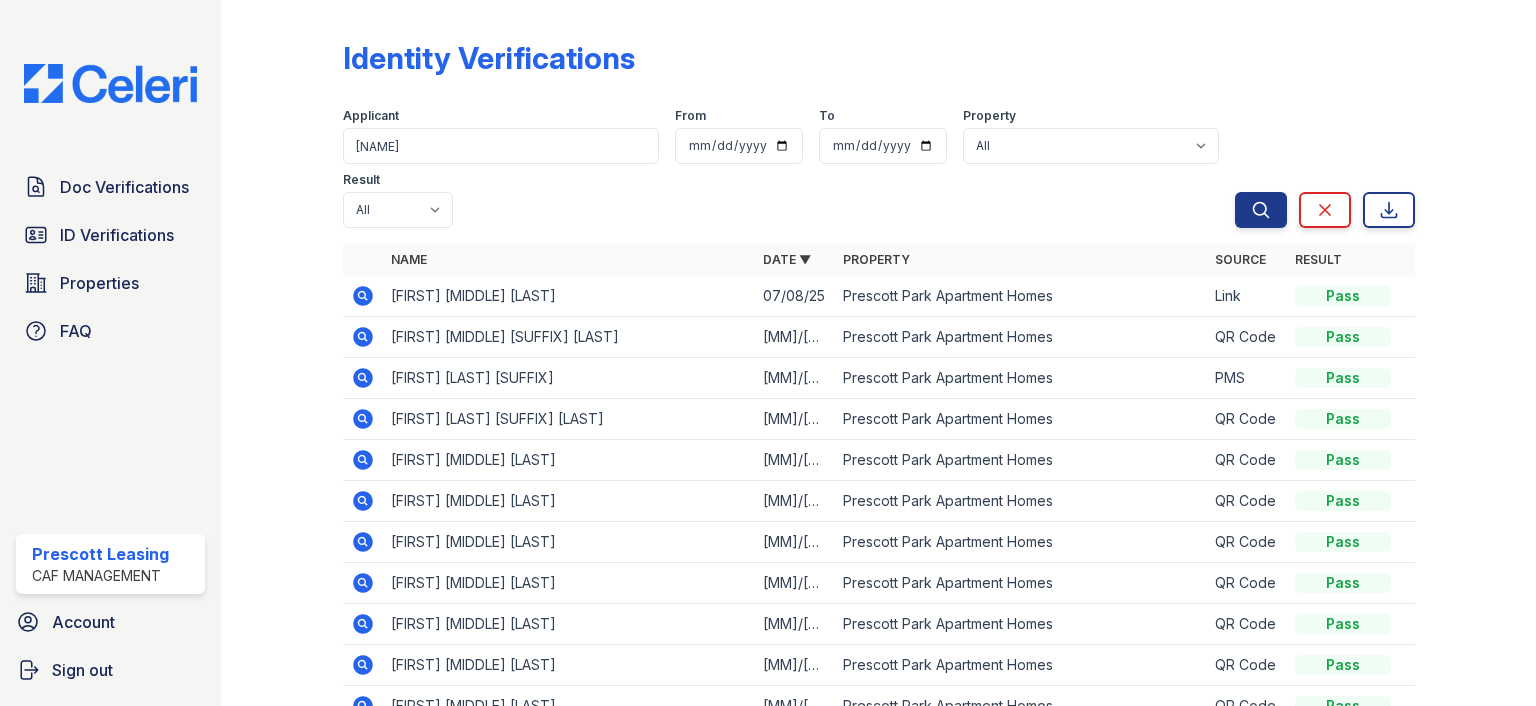 click at bounding box center (361, 376) 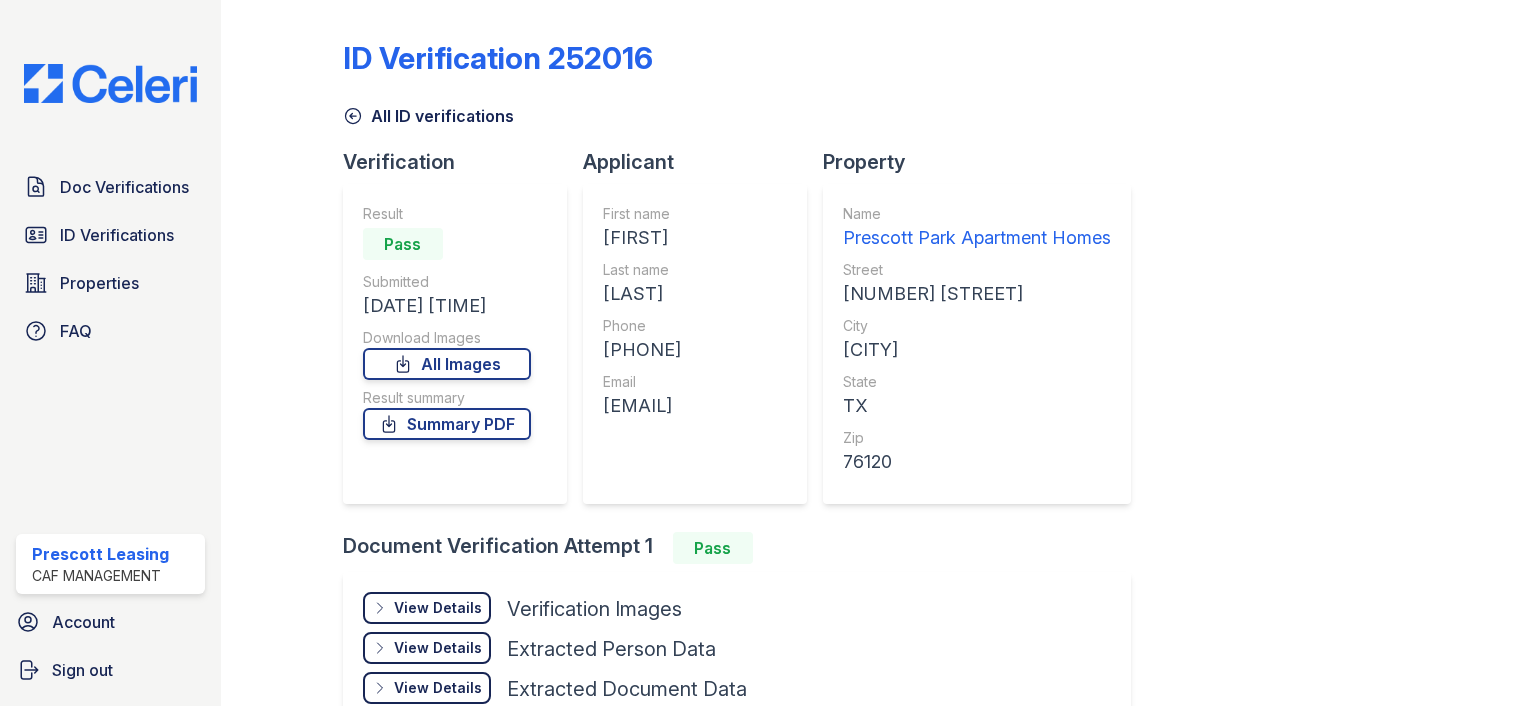 scroll, scrollTop: 0, scrollLeft: 0, axis: both 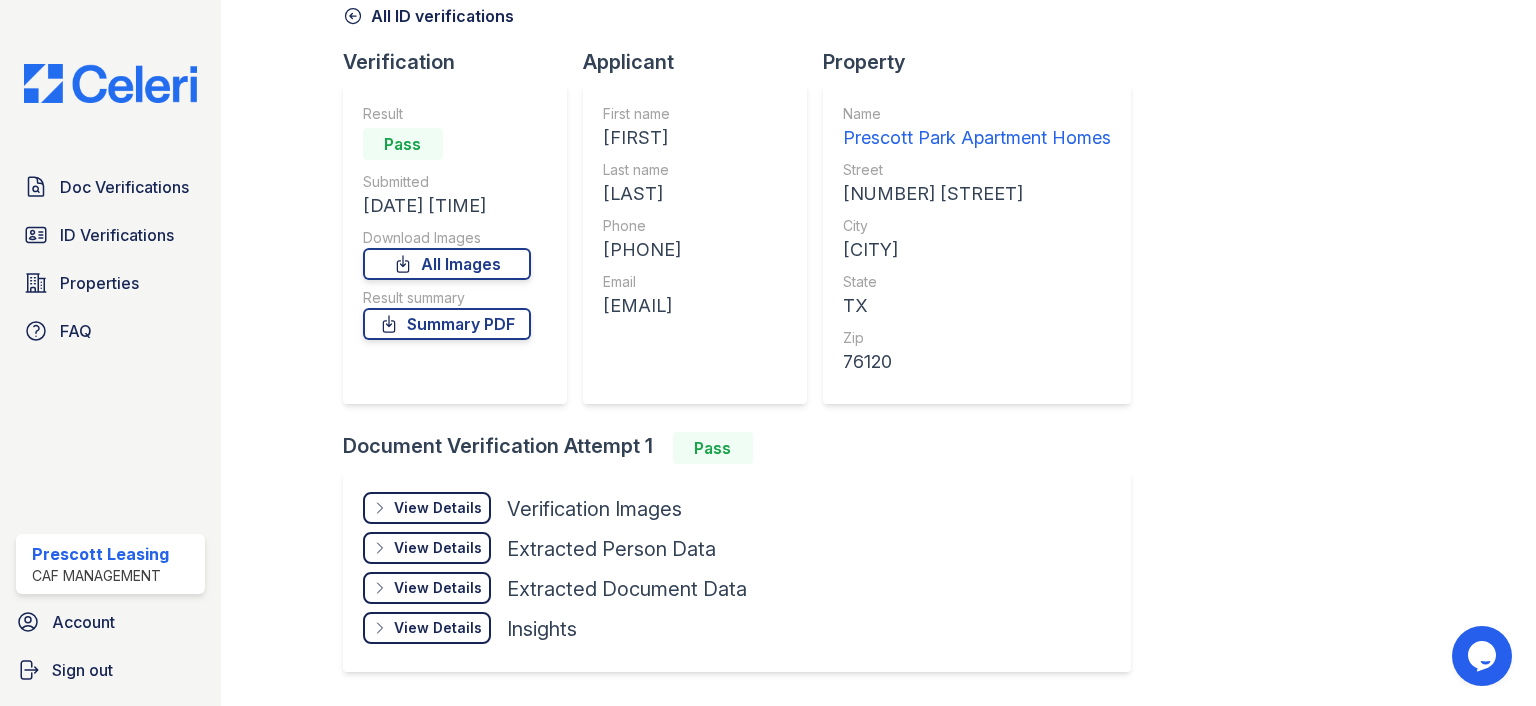 click on "View Details" at bounding box center (438, 508) 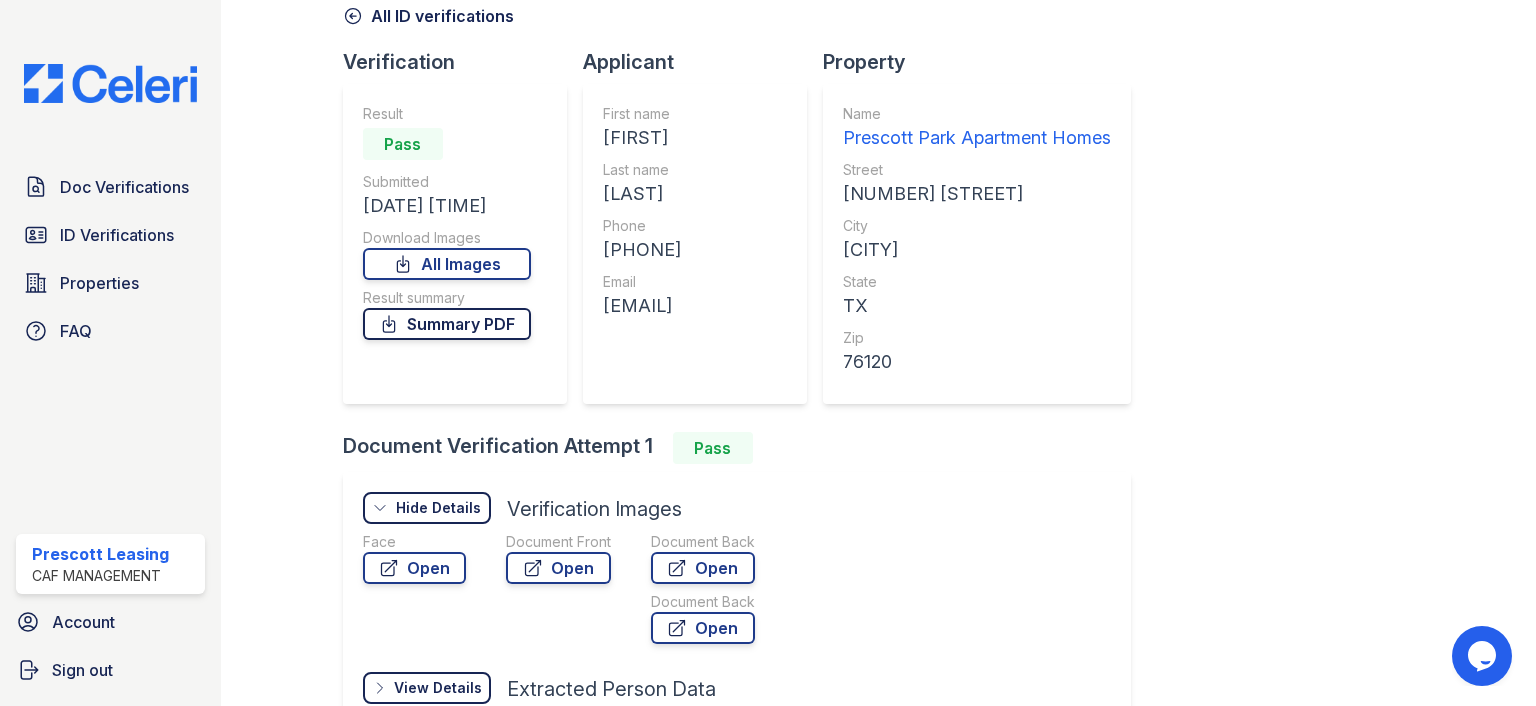 click on "Summary PDF" at bounding box center [447, 324] 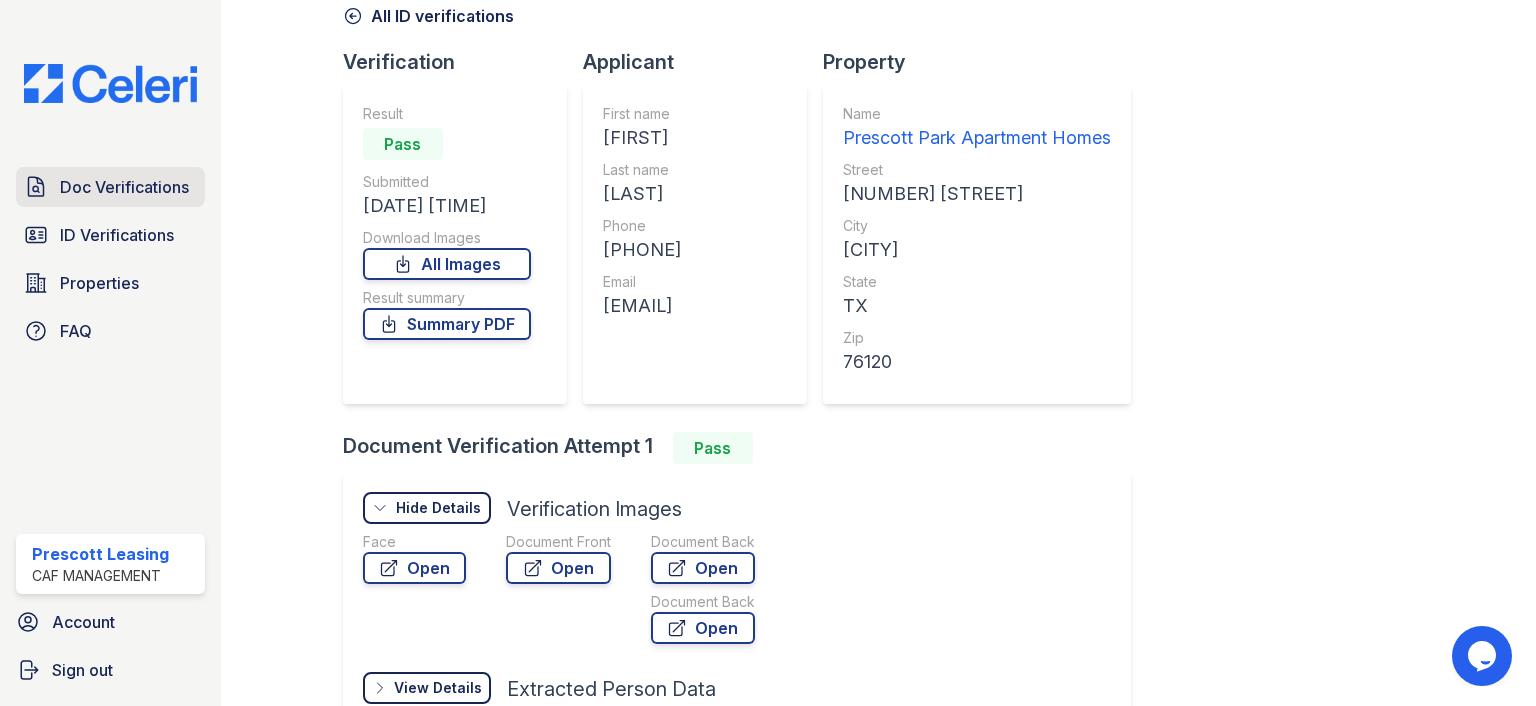 click on "Doc Verifications" at bounding box center (124, 187) 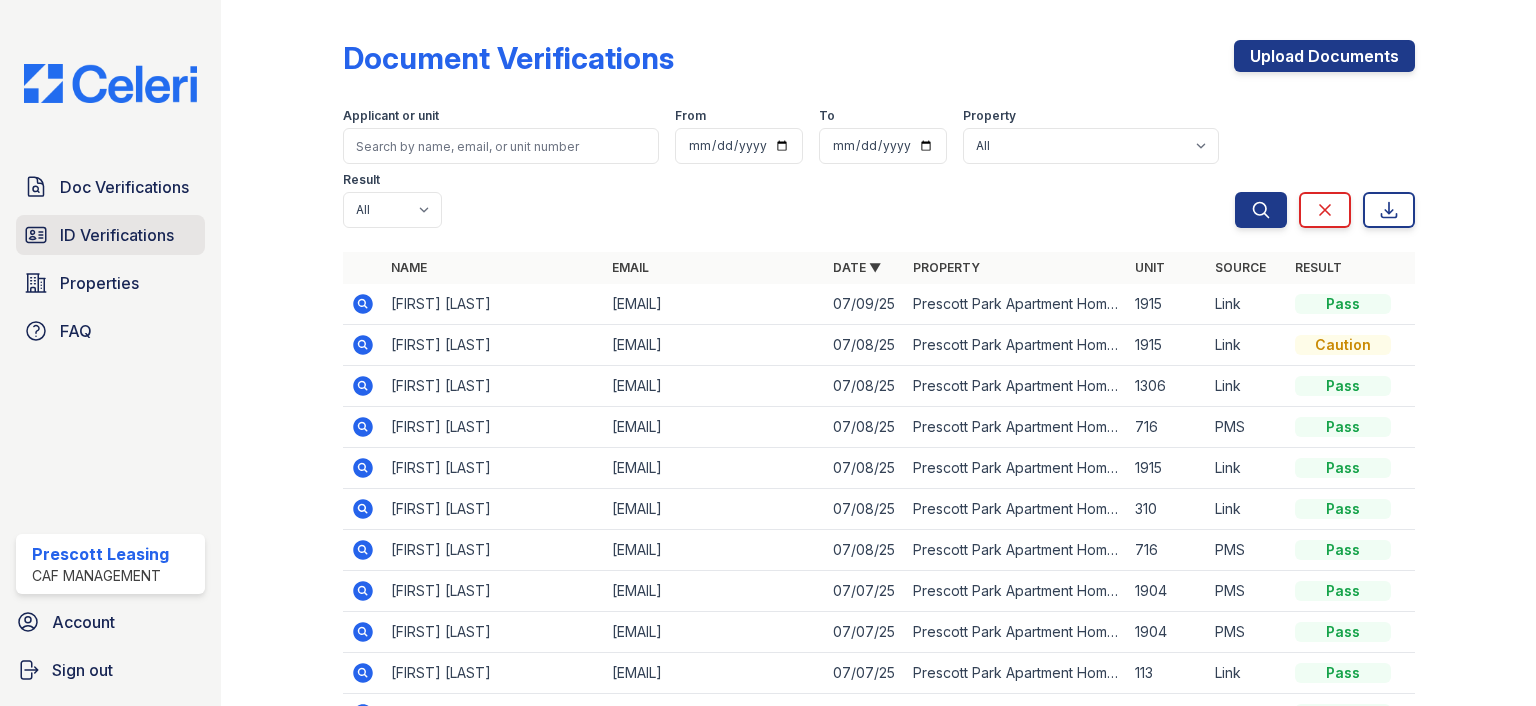 click on "ID Verifications" at bounding box center [117, 235] 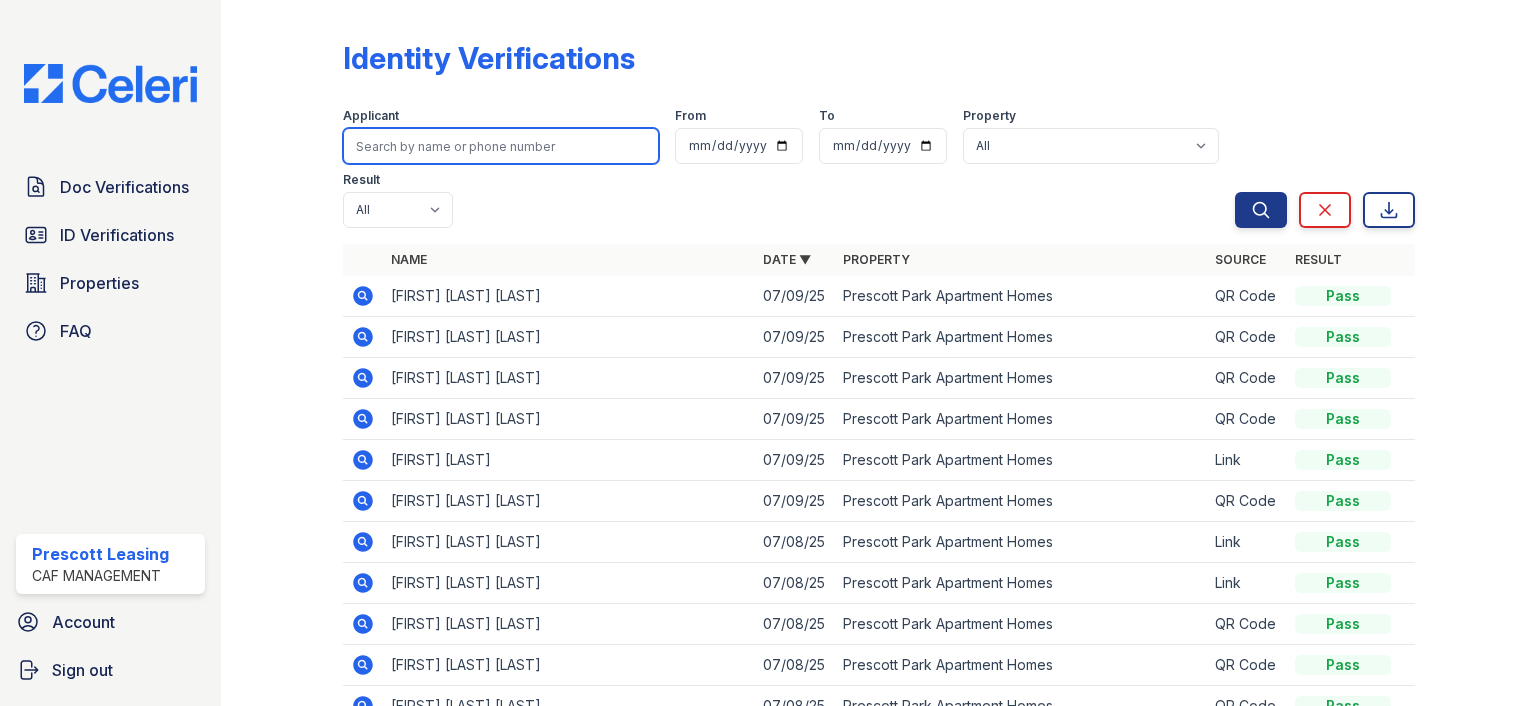 click at bounding box center [501, 146] 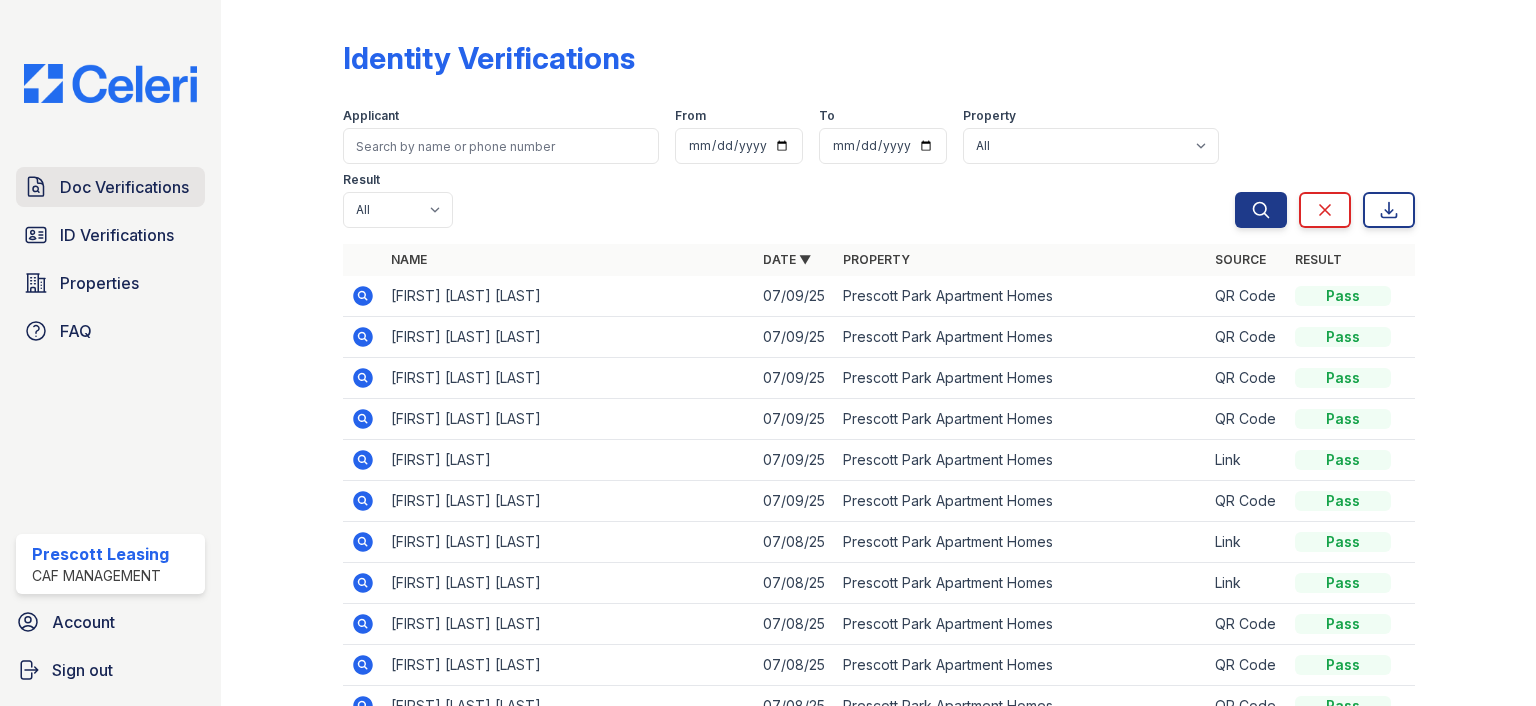 click on "Doc Verifications" at bounding box center (110, 187) 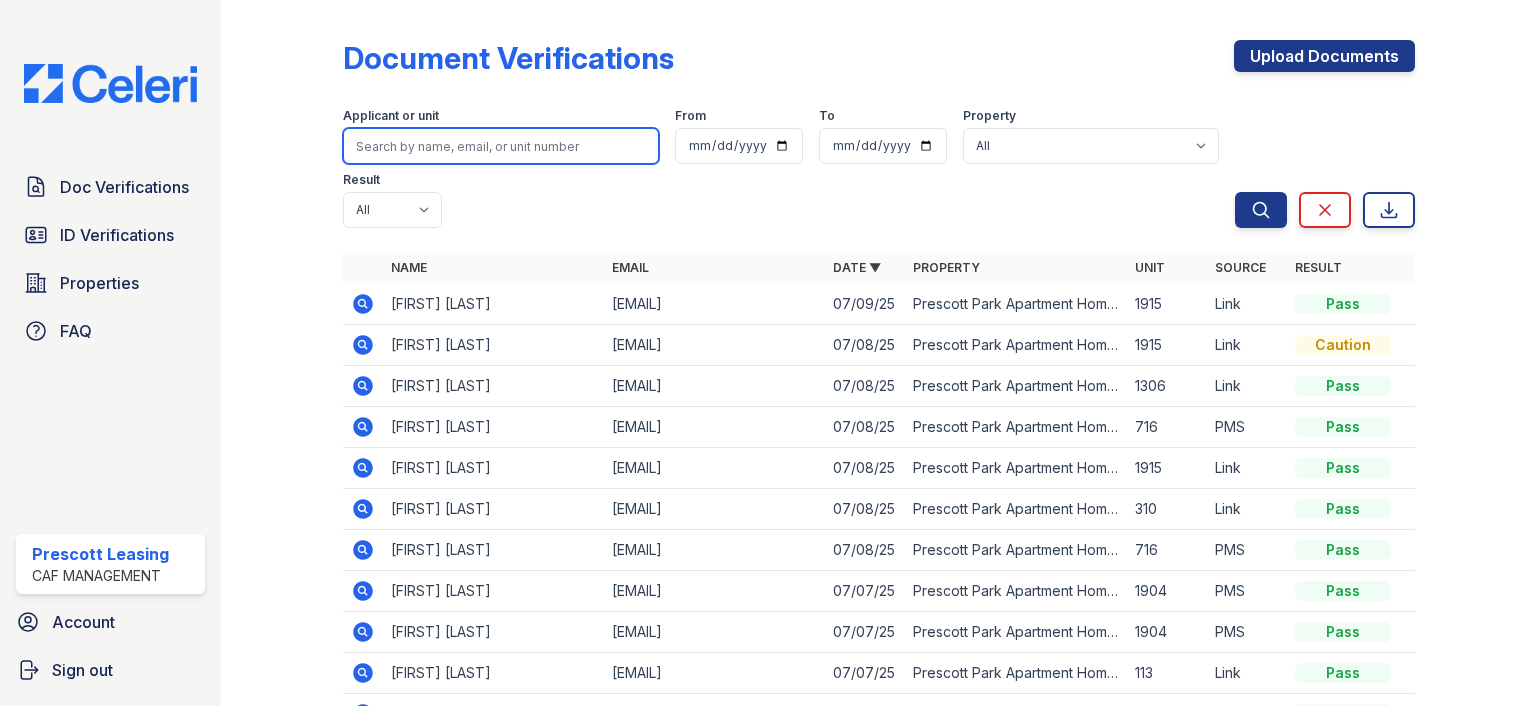 click at bounding box center (501, 146) 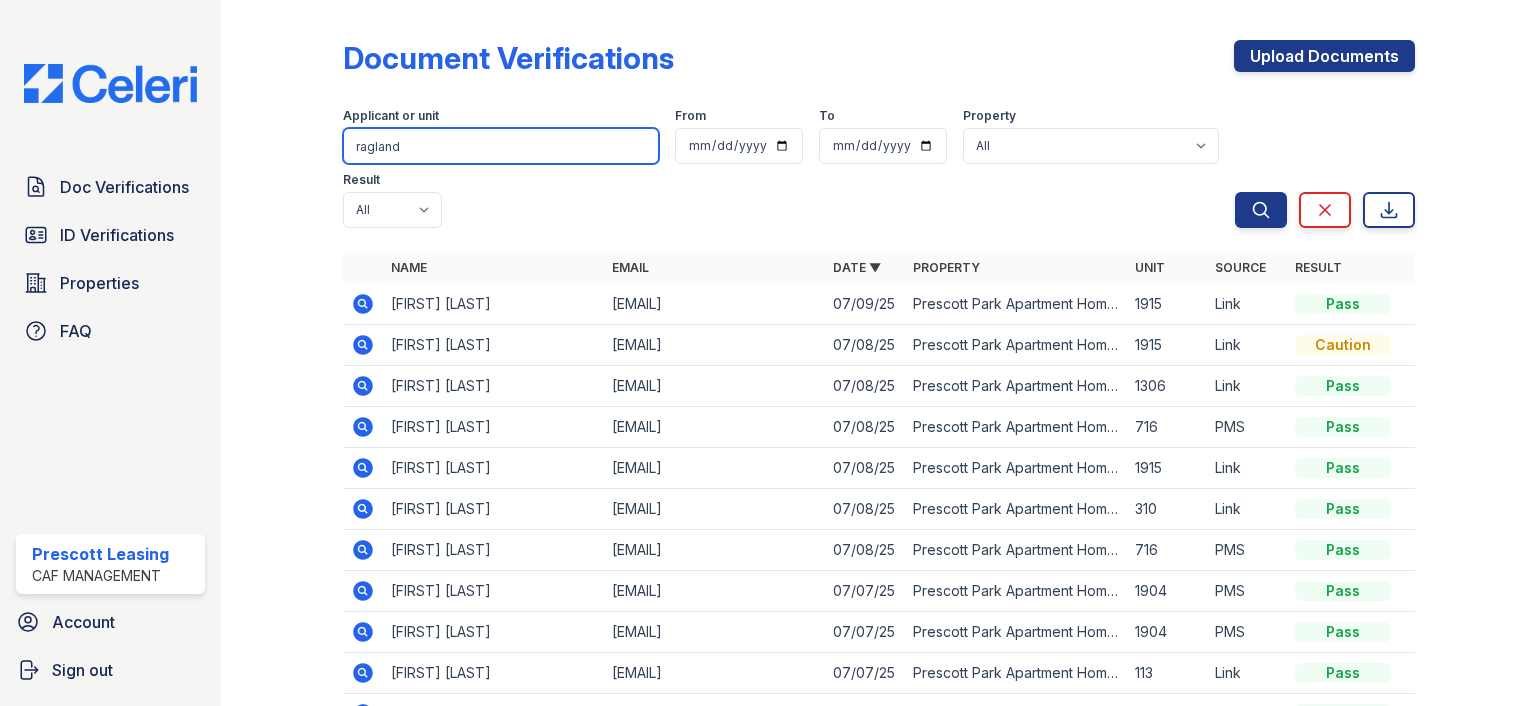 type on "ragland" 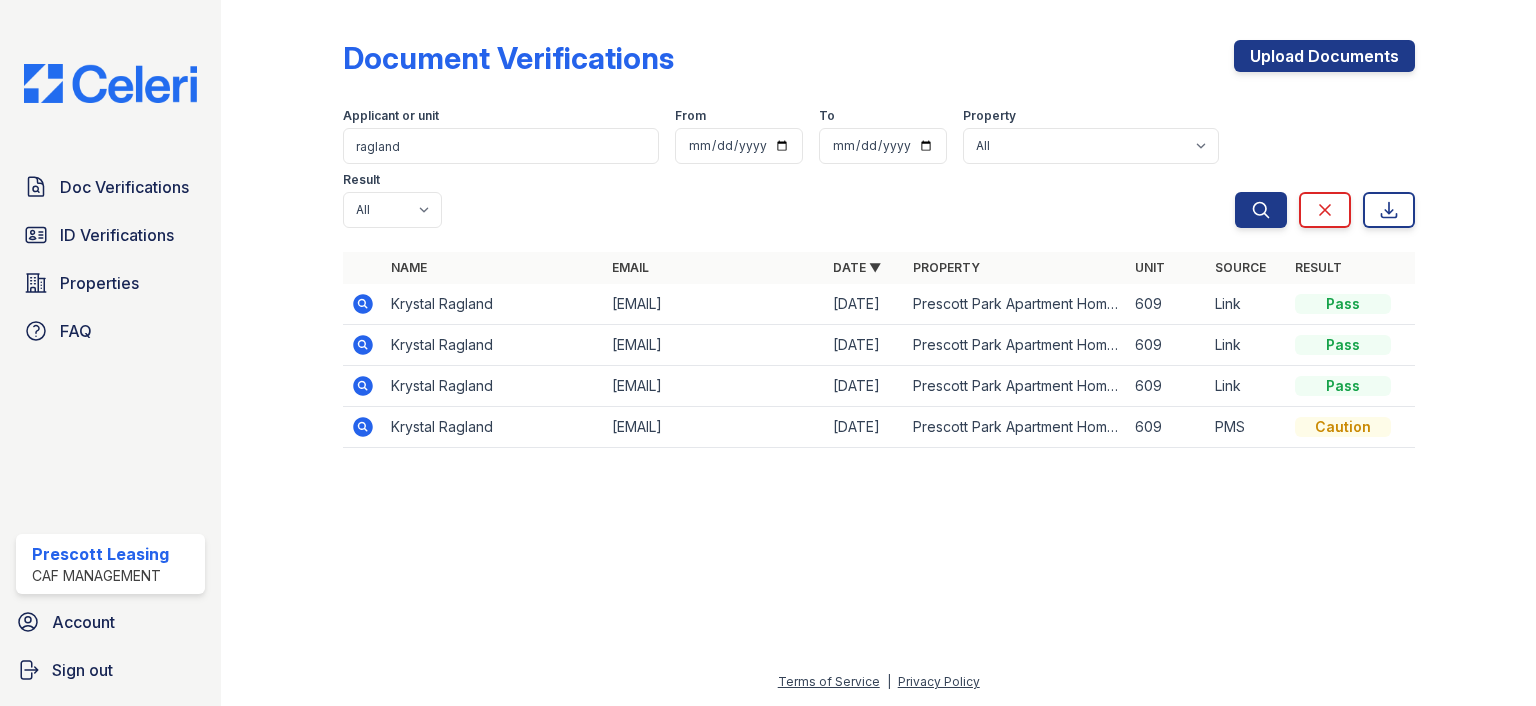 click at bounding box center [363, 427] 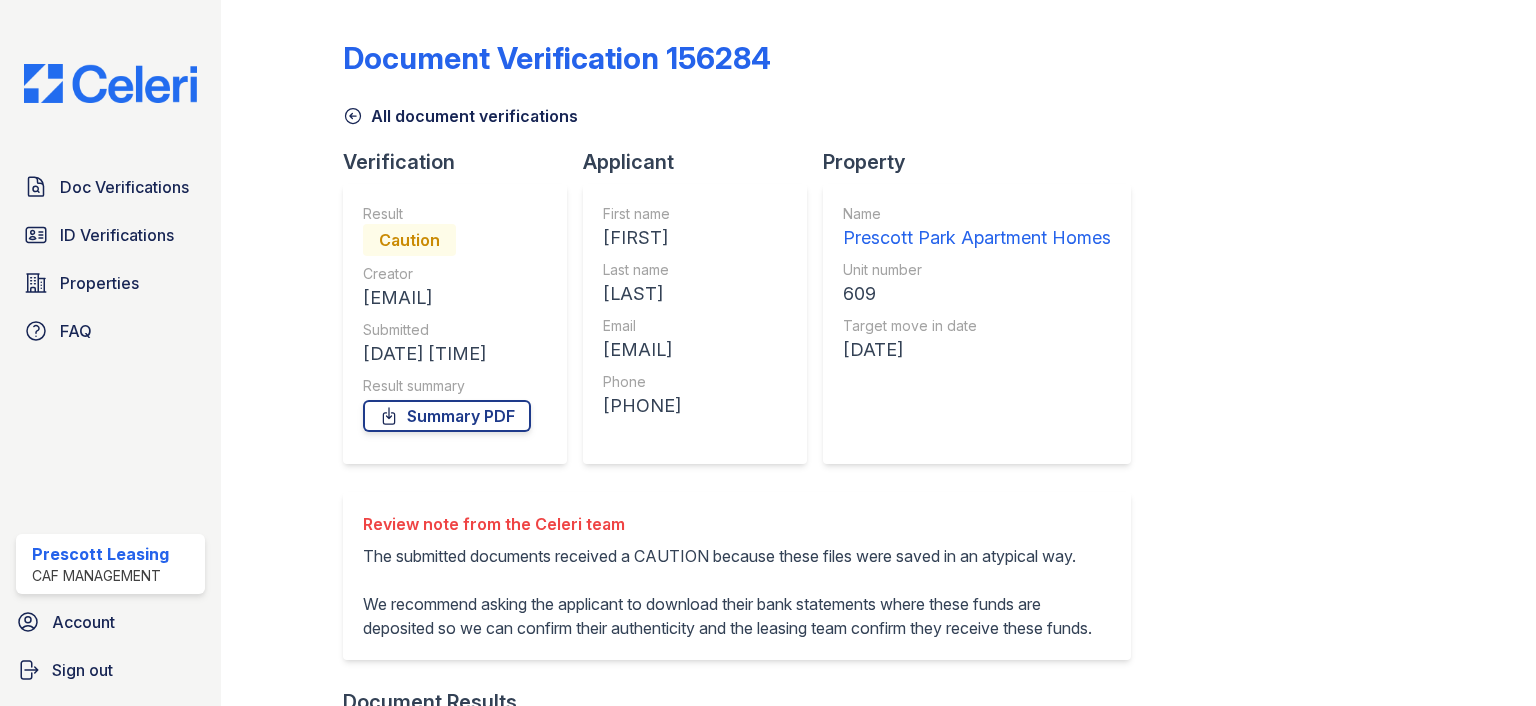 scroll, scrollTop: 0, scrollLeft: 0, axis: both 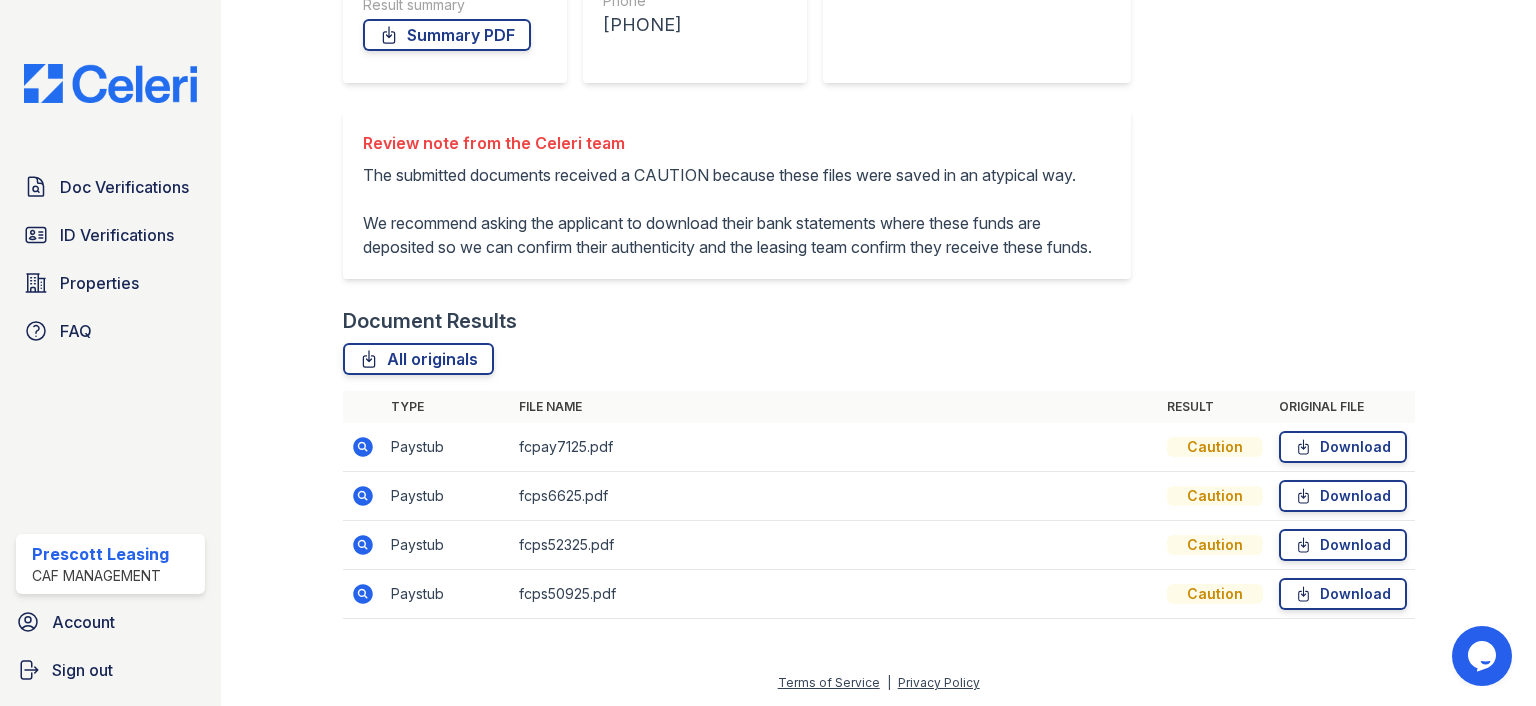 click at bounding box center (363, 594) 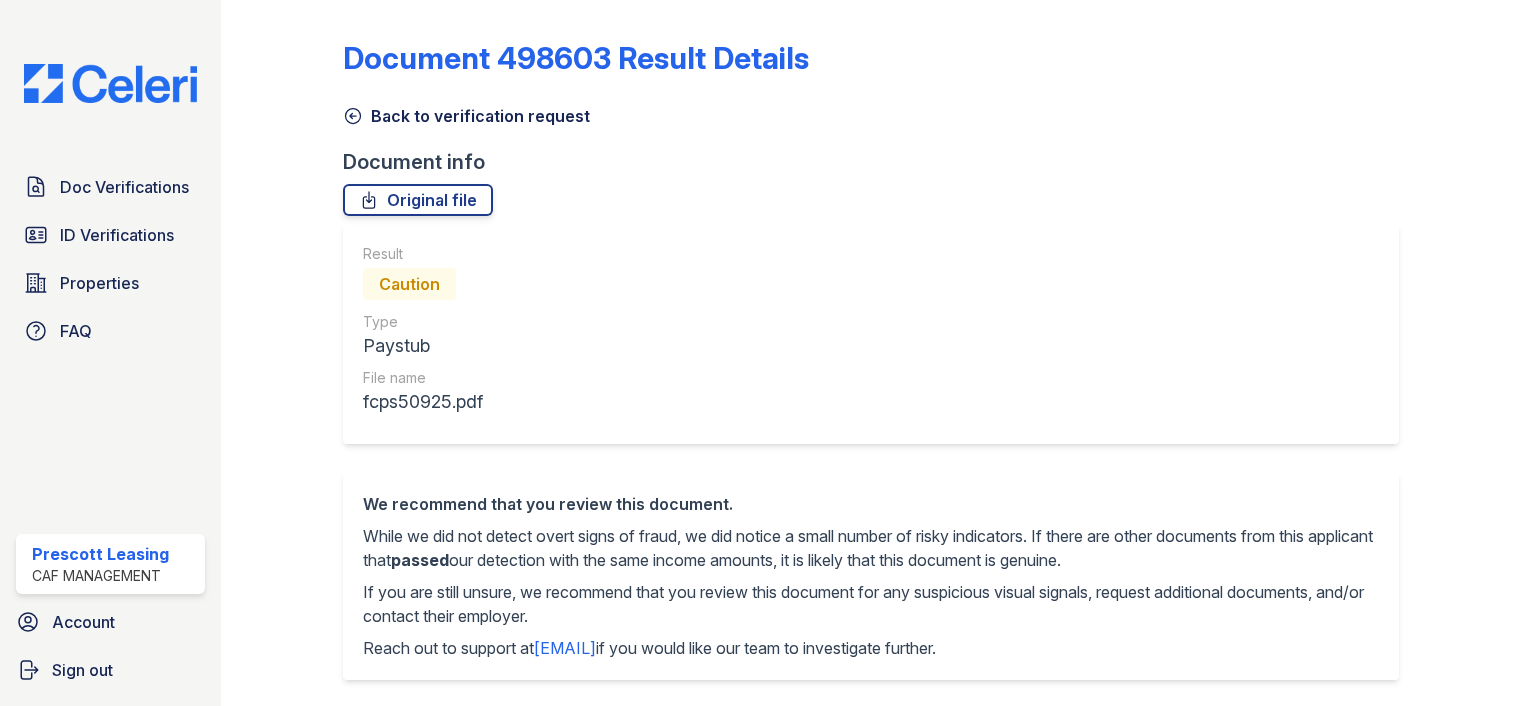 scroll, scrollTop: 0, scrollLeft: 0, axis: both 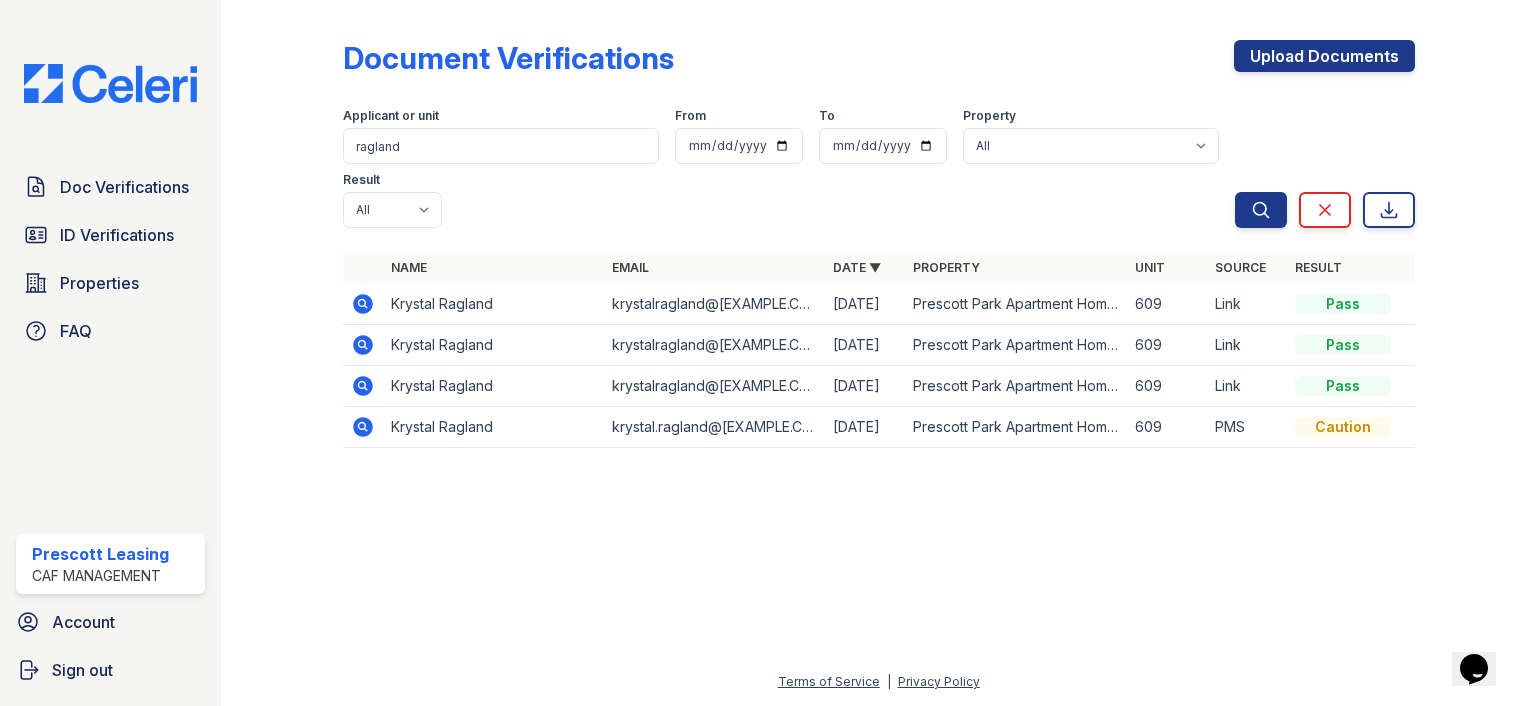 click at bounding box center (363, 386) 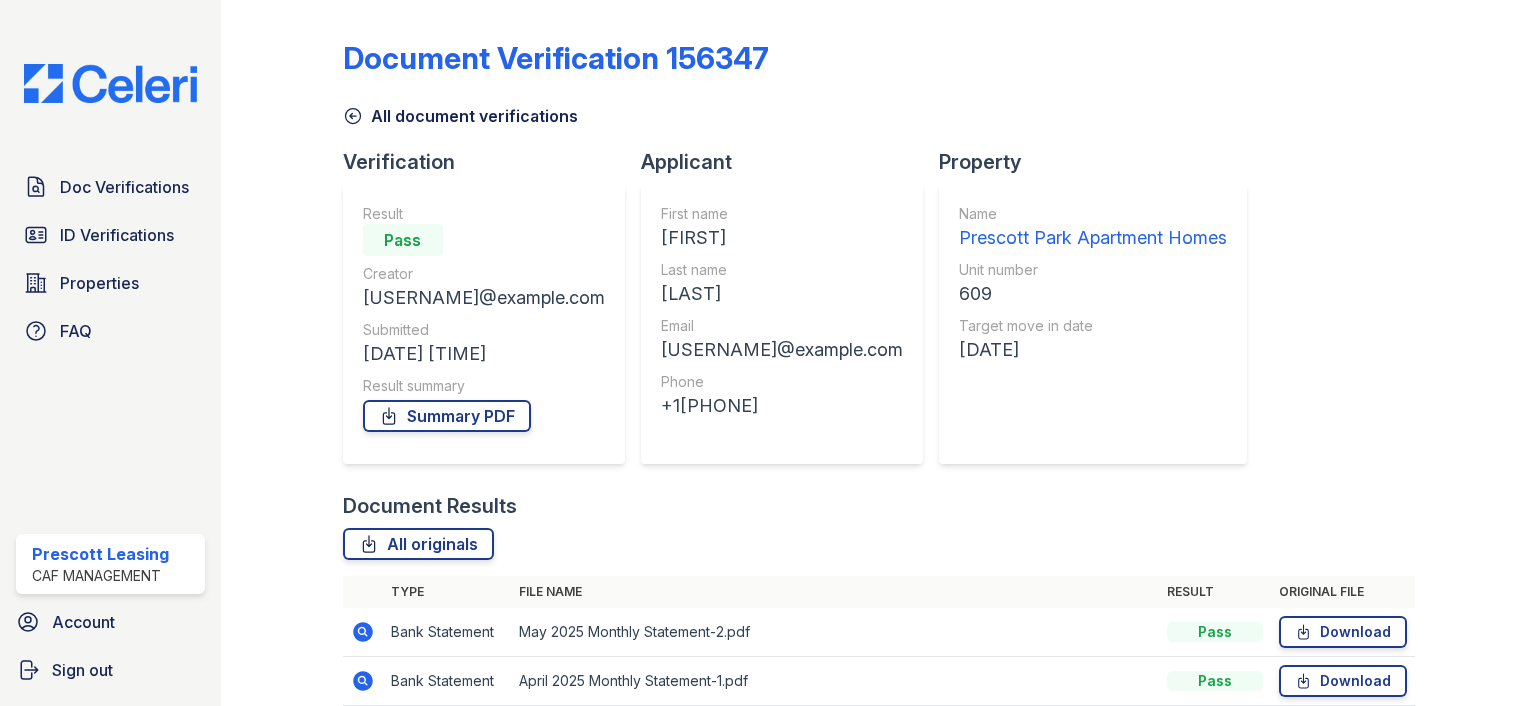 scroll, scrollTop: 0, scrollLeft: 0, axis: both 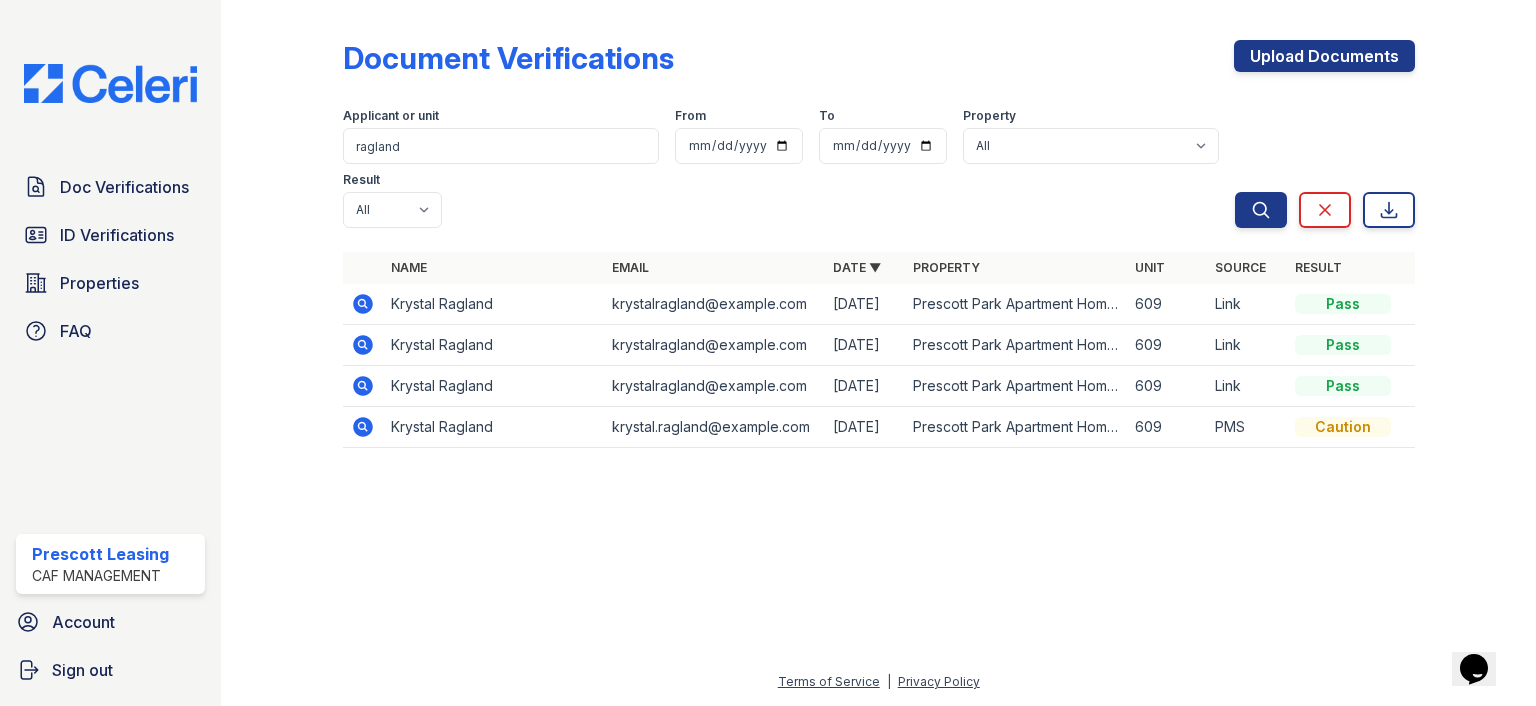 click at bounding box center [363, 345] 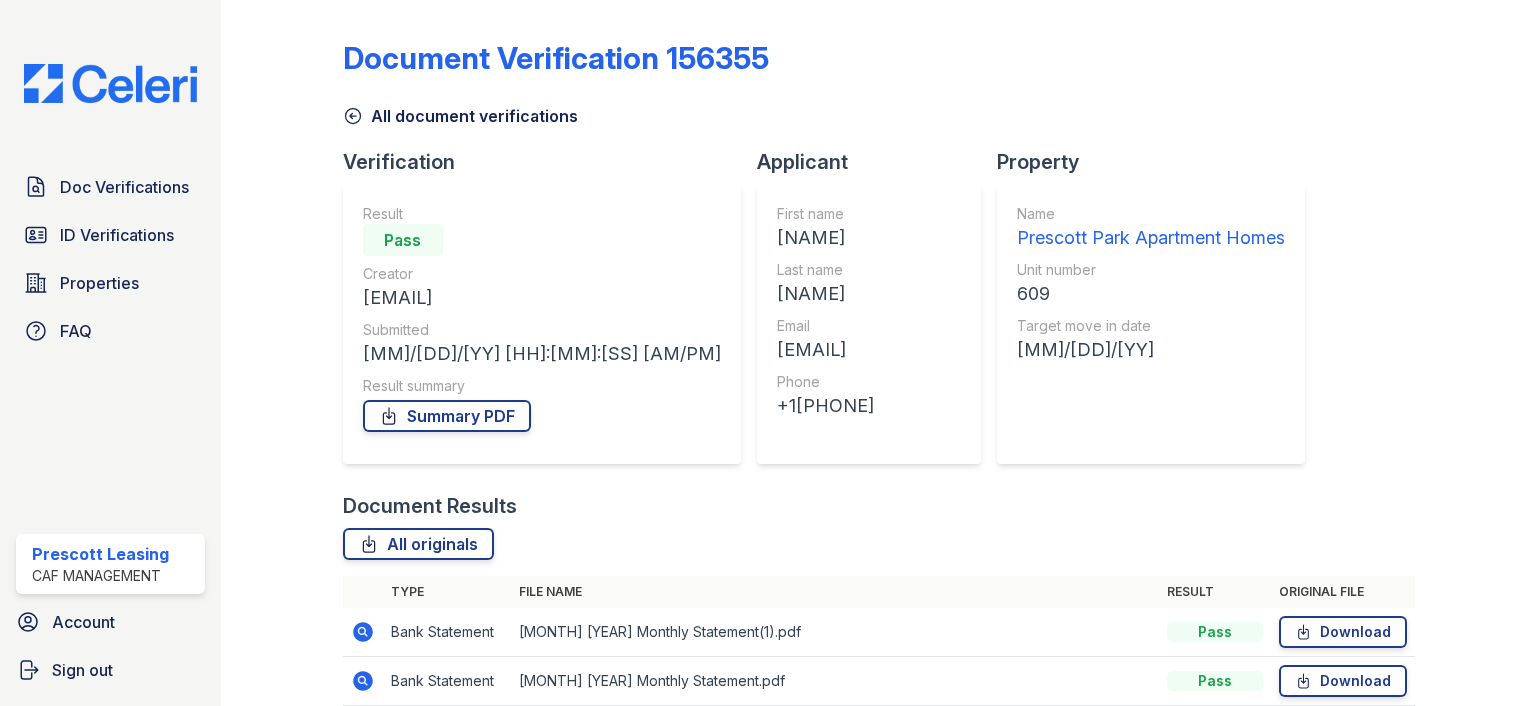 scroll, scrollTop: 0, scrollLeft: 0, axis: both 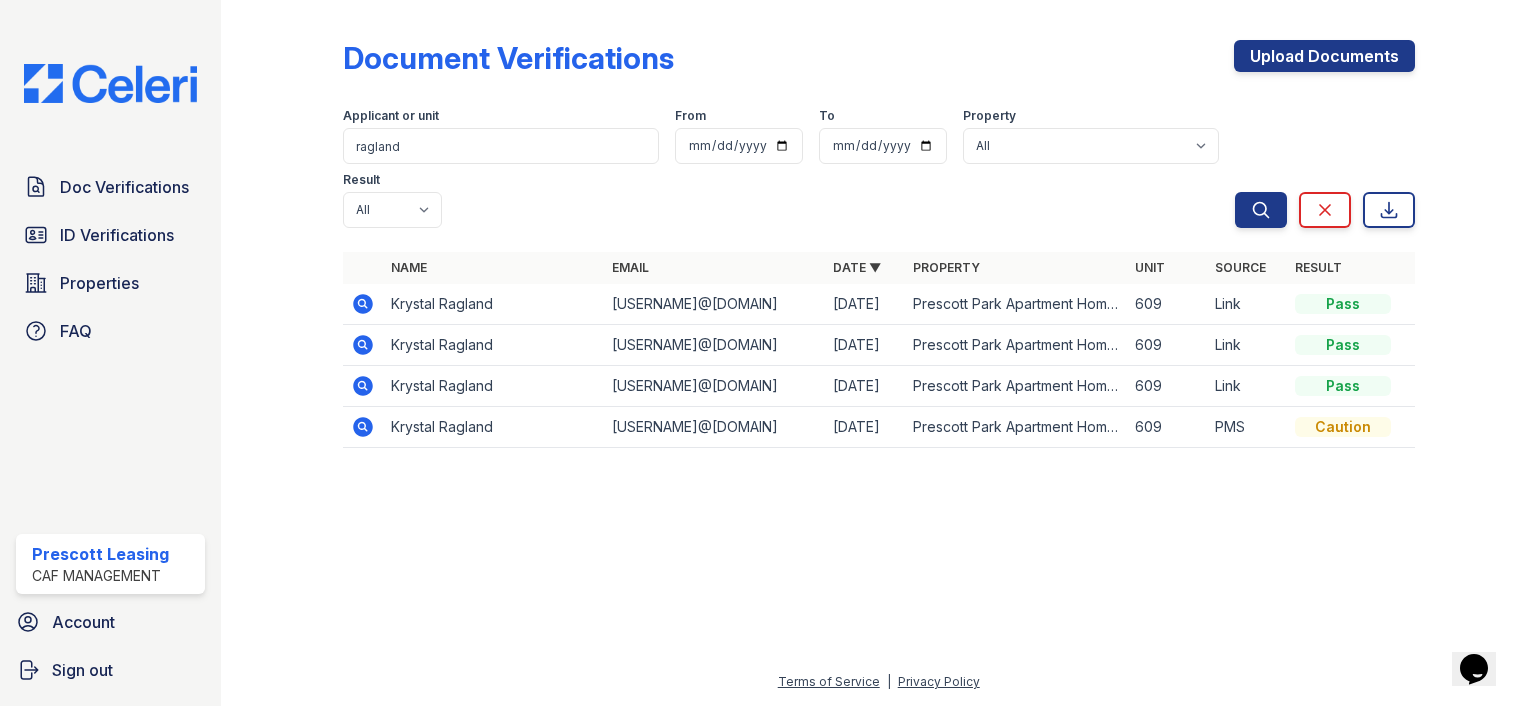 click at bounding box center [363, 304] 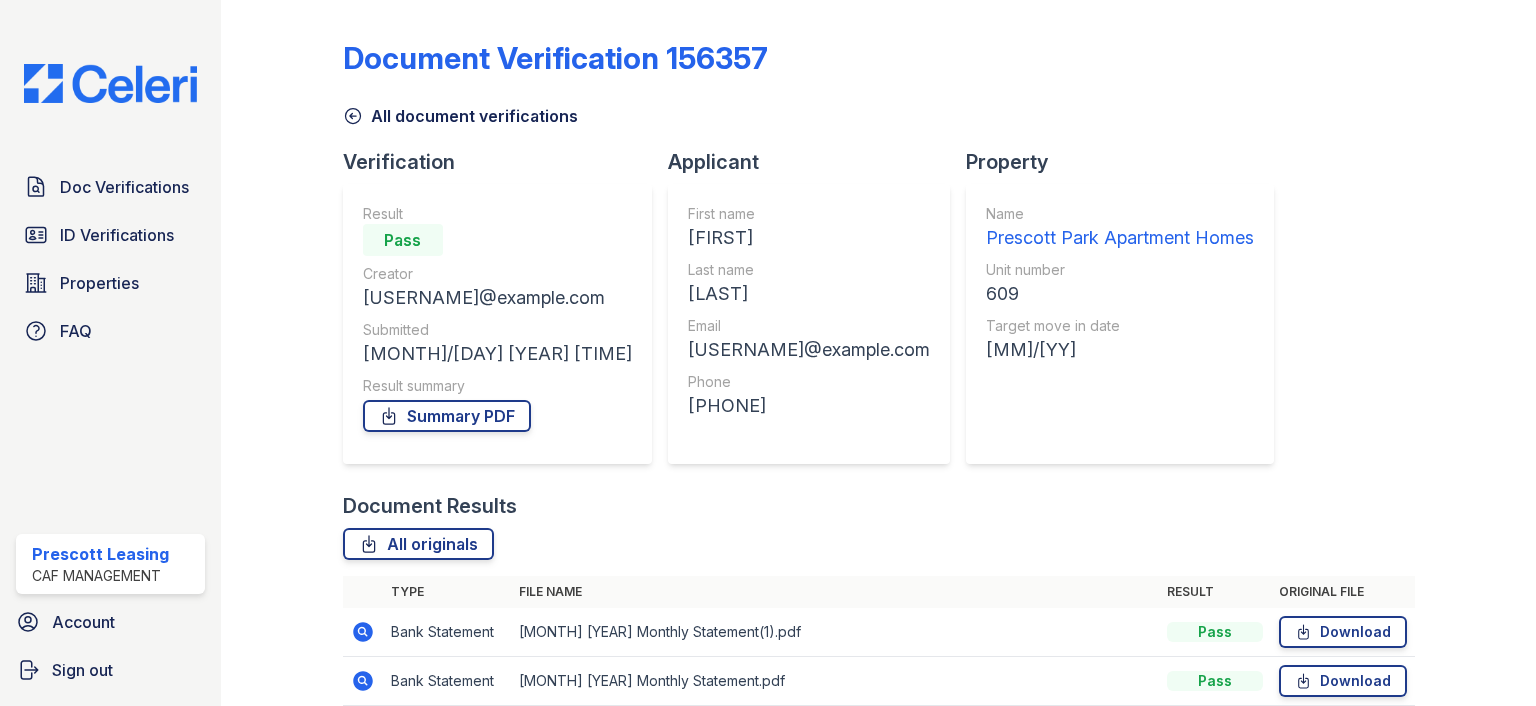 scroll, scrollTop: 0, scrollLeft: 0, axis: both 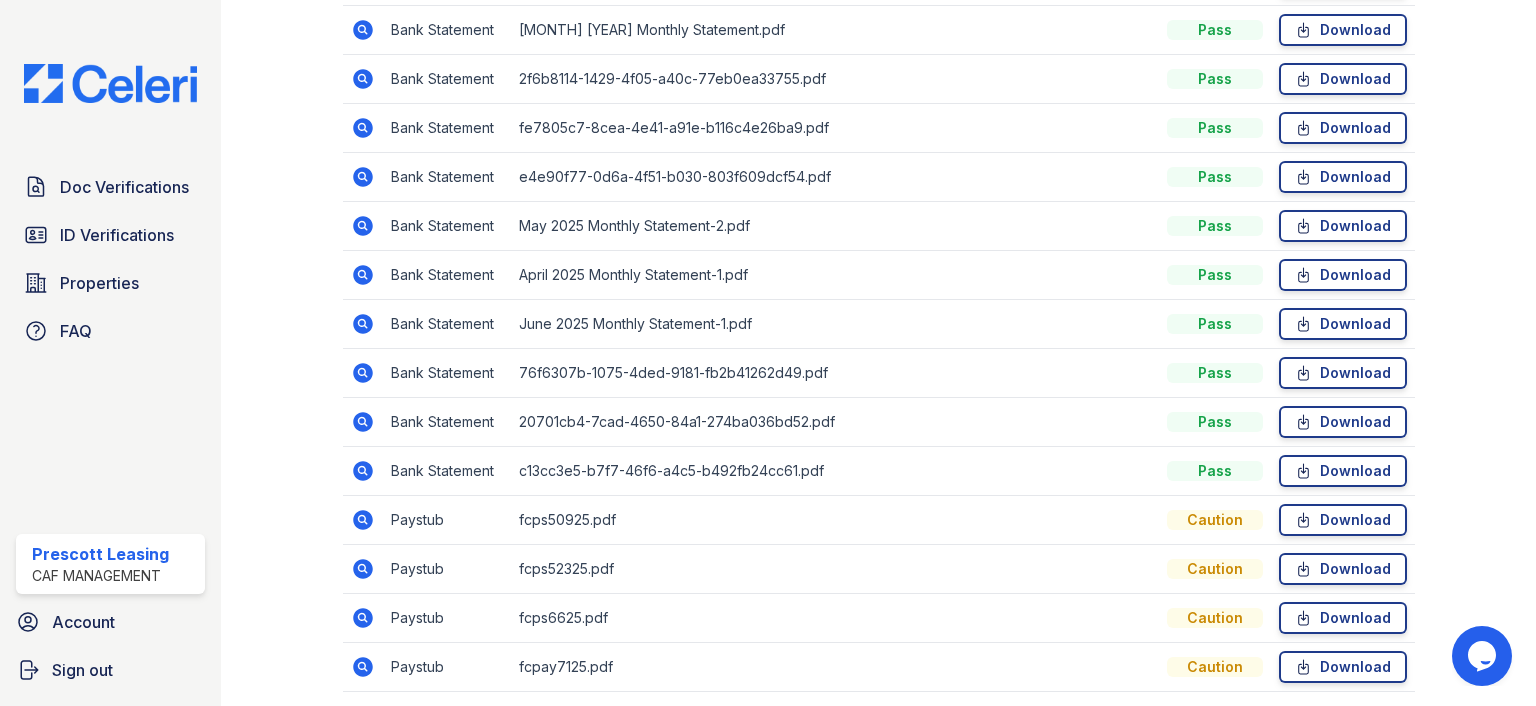 click at bounding box center (363, 667) 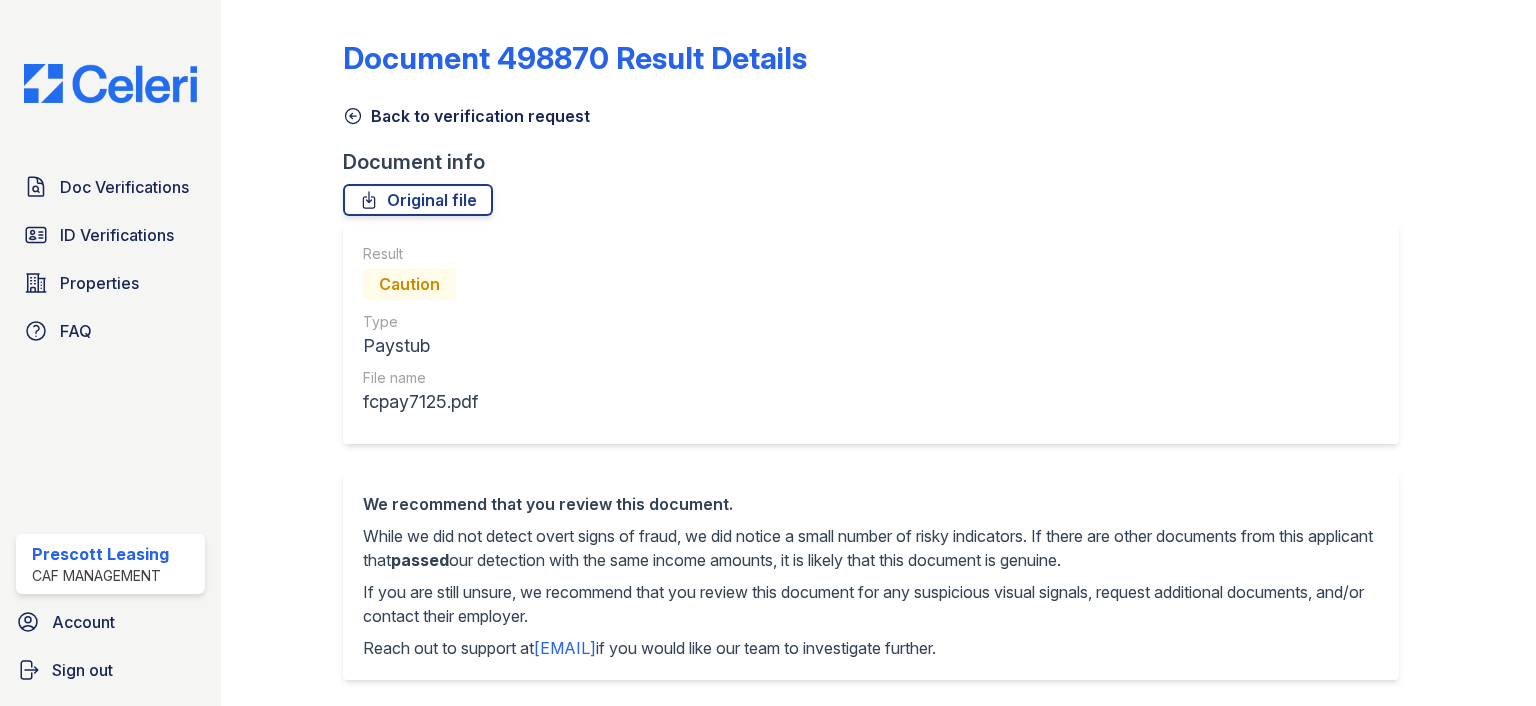 scroll, scrollTop: 0, scrollLeft: 0, axis: both 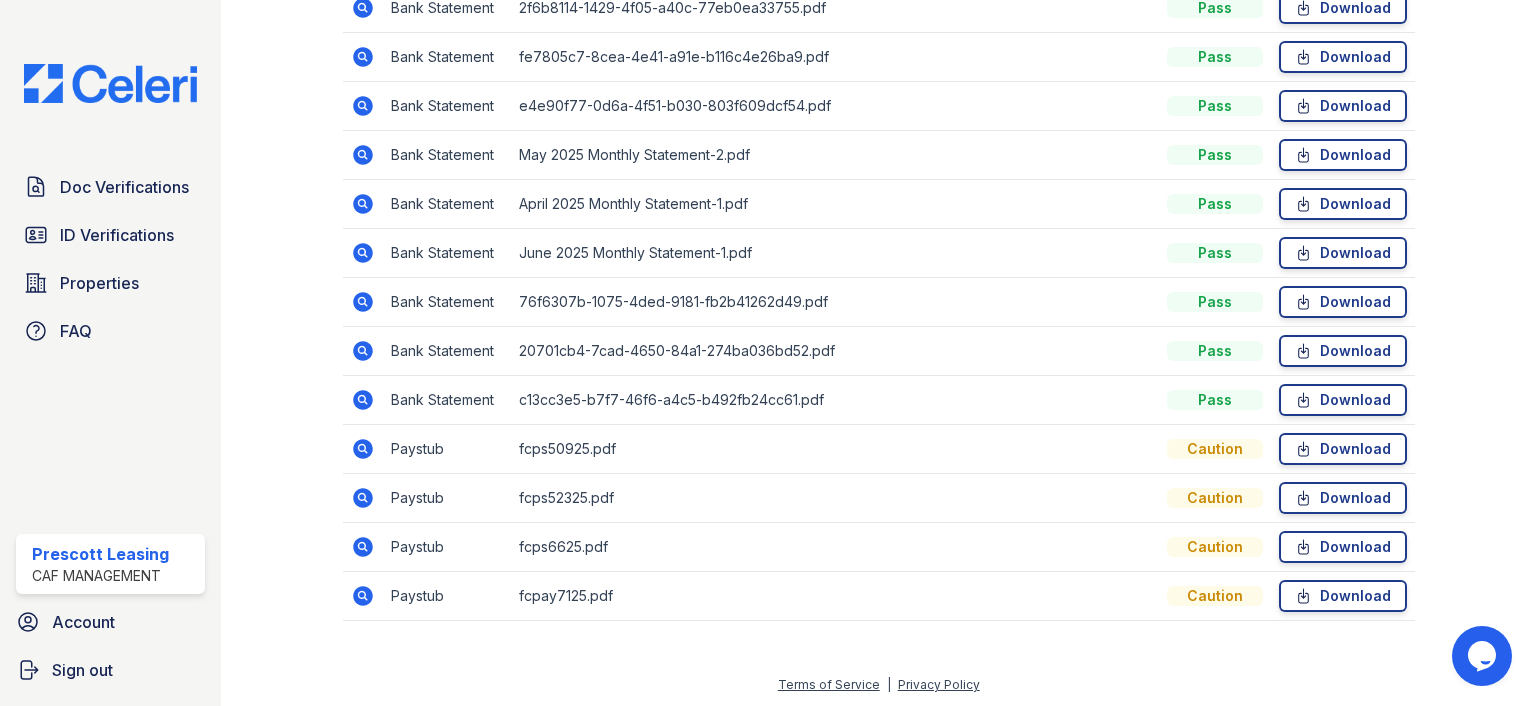 click at bounding box center [361, 594] 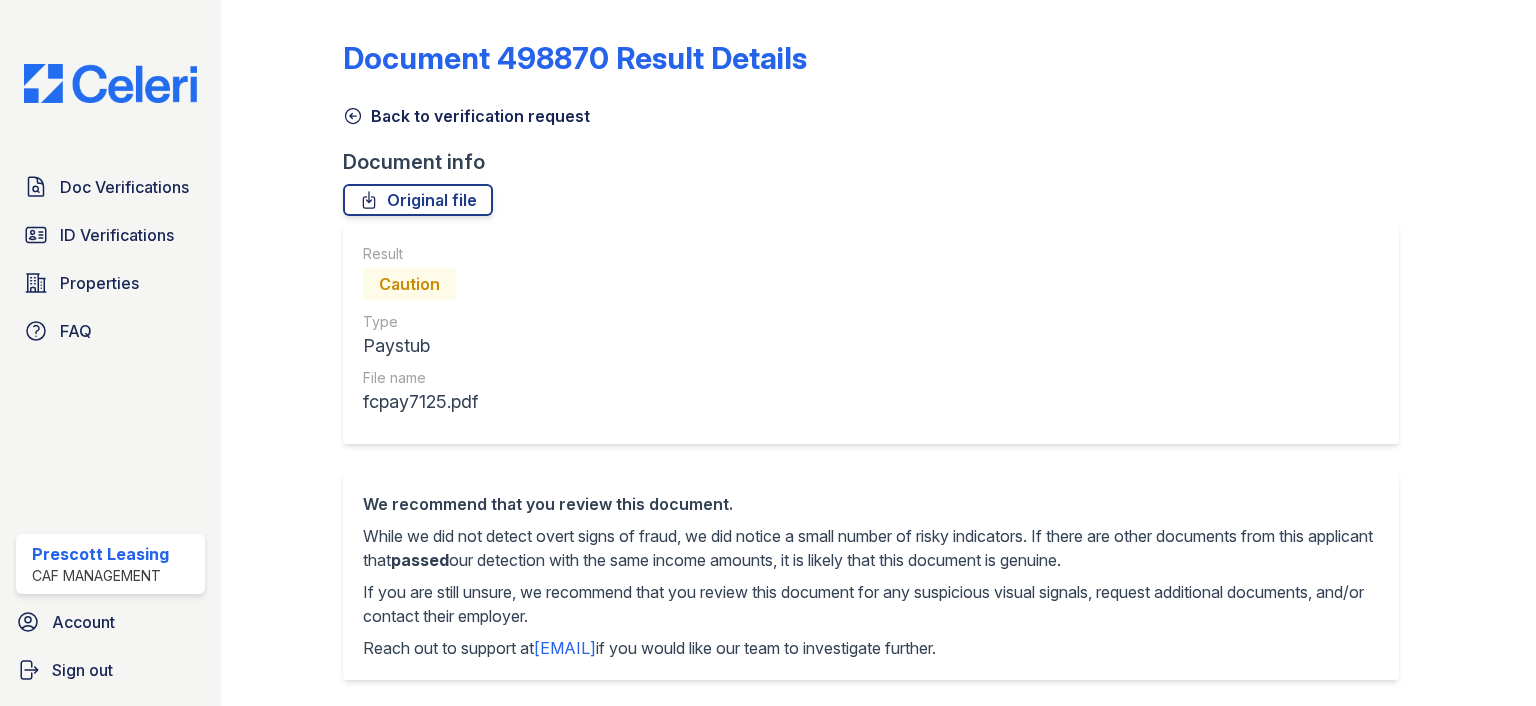 scroll, scrollTop: 0, scrollLeft: 0, axis: both 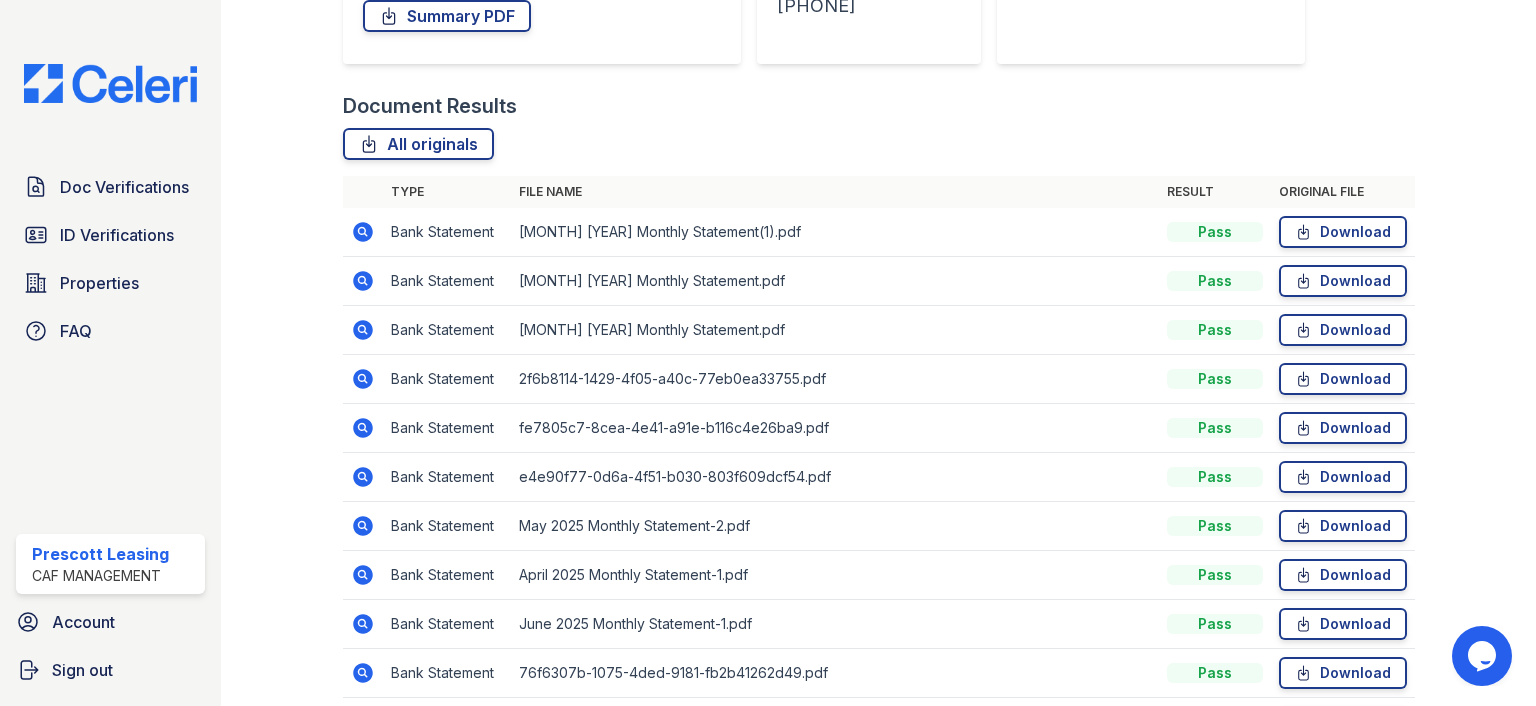 click at bounding box center [363, 624] 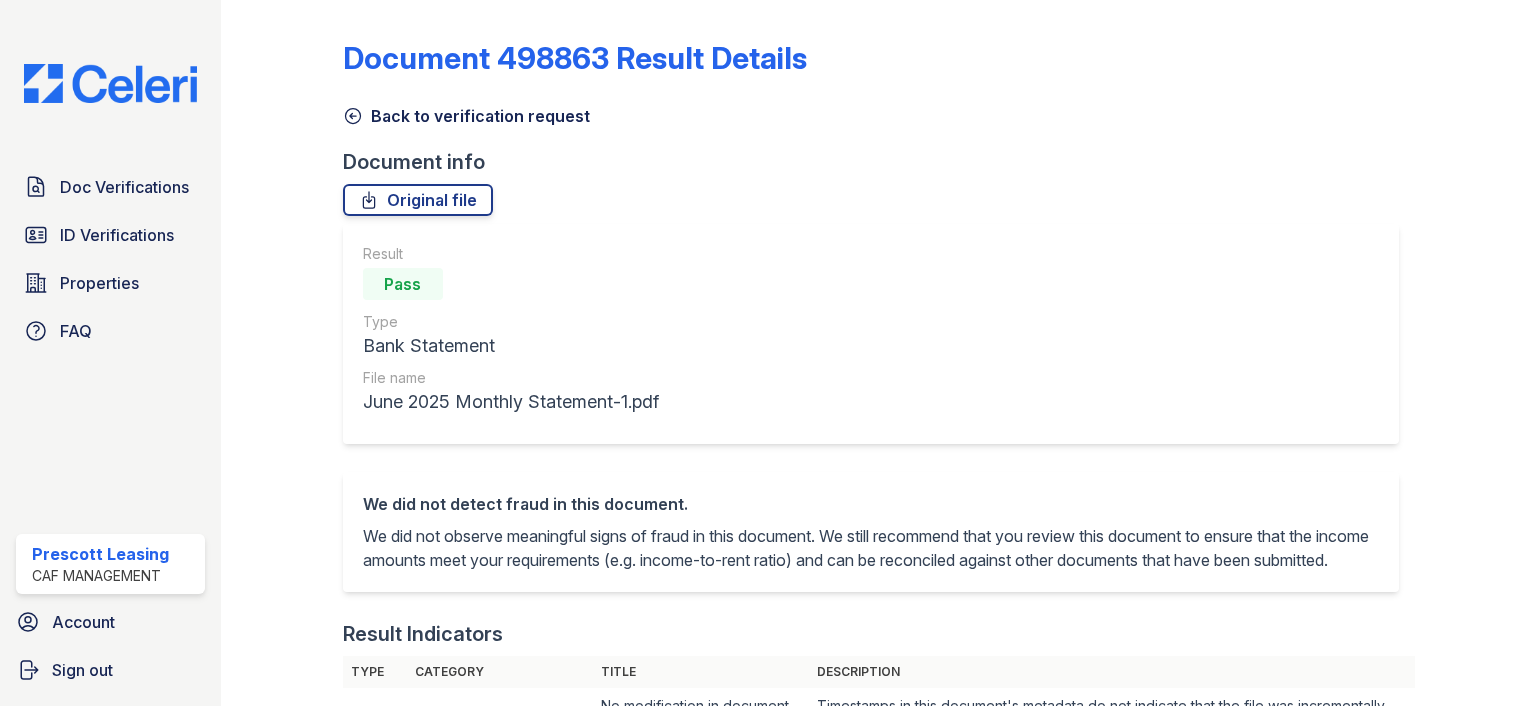 scroll, scrollTop: 0, scrollLeft: 0, axis: both 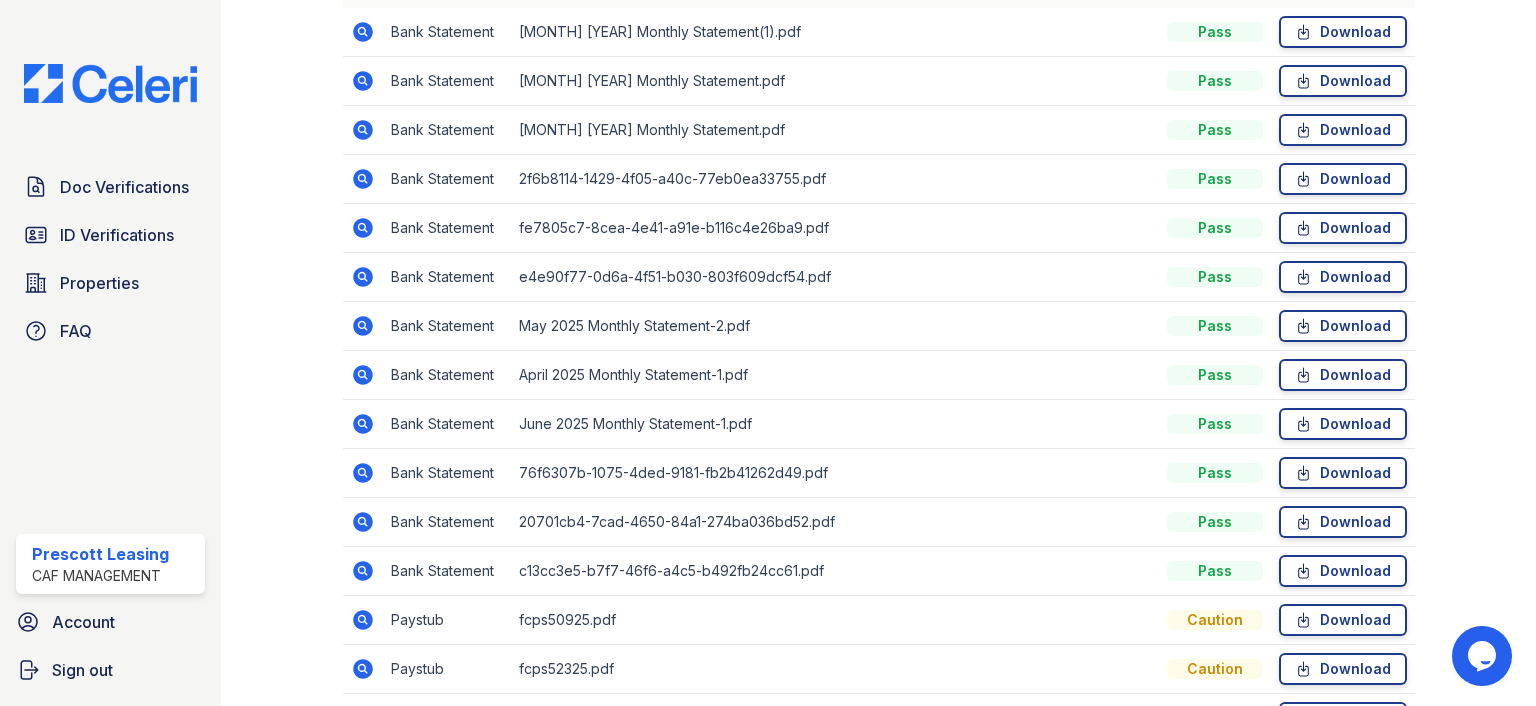 click at bounding box center (363, 375) 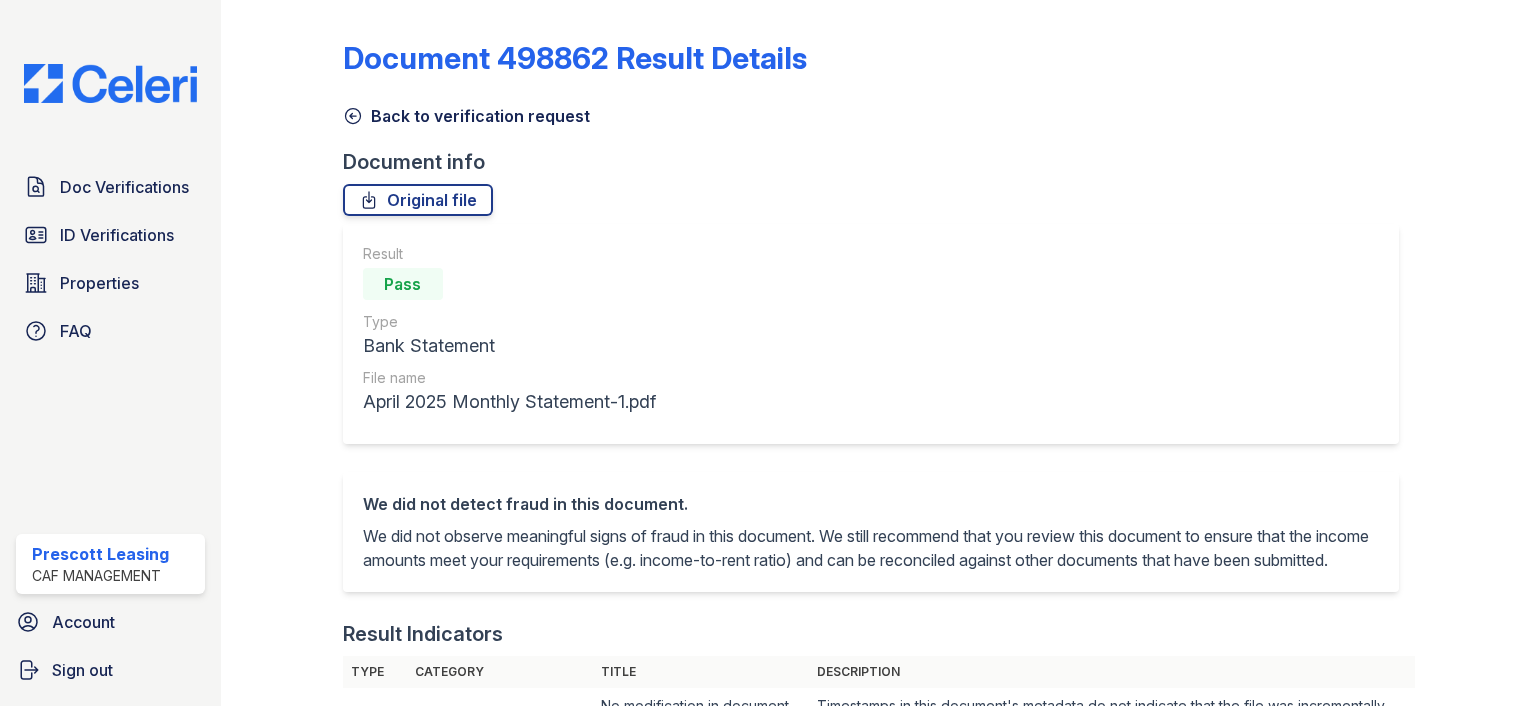 scroll, scrollTop: 0, scrollLeft: 0, axis: both 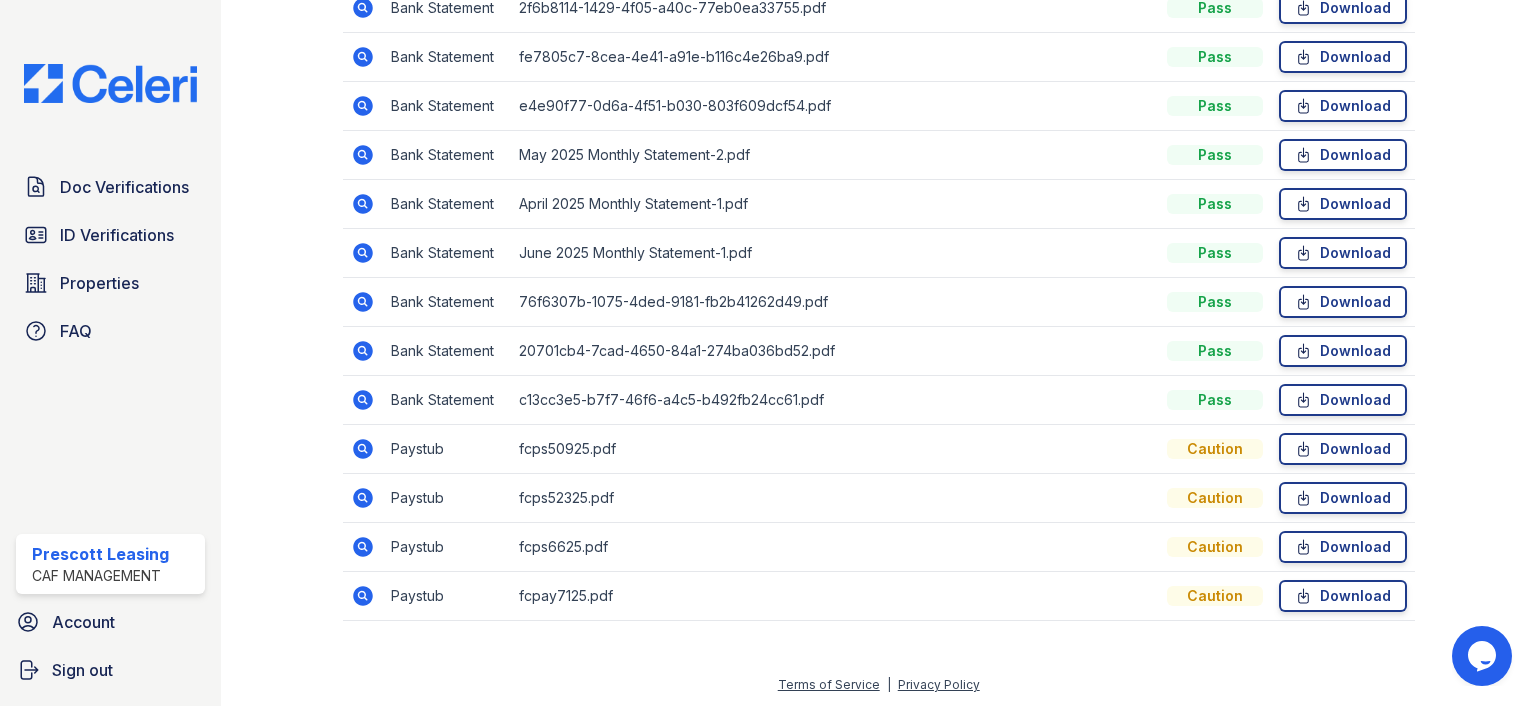 click at bounding box center [363, 547] 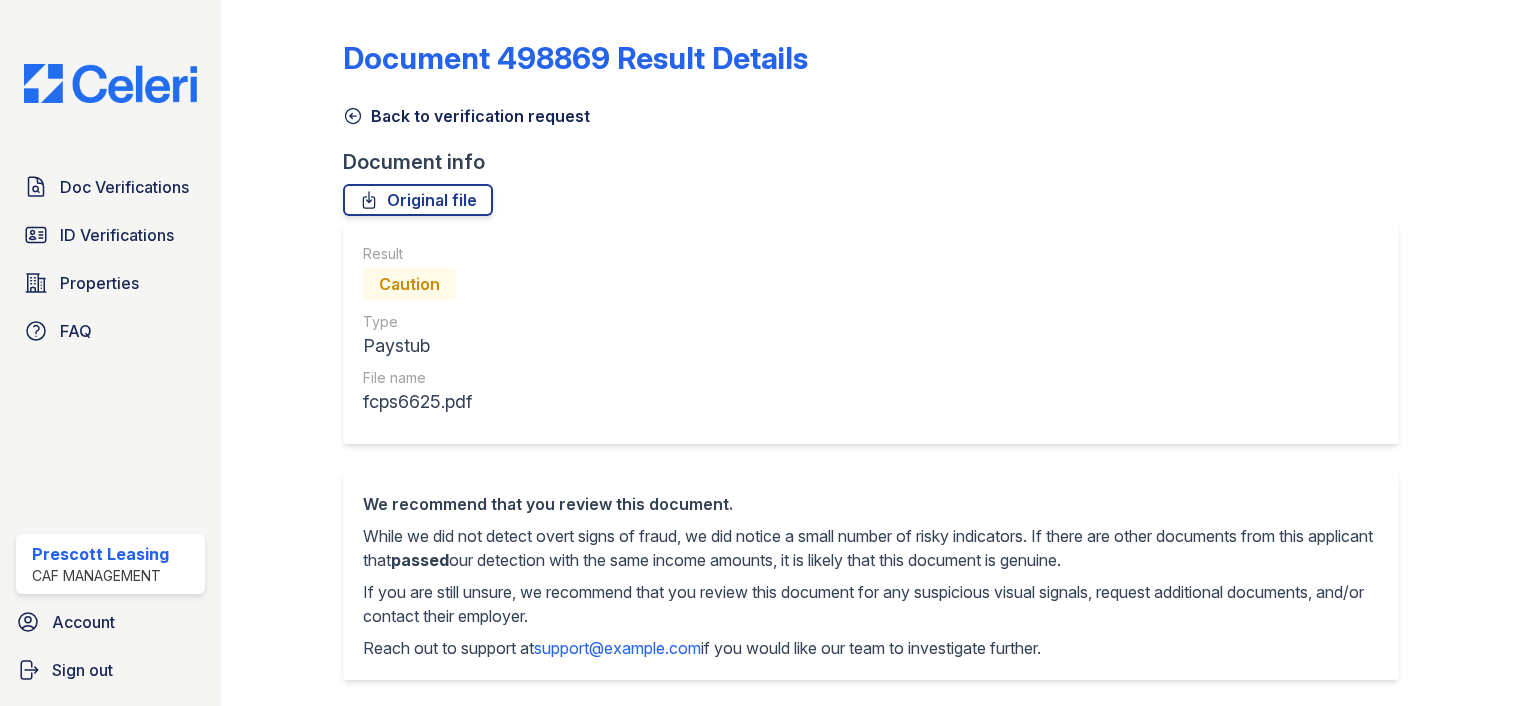 scroll, scrollTop: 0, scrollLeft: 0, axis: both 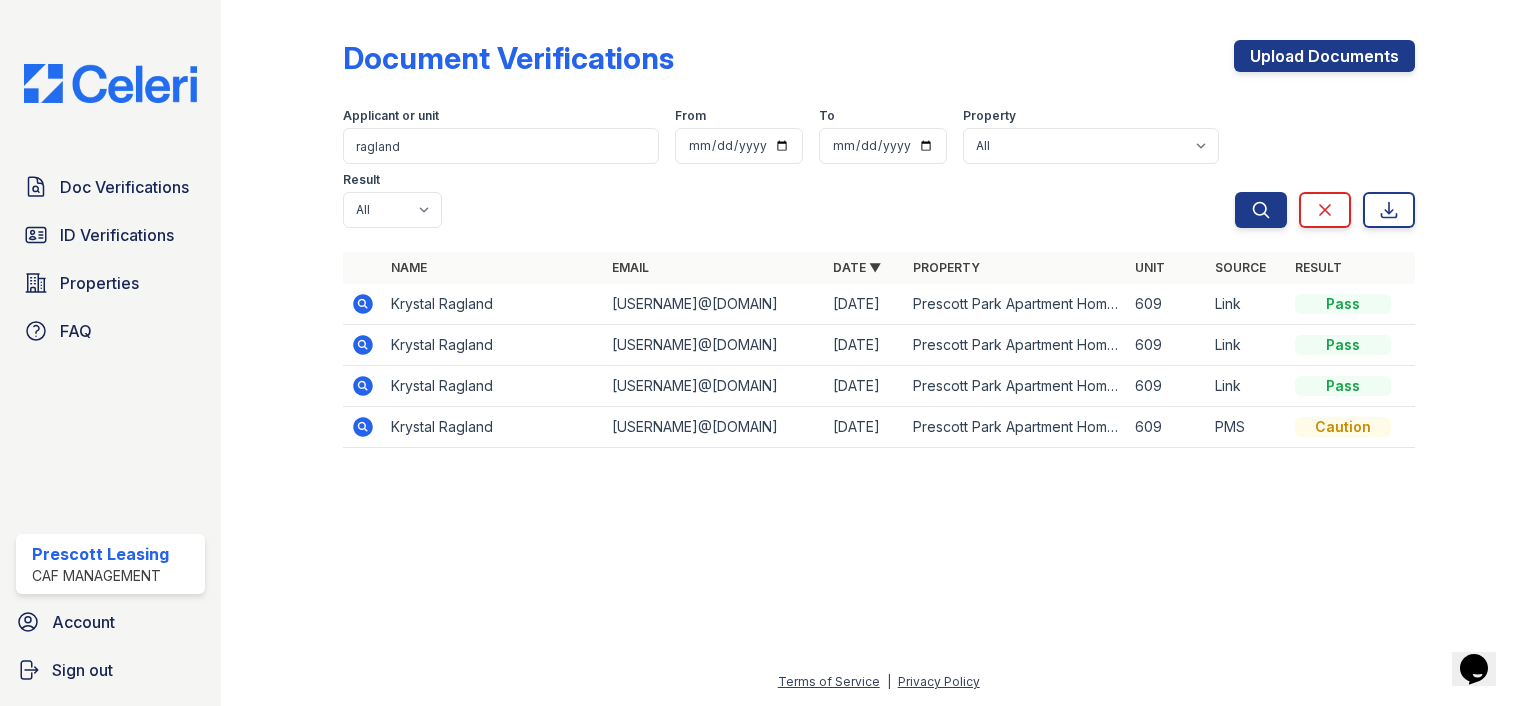 click at bounding box center [361, 343] 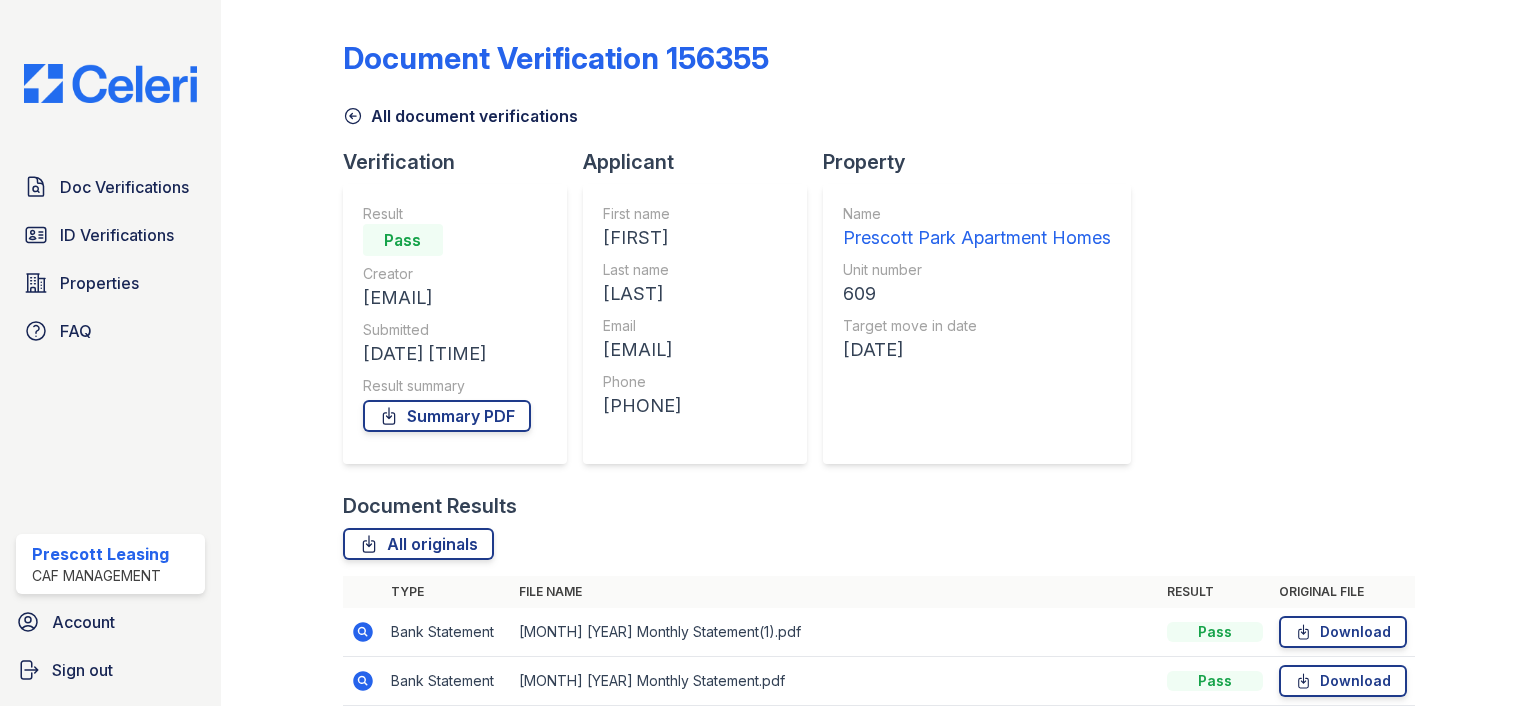 scroll, scrollTop: 0, scrollLeft: 0, axis: both 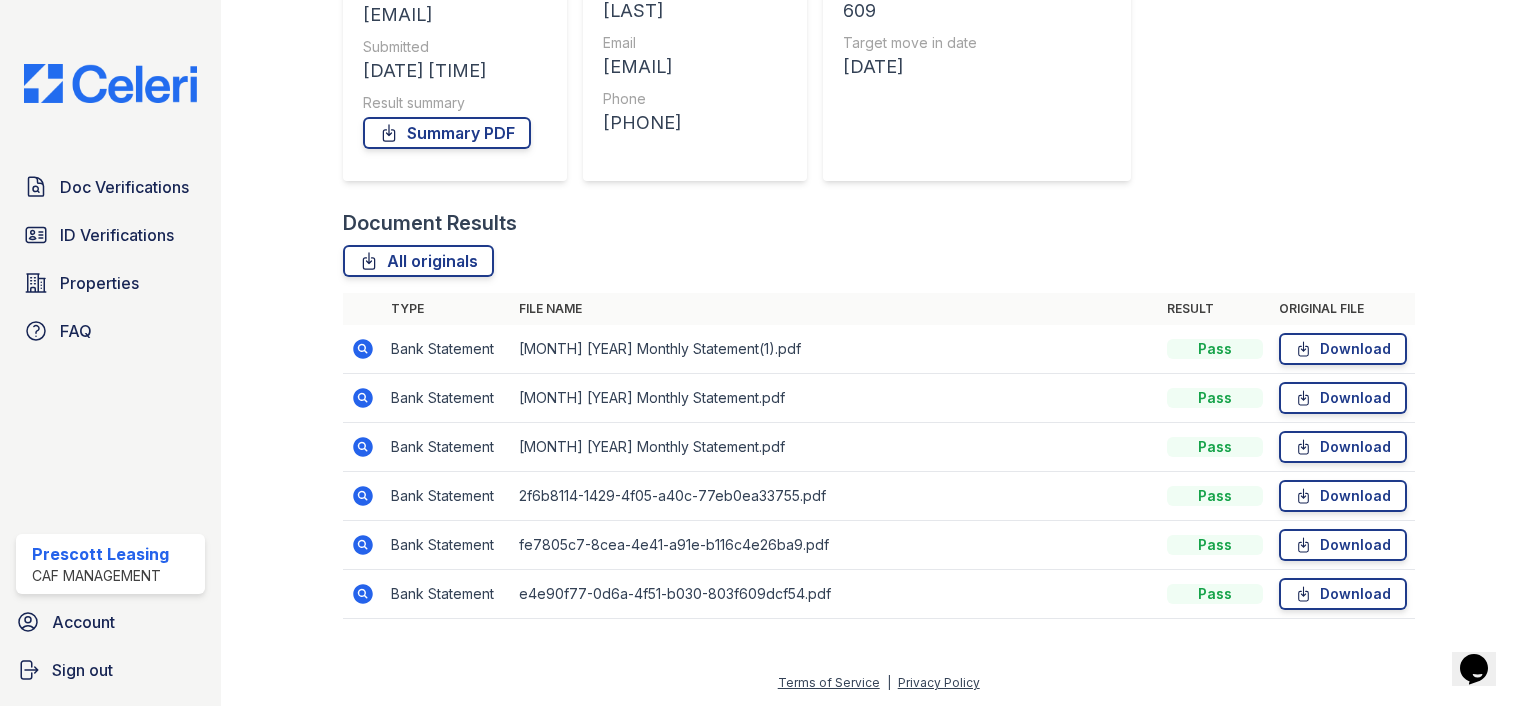 click at bounding box center (361, 592) 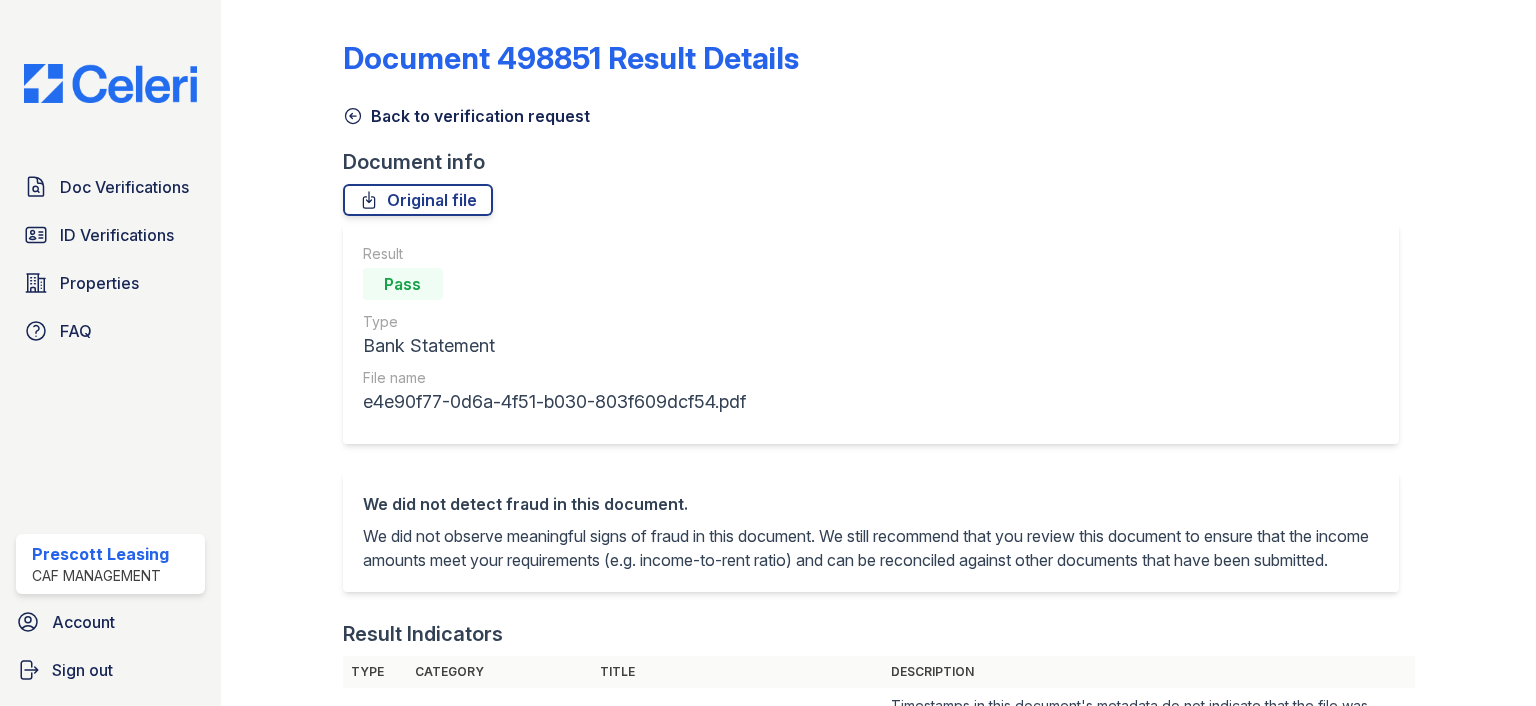 scroll, scrollTop: 0, scrollLeft: 0, axis: both 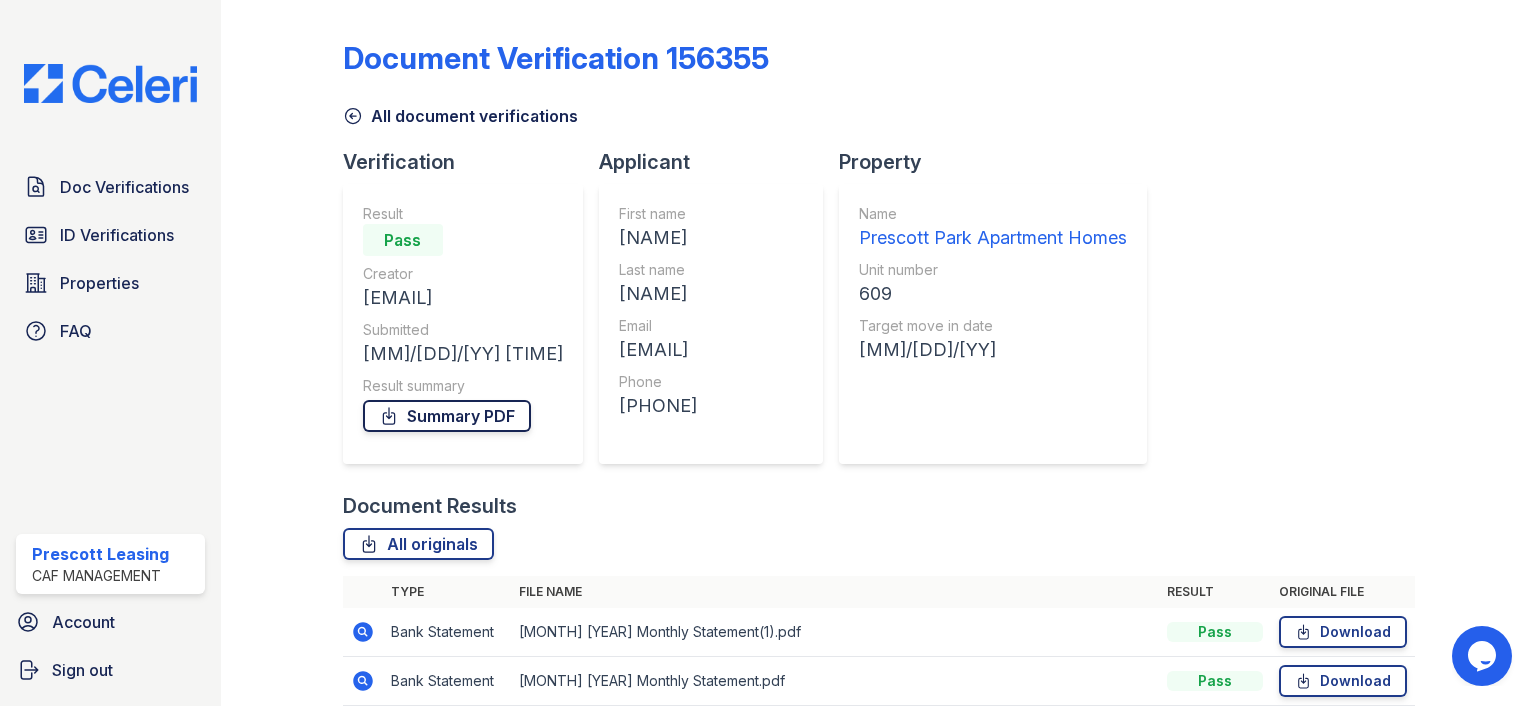 click on "Summary PDF" at bounding box center (447, 416) 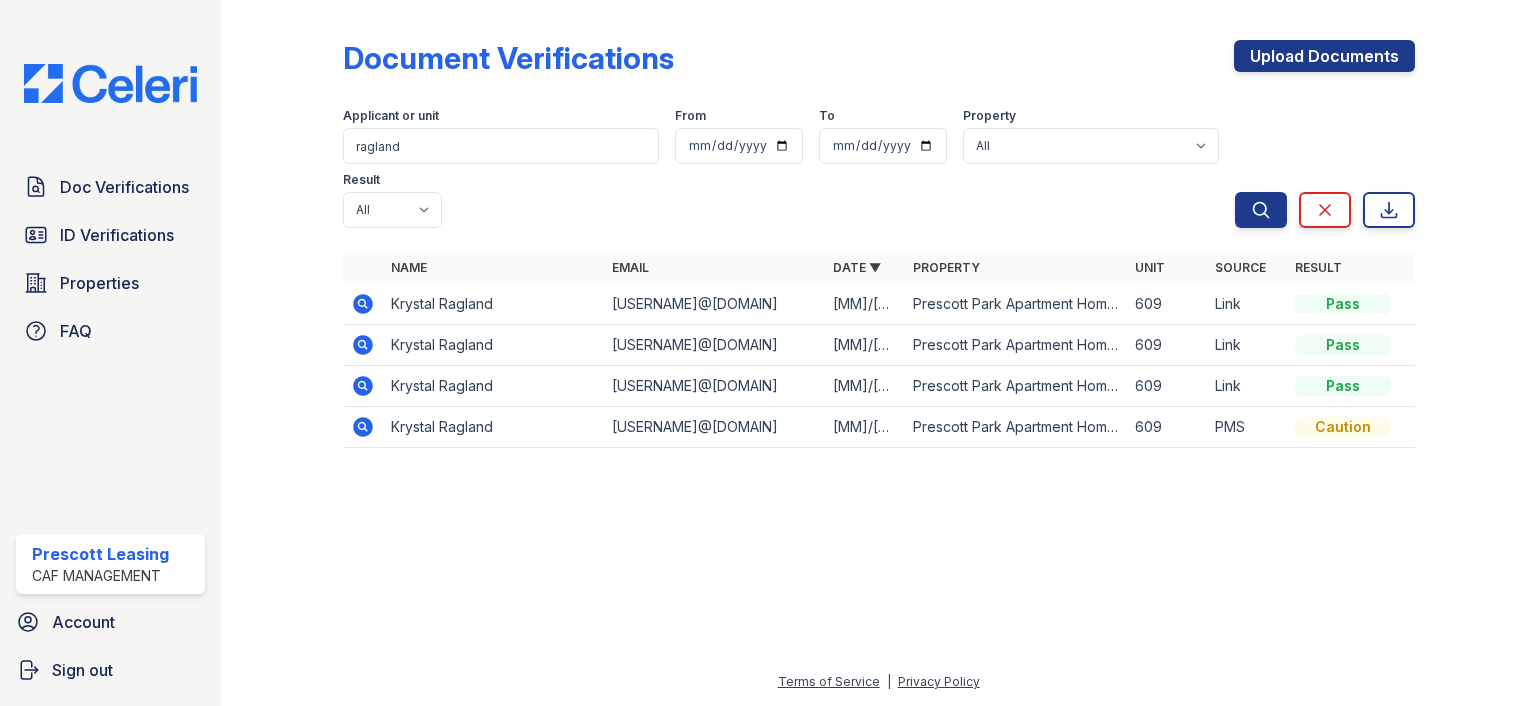 scroll, scrollTop: 0, scrollLeft: 0, axis: both 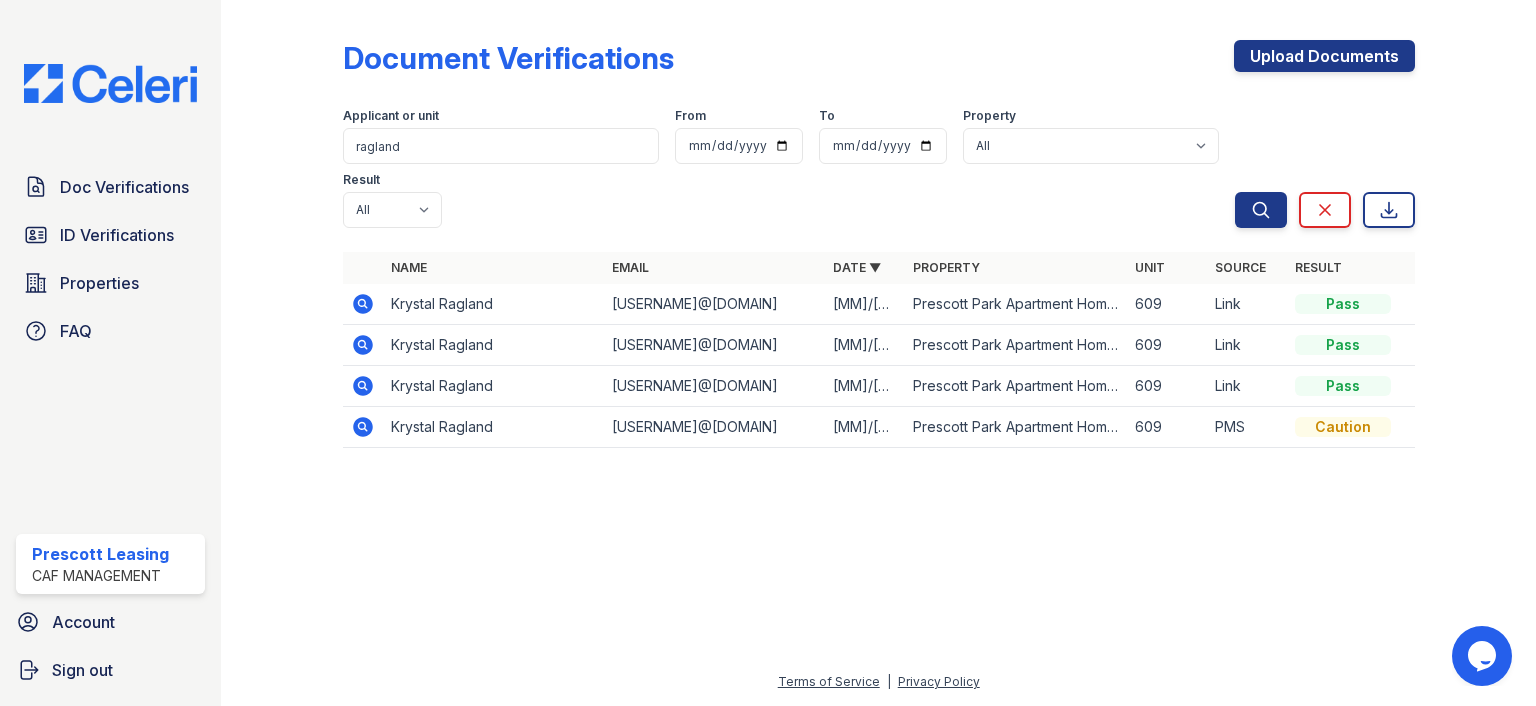 click at bounding box center [363, 345] 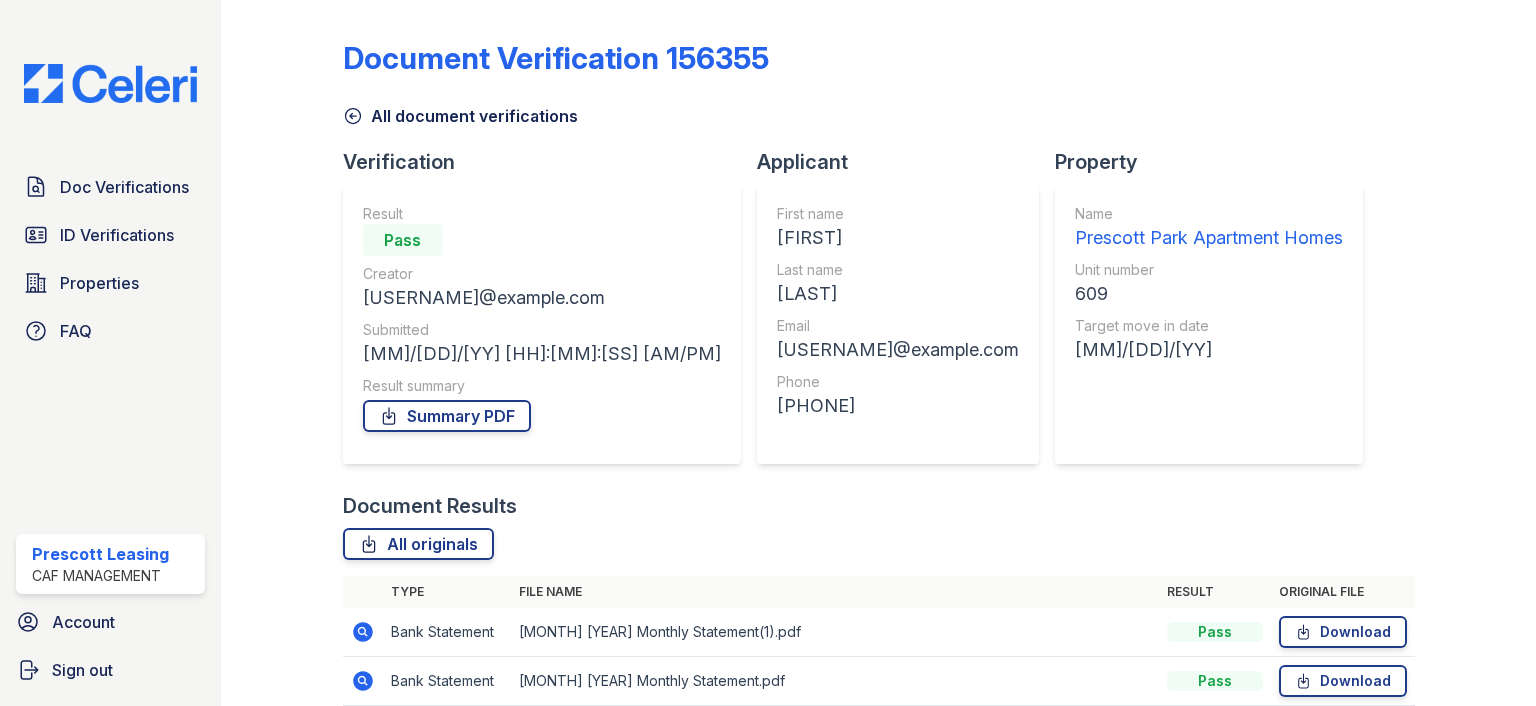 scroll, scrollTop: 0, scrollLeft: 0, axis: both 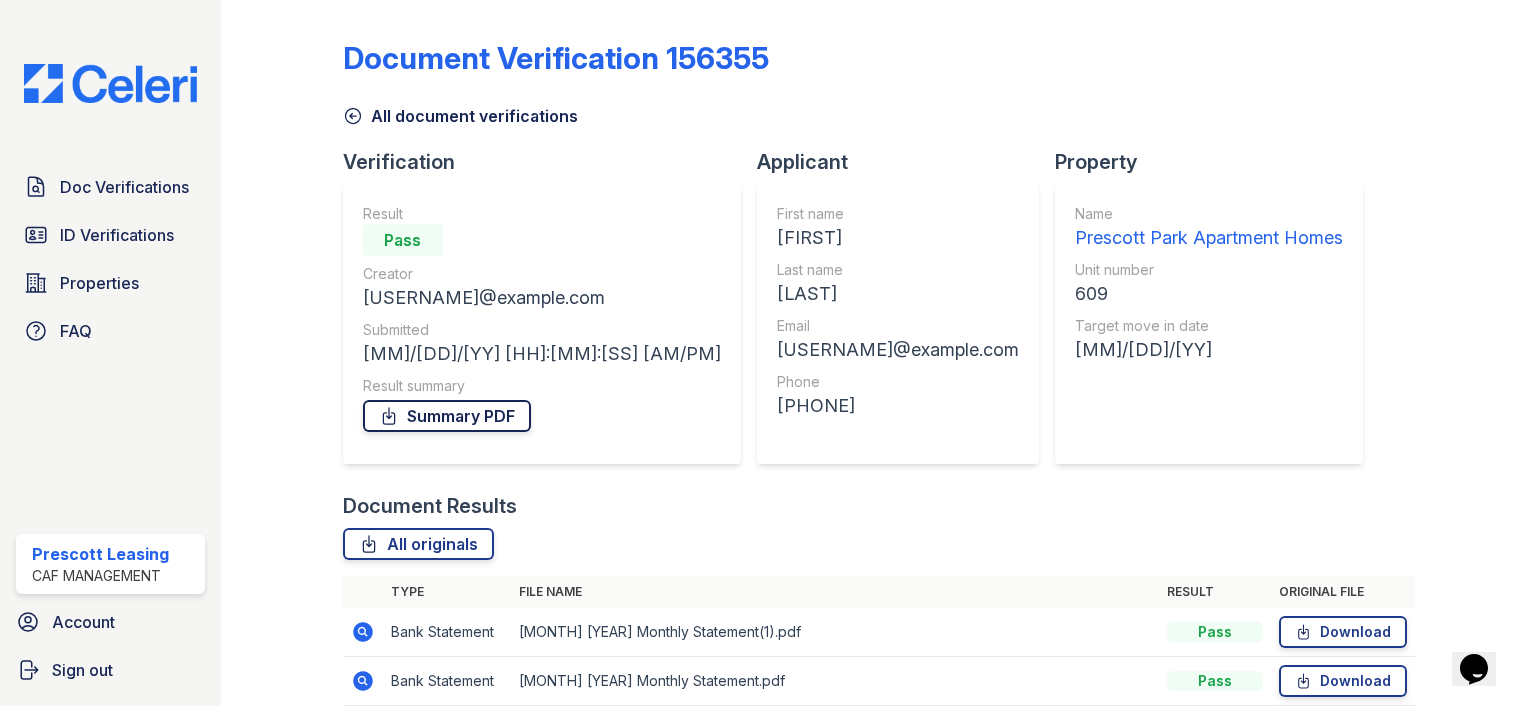 click on "Summary PDF" at bounding box center [447, 416] 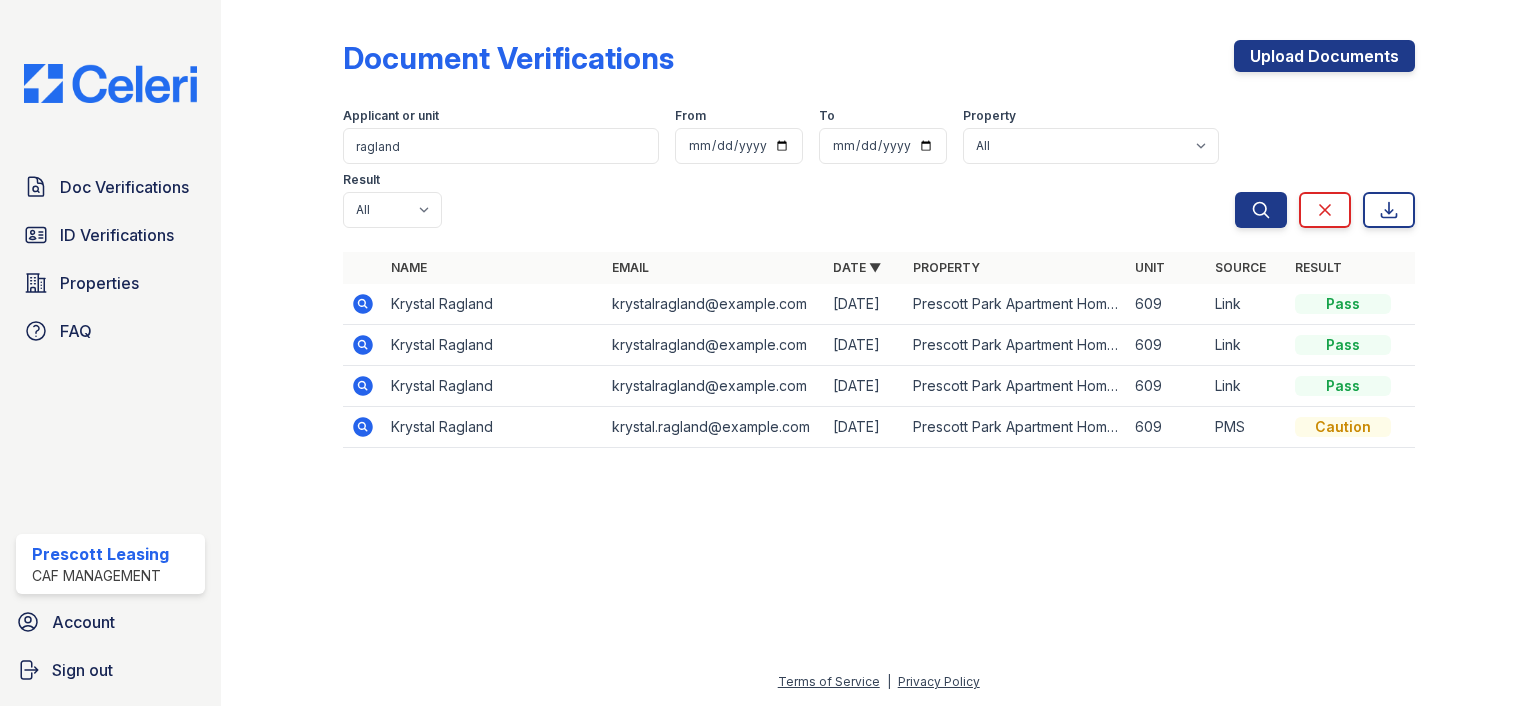 scroll, scrollTop: 0, scrollLeft: 0, axis: both 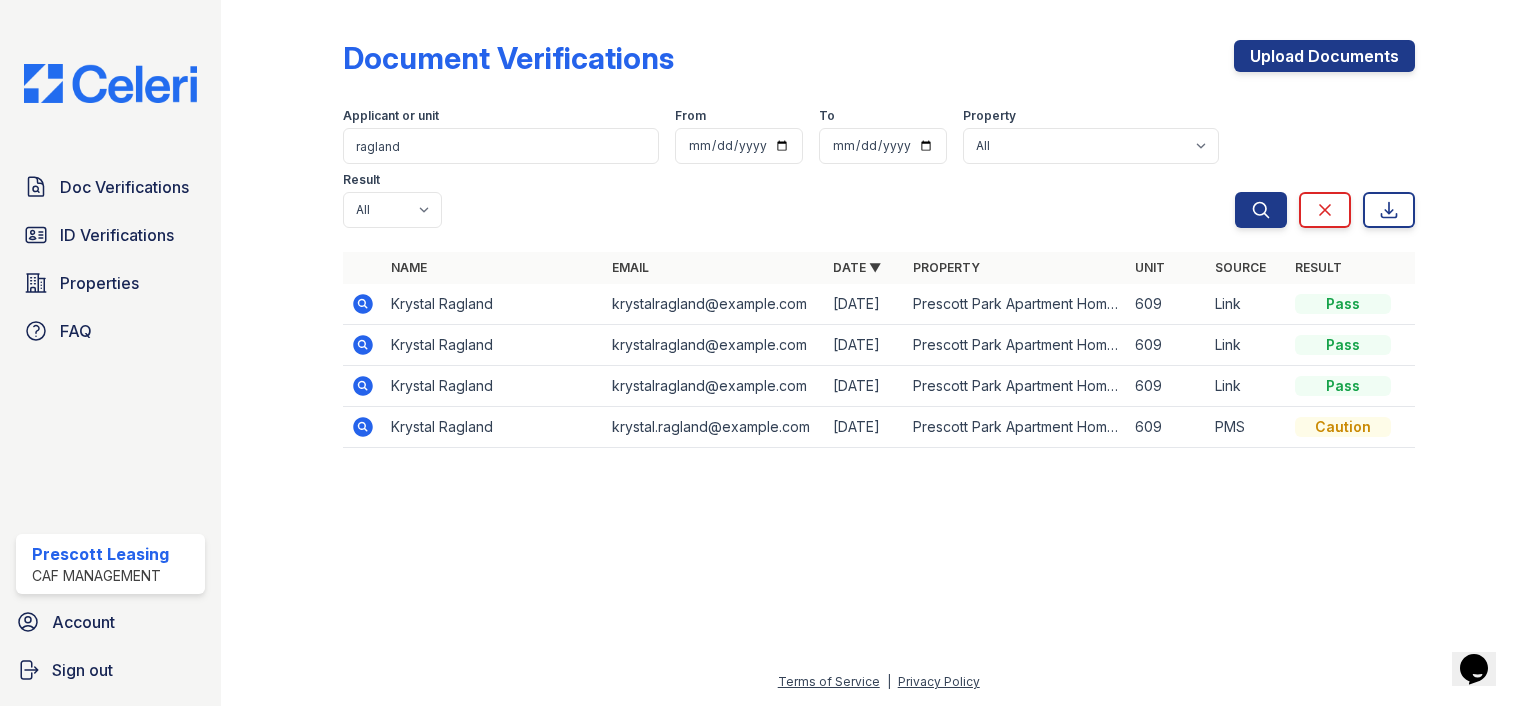 click at bounding box center (361, 384) 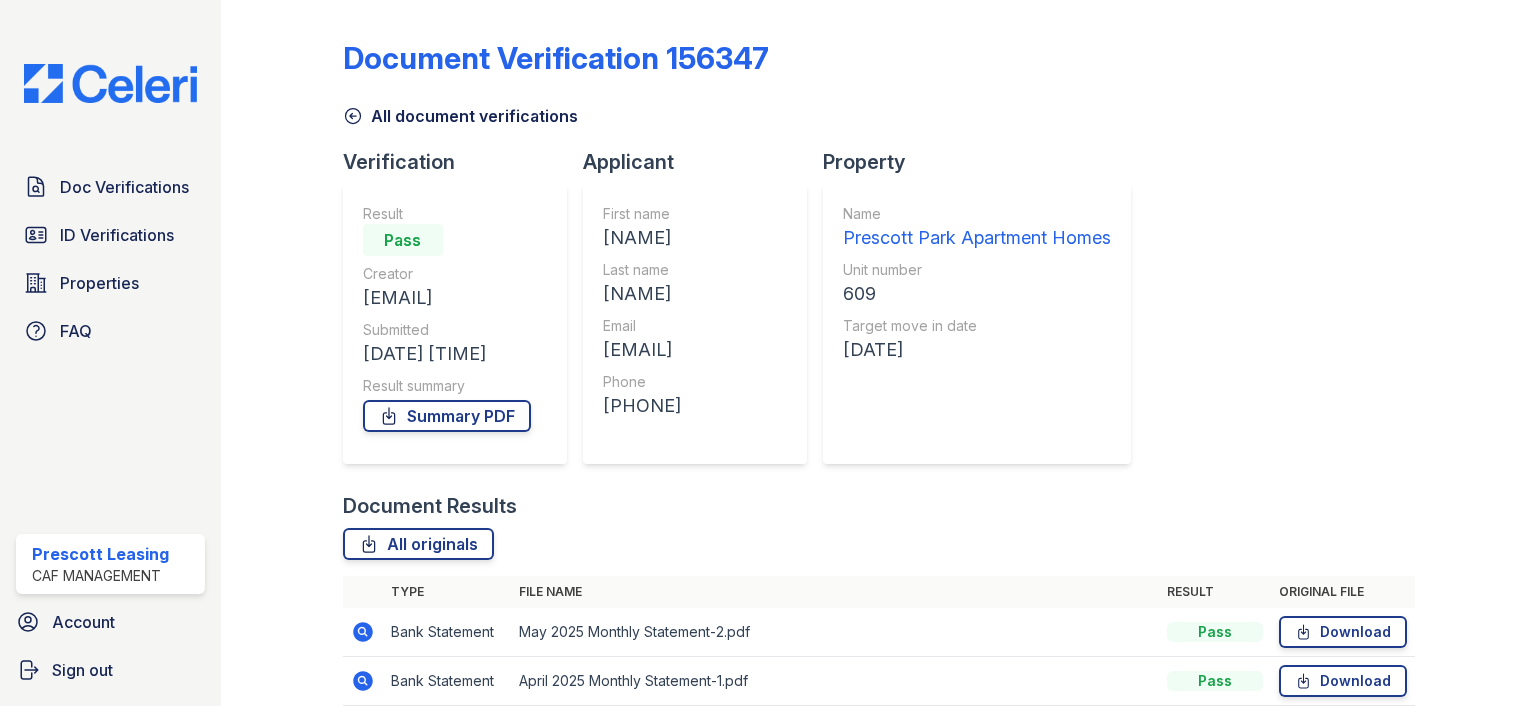 scroll, scrollTop: 0, scrollLeft: 0, axis: both 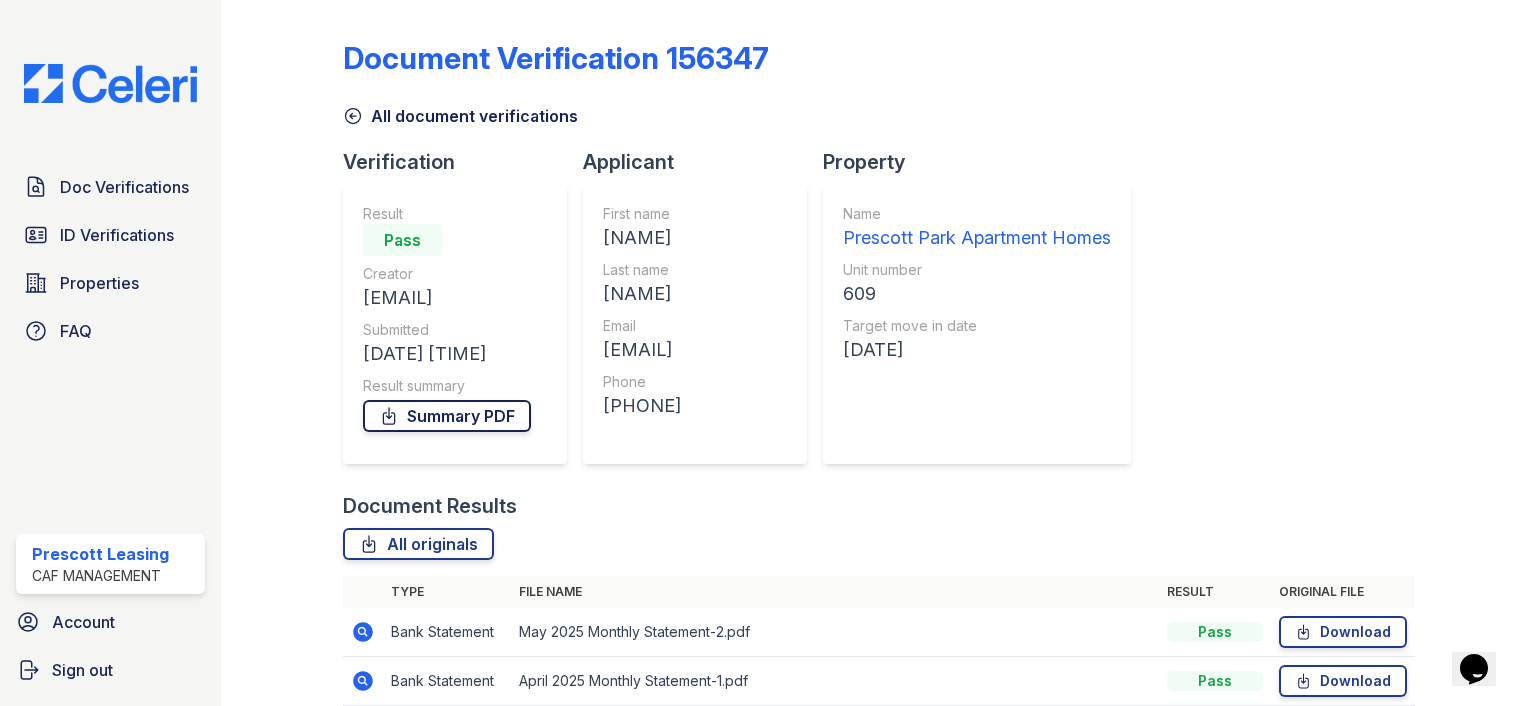 click on "Summary PDF" at bounding box center (447, 416) 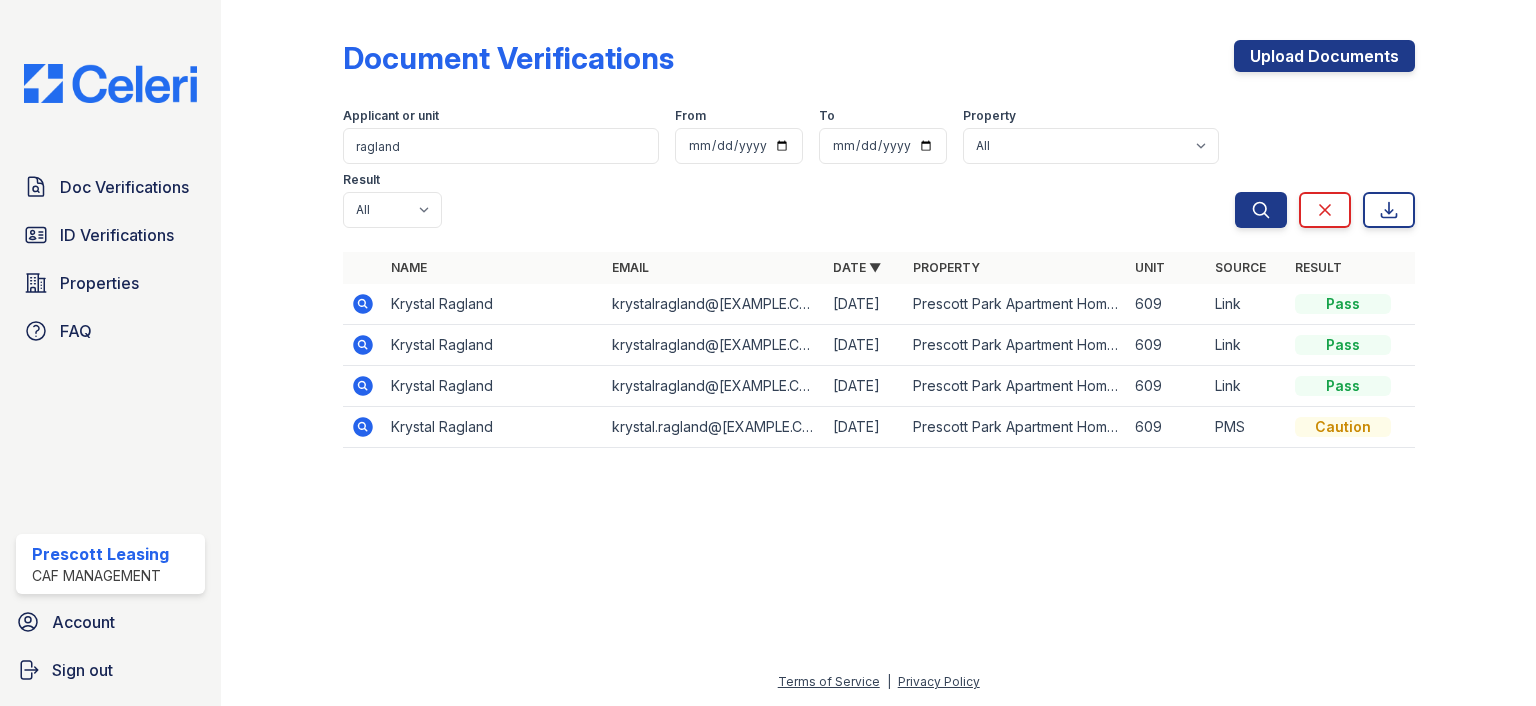 scroll, scrollTop: 0, scrollLeft: 0, axis: both 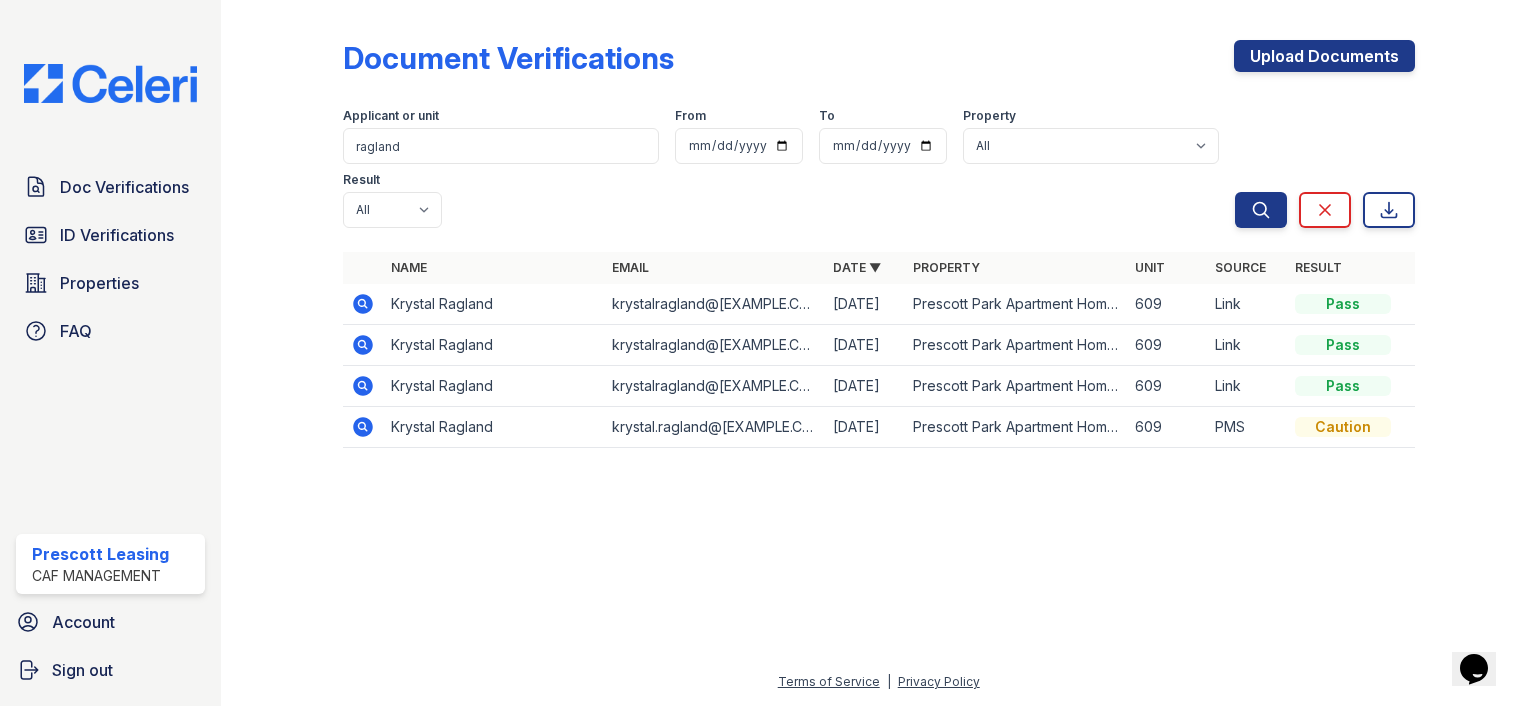click at bounding box center (363, 427) 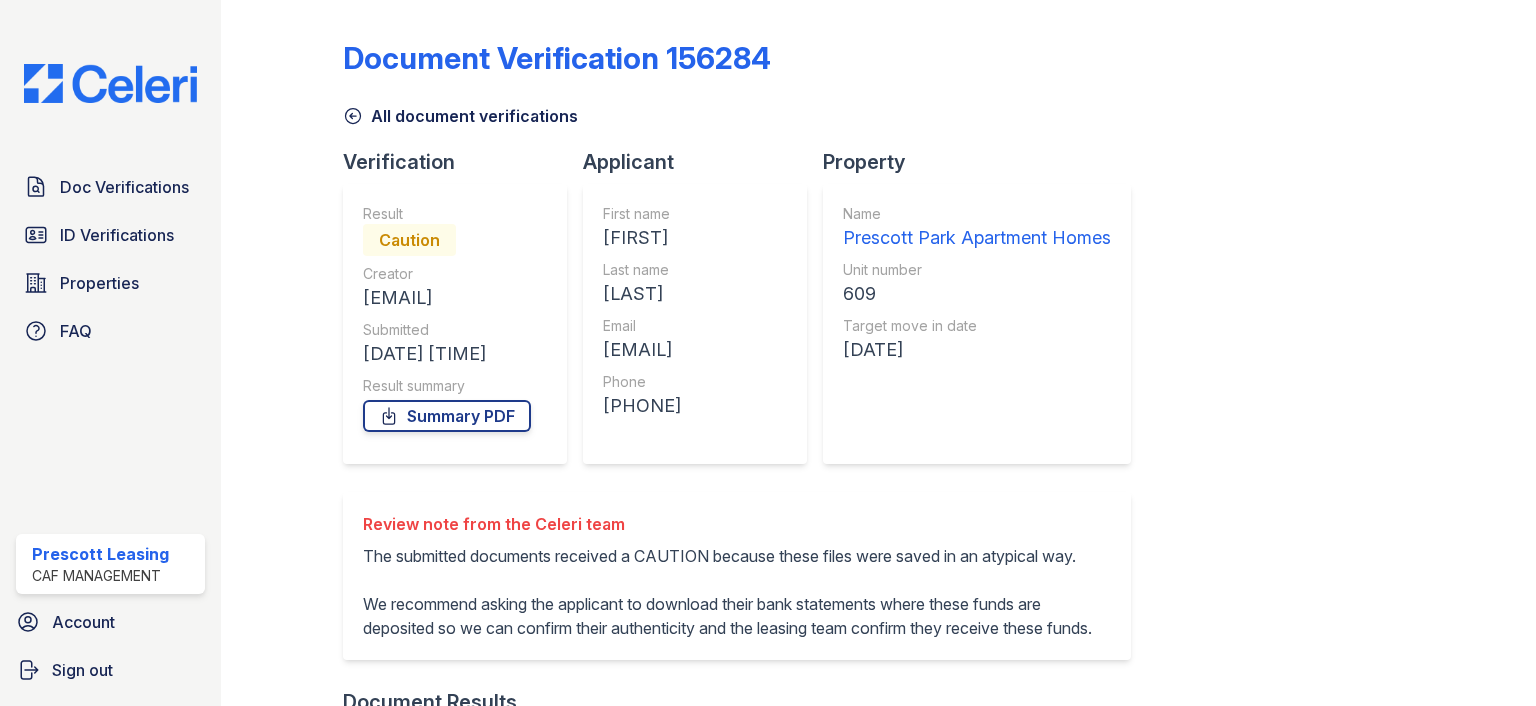 scroll, scrollTop: 0, scrollLeft: 0, axis: both 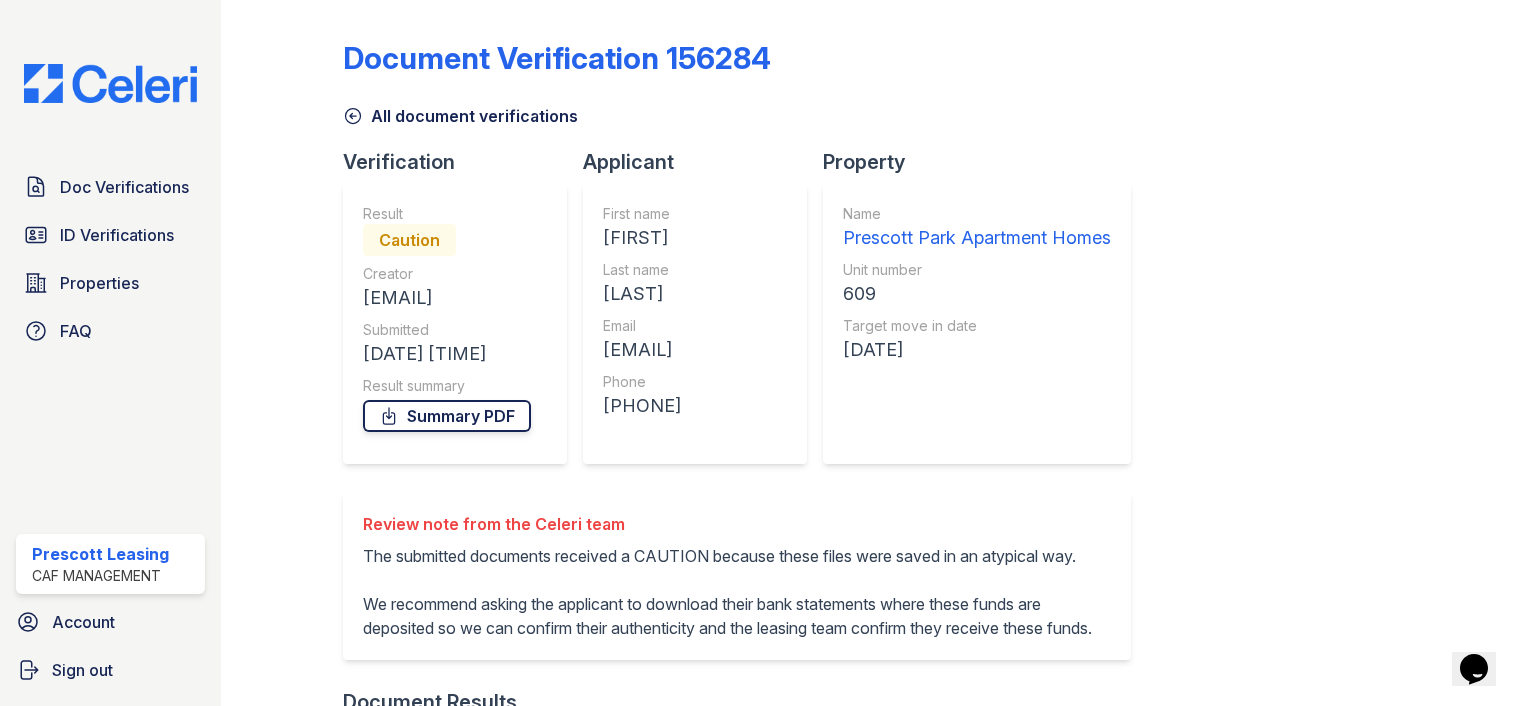 click on "Summary PDF" at bounding box center (447, 416) 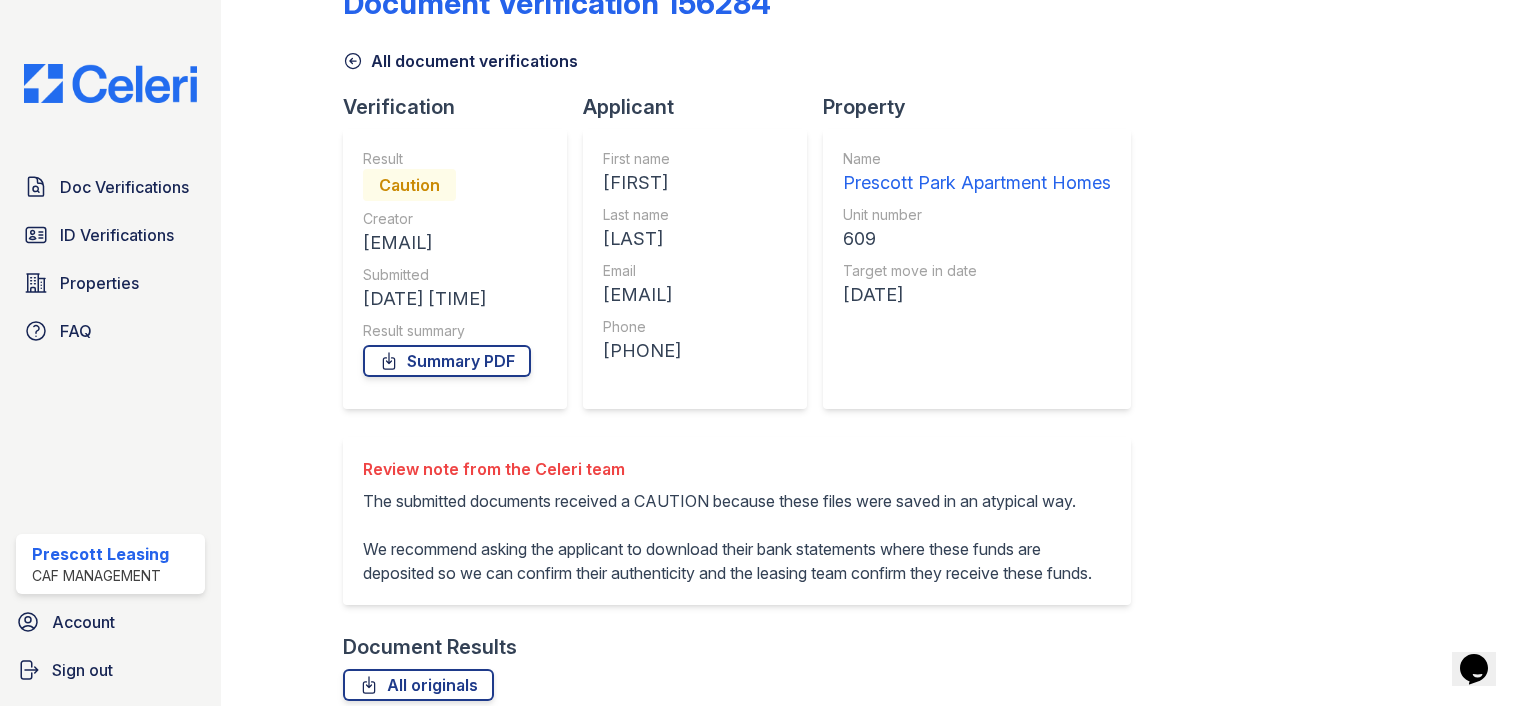 scroll, scrollTop: 381, scrollLeft: 0, axis: vertical 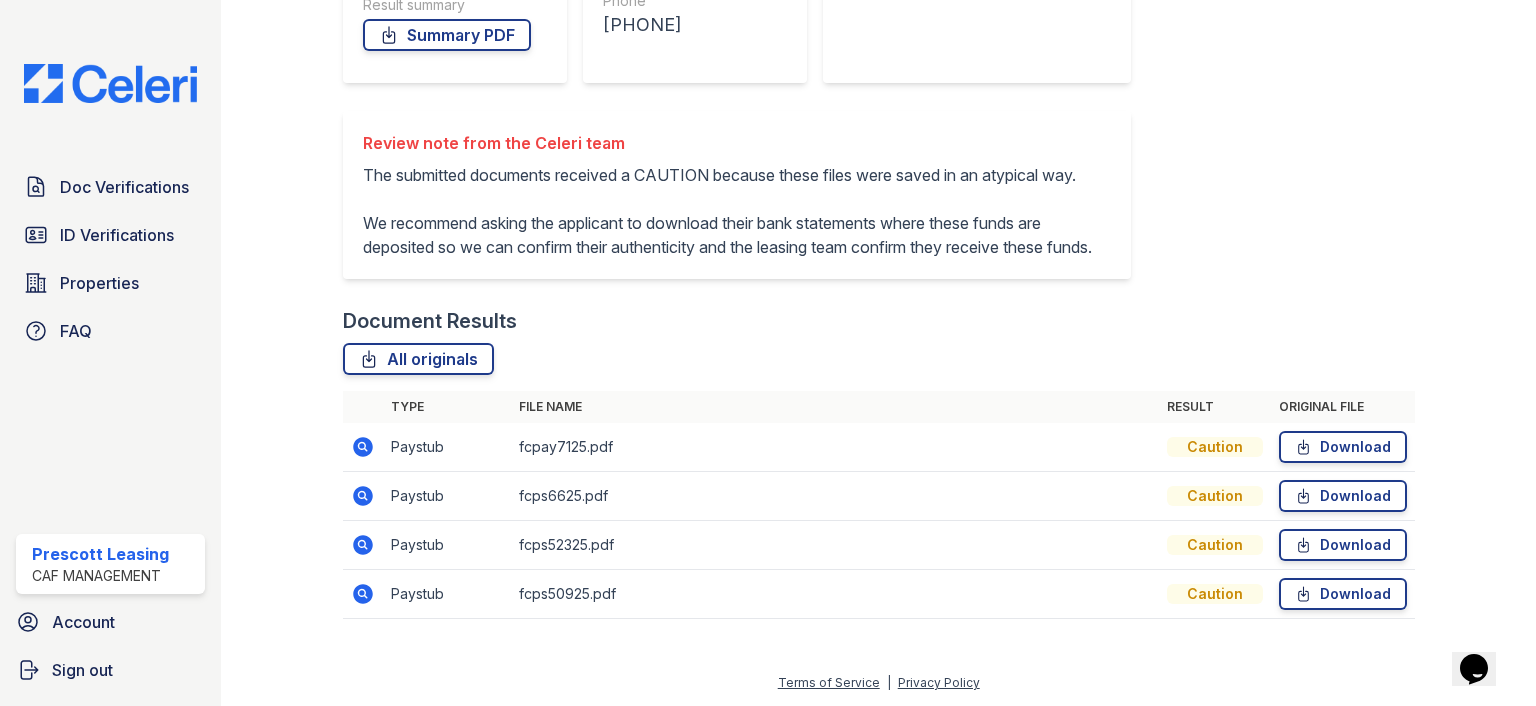 click at bounding box center [363, 594] 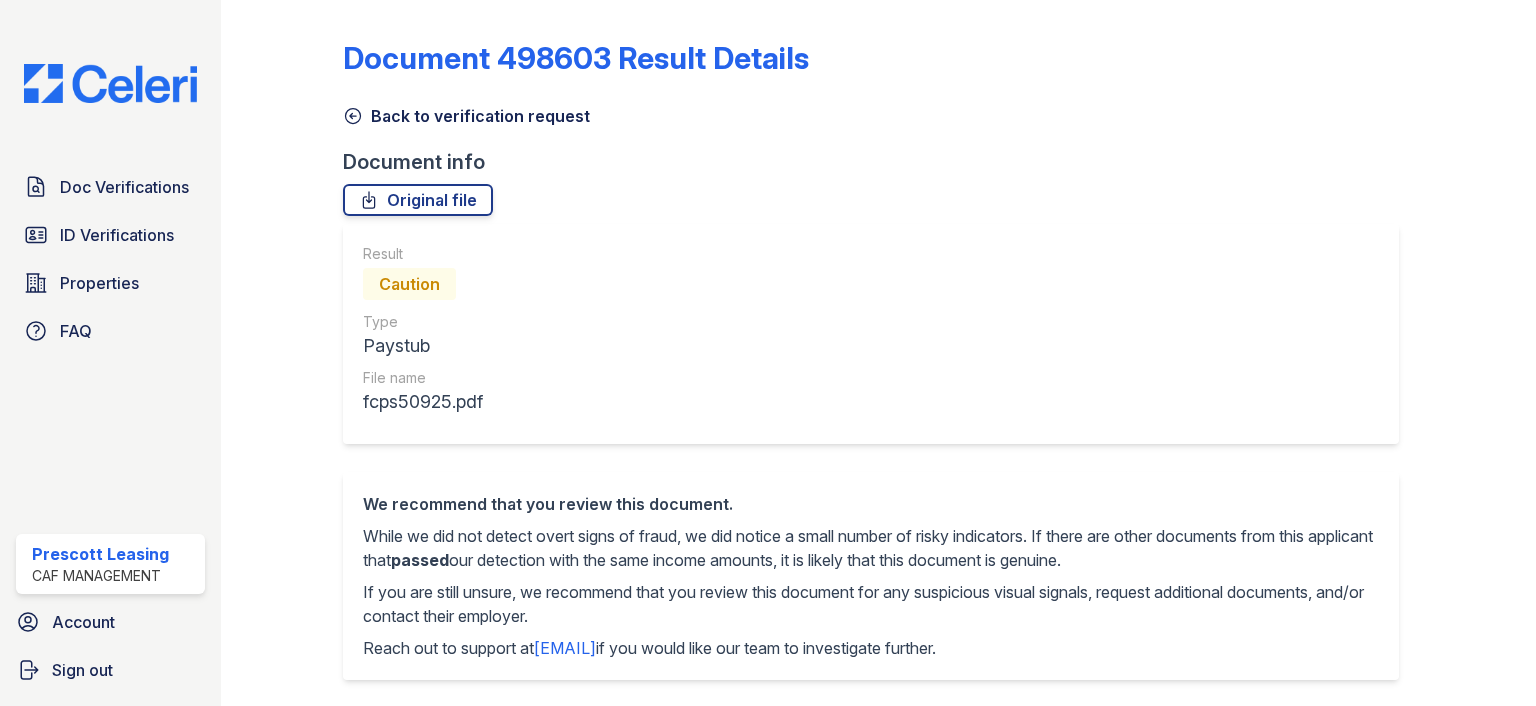 scroll, scrollTop: 0, scrollLeft: 0, axis: both 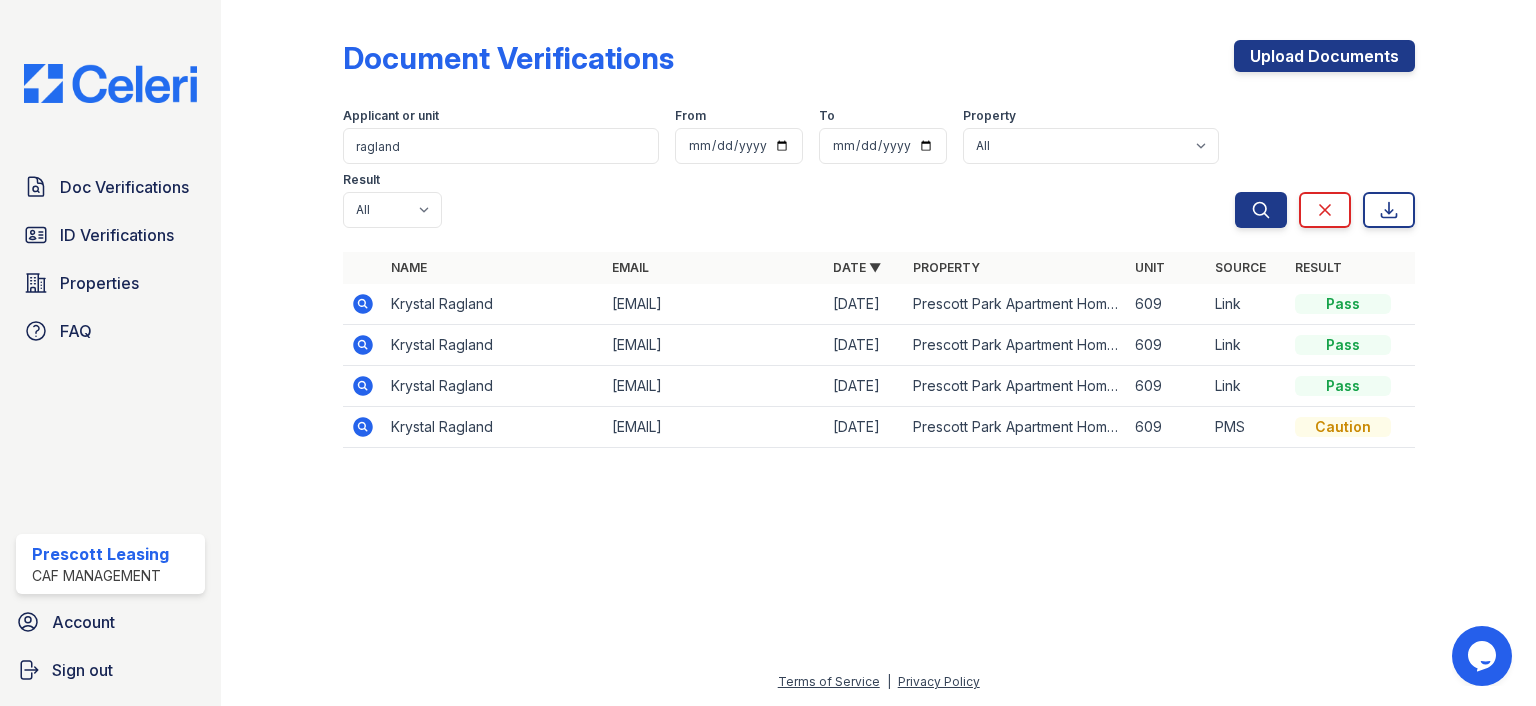 click at bounding box center [363, 386] 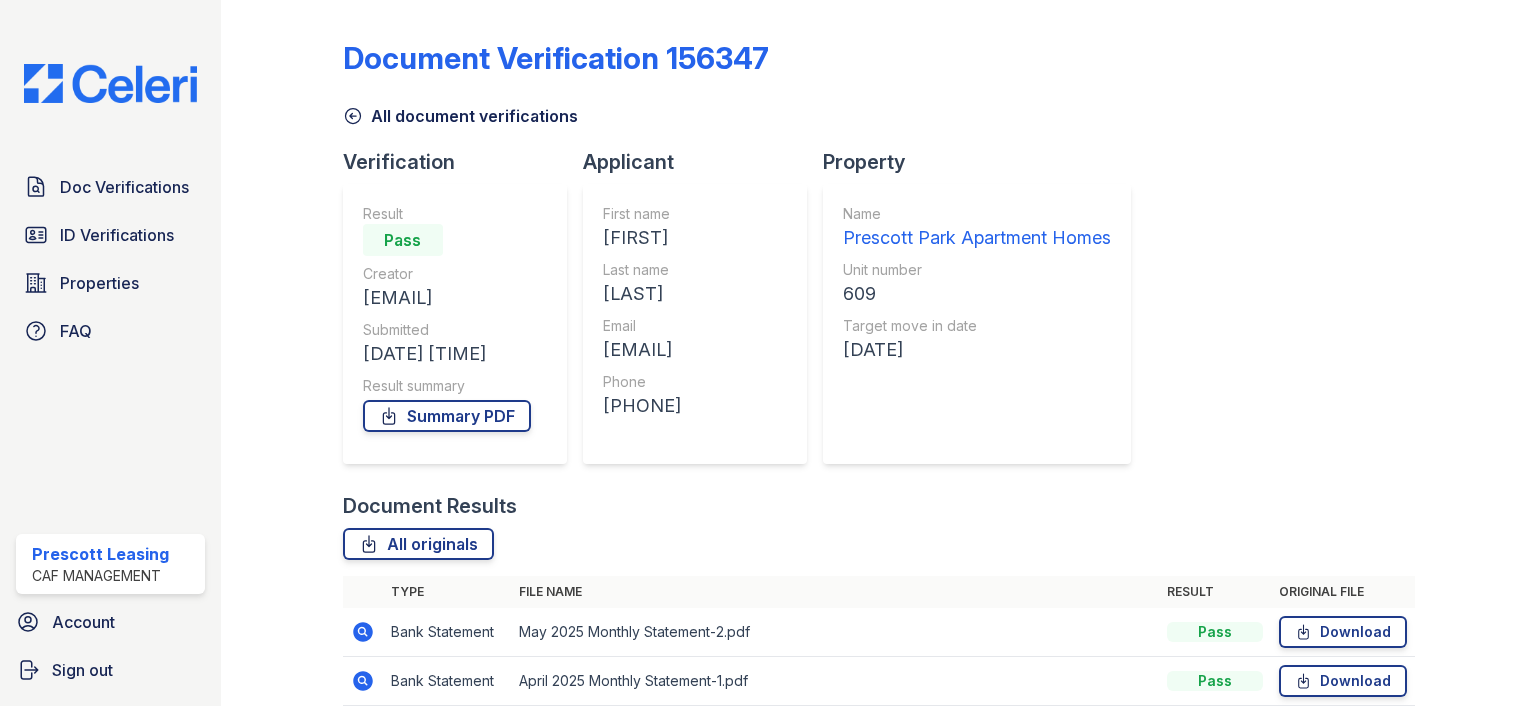 scroll, scrollTop: 0, scrollLeft: 0, axis: both 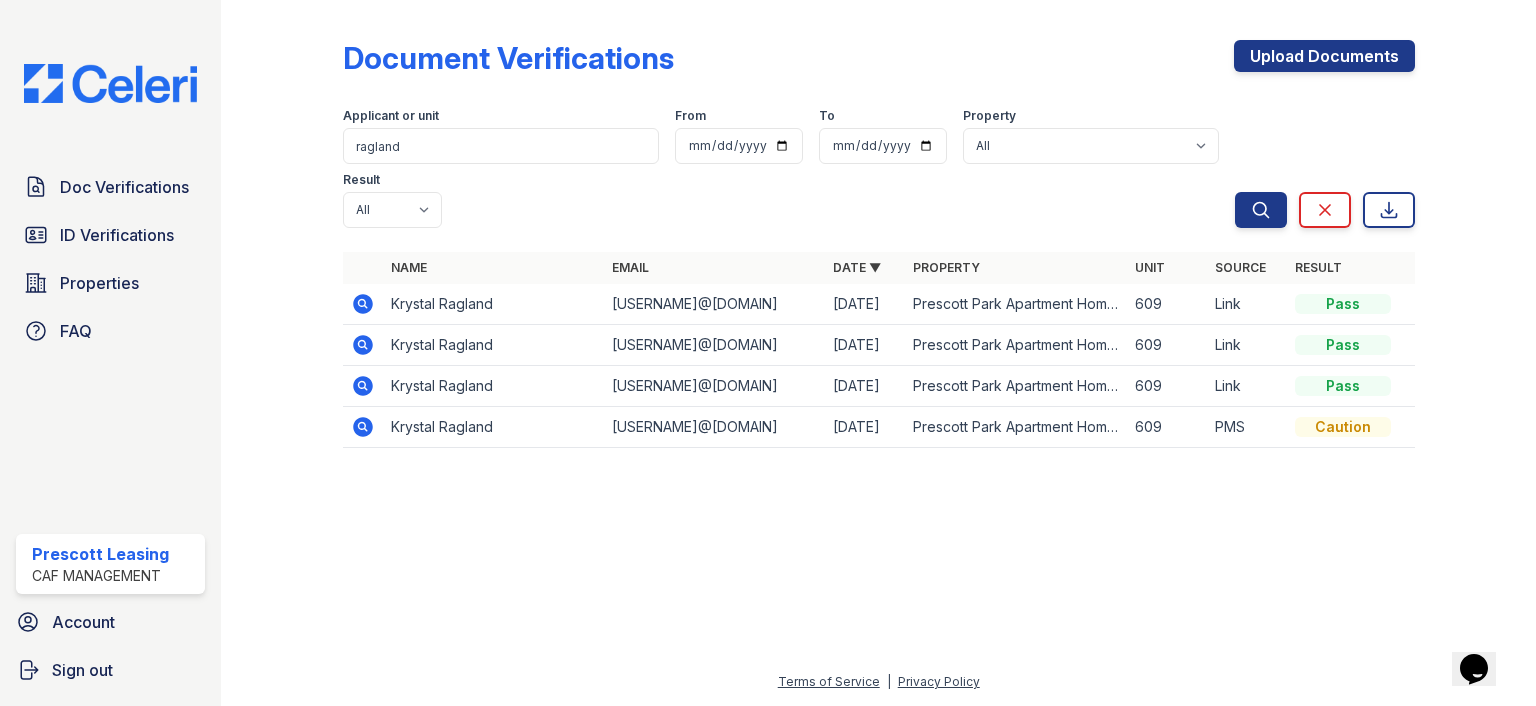 click at bounding box center (363, 345) 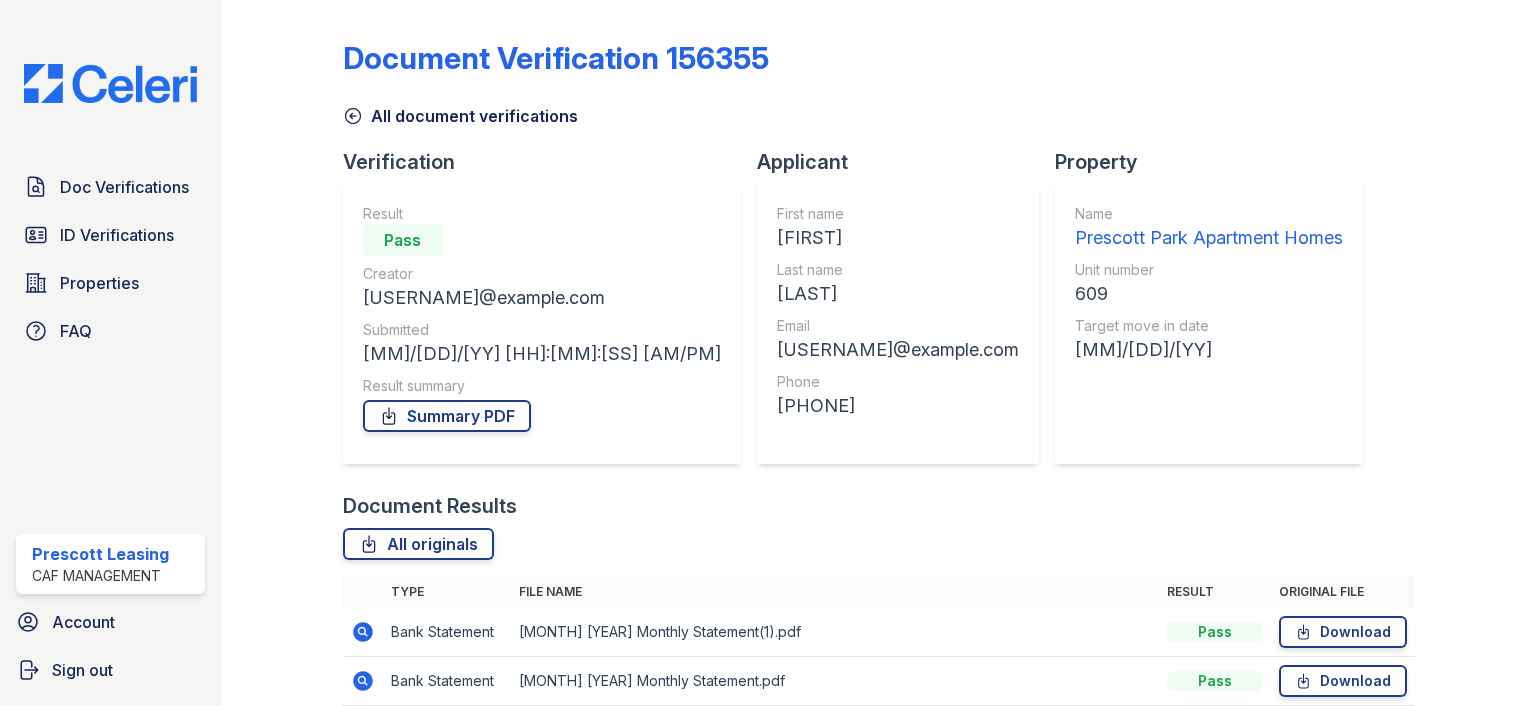 scroll, scrollTop: 0, scrollLeft: 0, axis: both 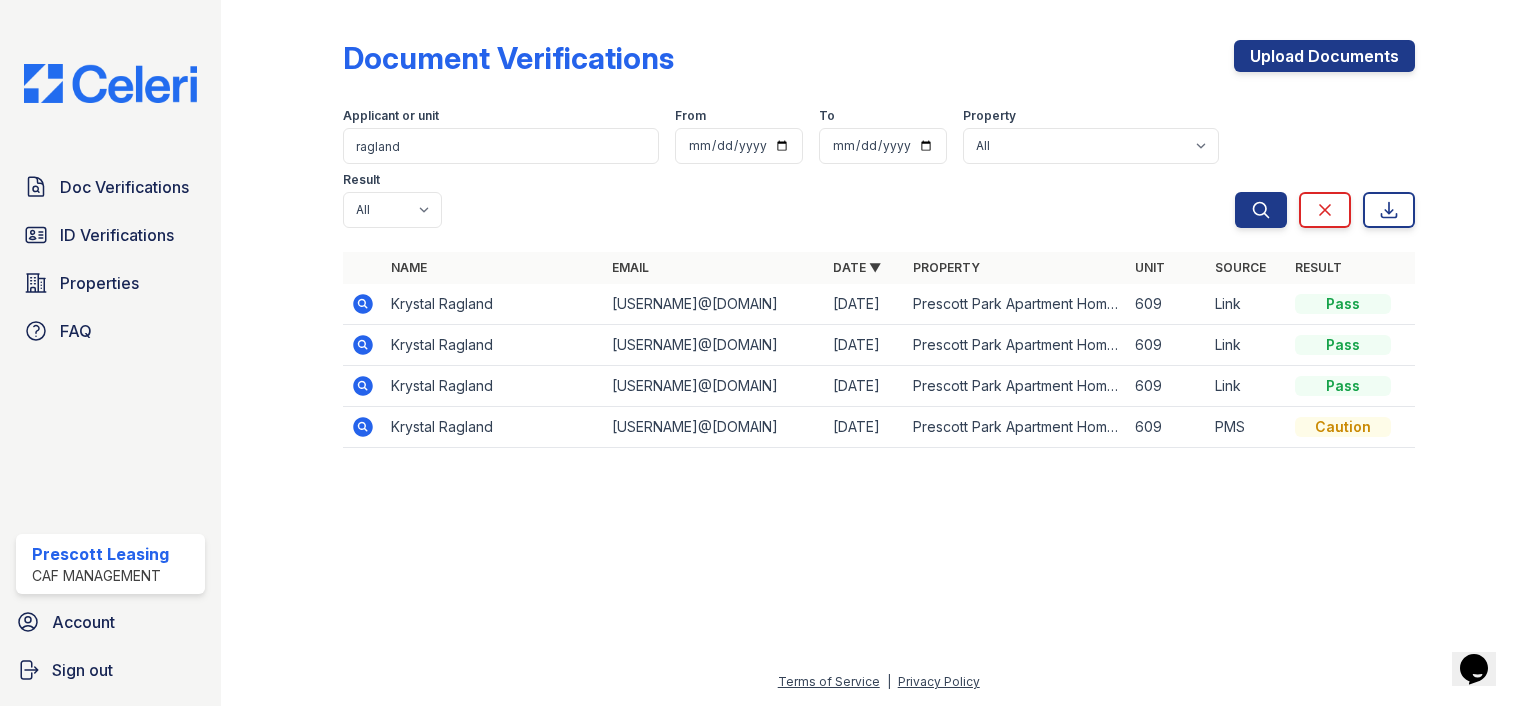 click at bounding box center (363, 304) 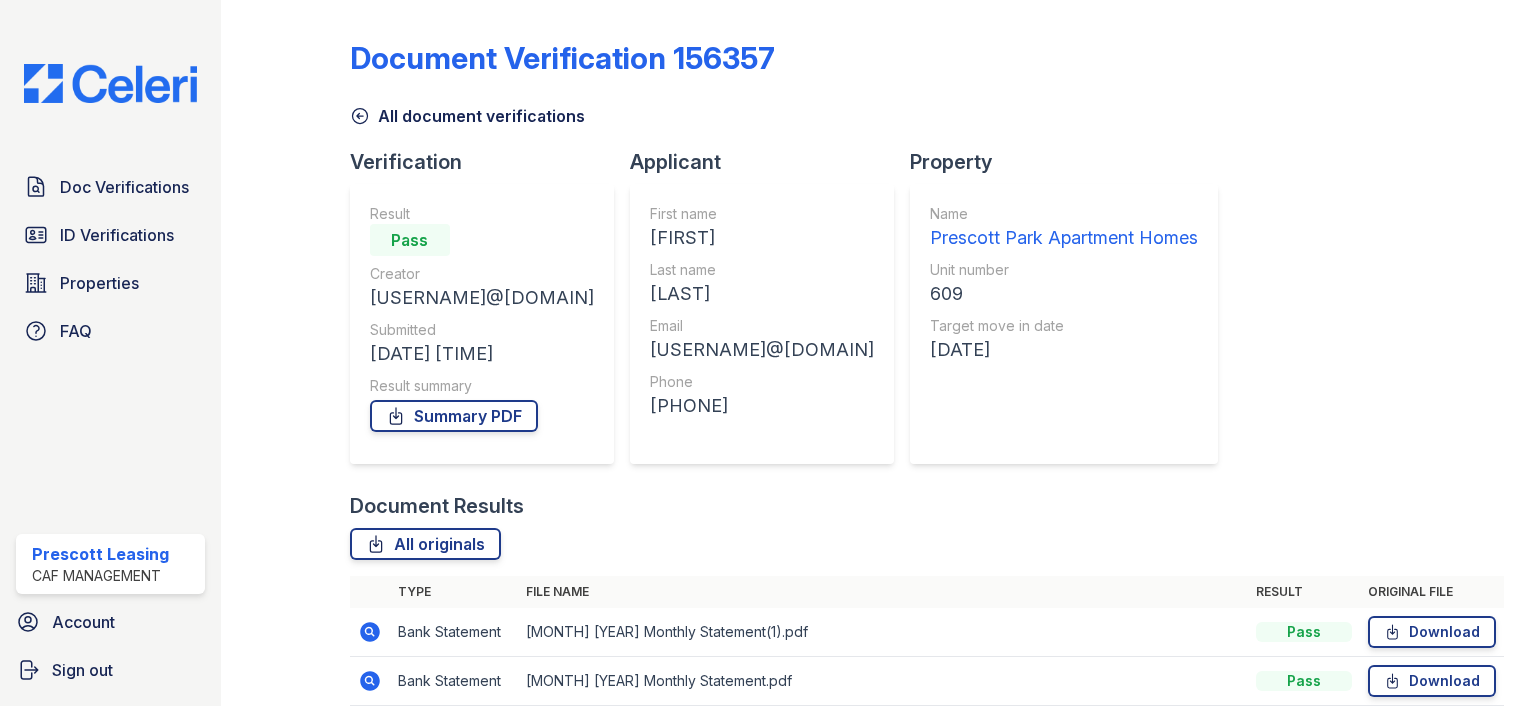 scroll, scrollTop: 0, scrollLeft: 0, axis: both 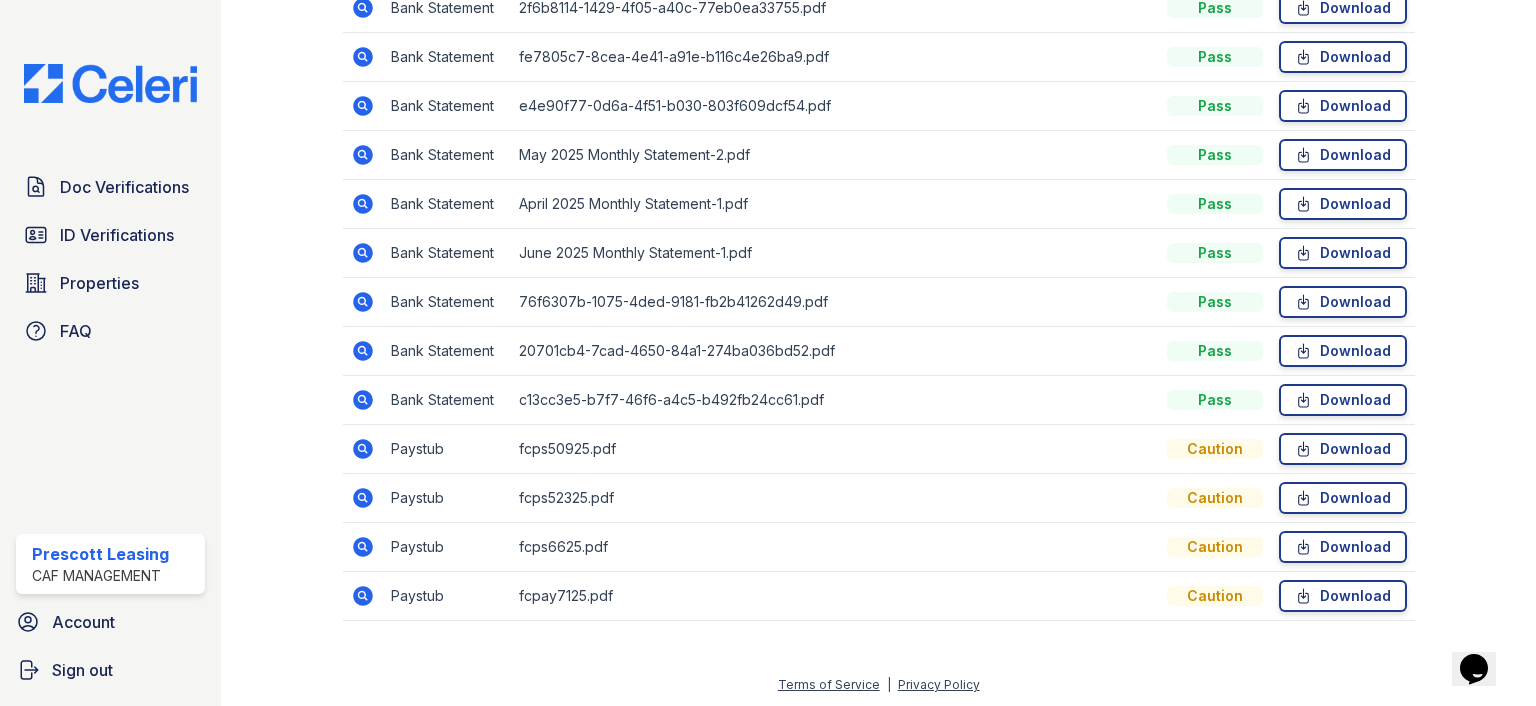 click at bounding box center (363, 596) 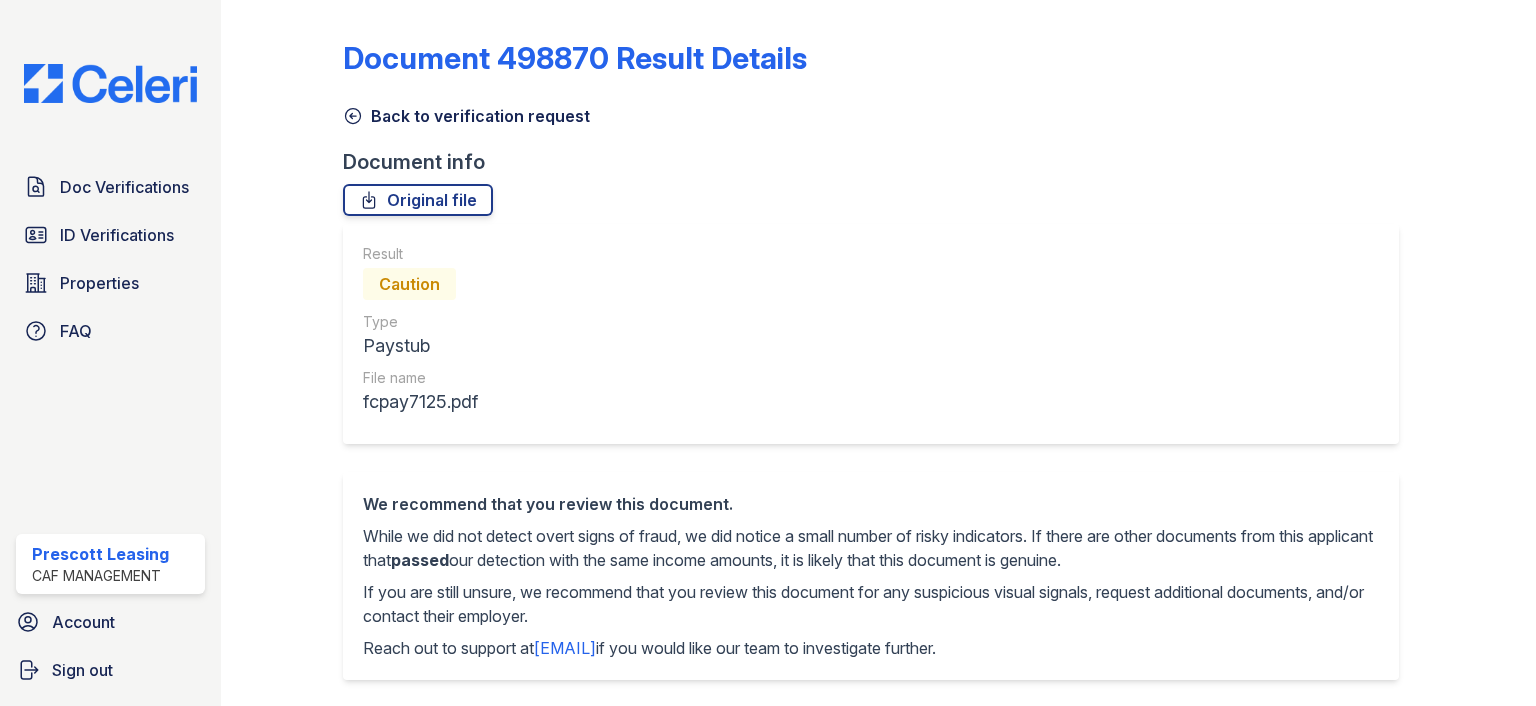 scroll, scrollTop: 0, scrollLeft: 0, axis: both 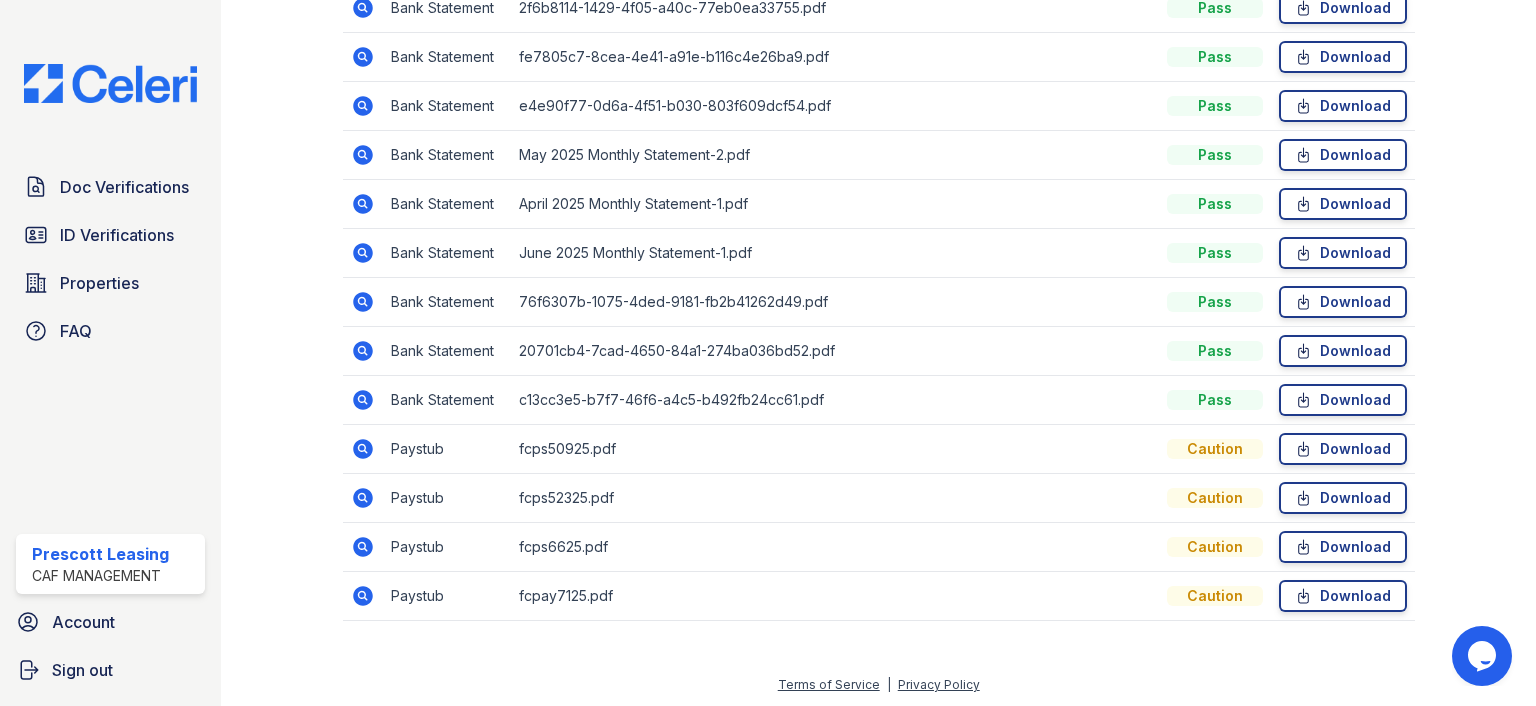 click at bounding box center [361, 545] 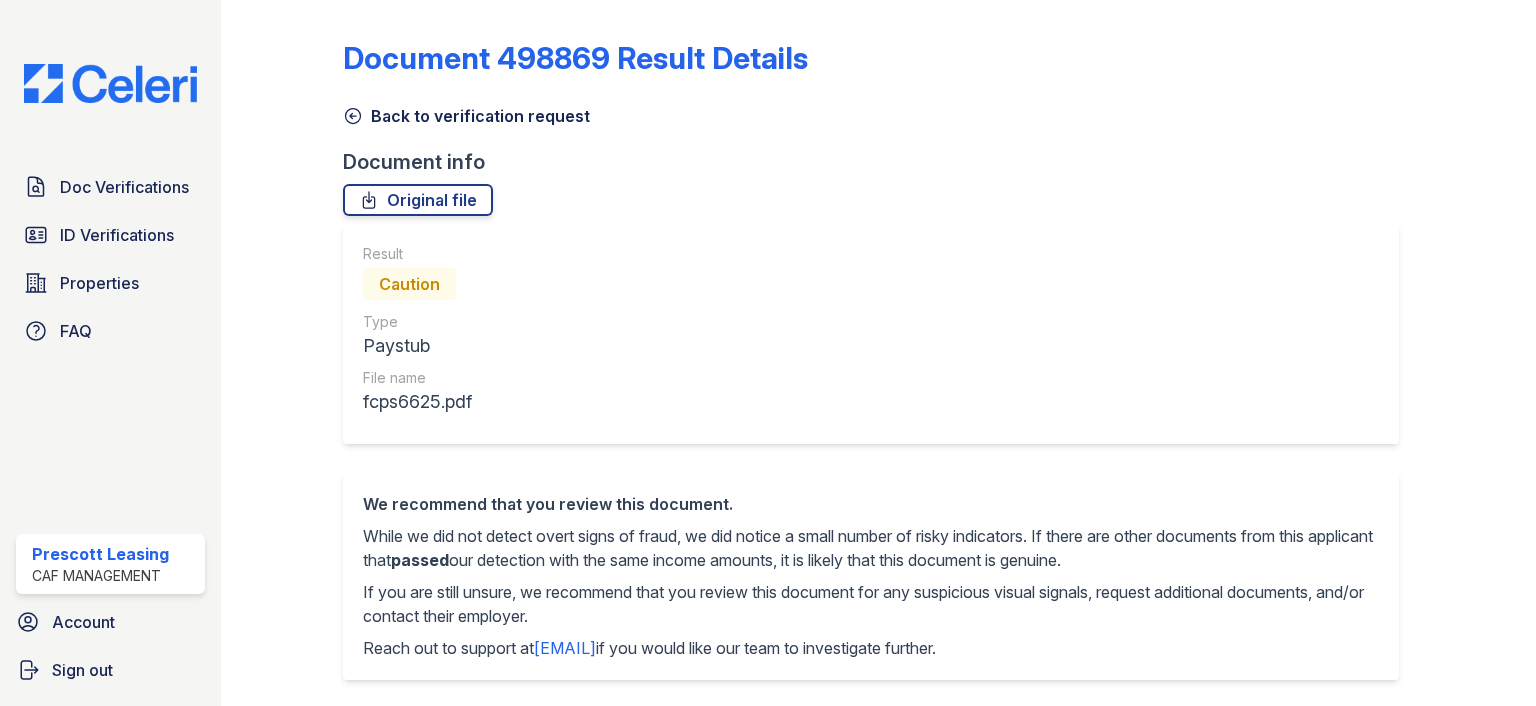 scroll, scrollTop: 0, scrollLeft: 0, axis: both 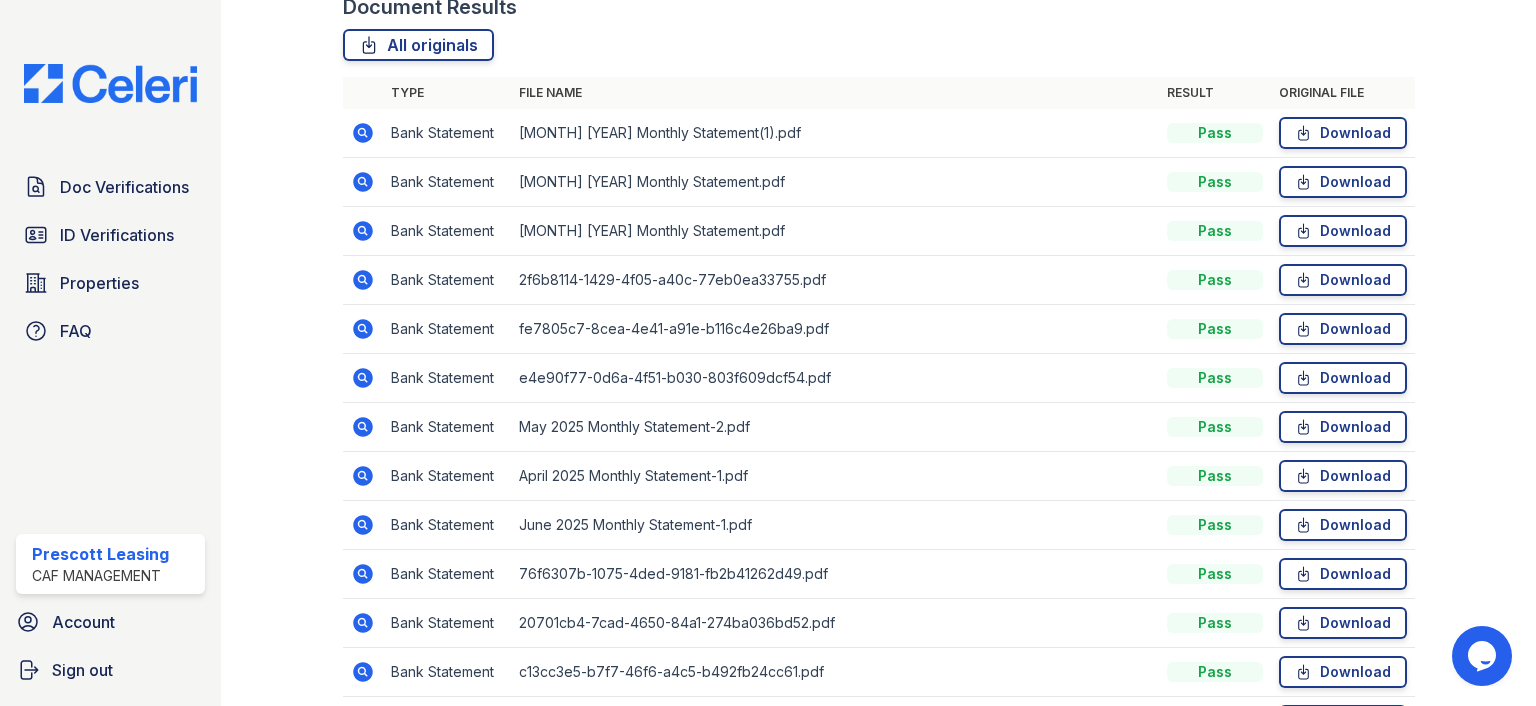 click on "Paystub" at bounding box center (447, 868) 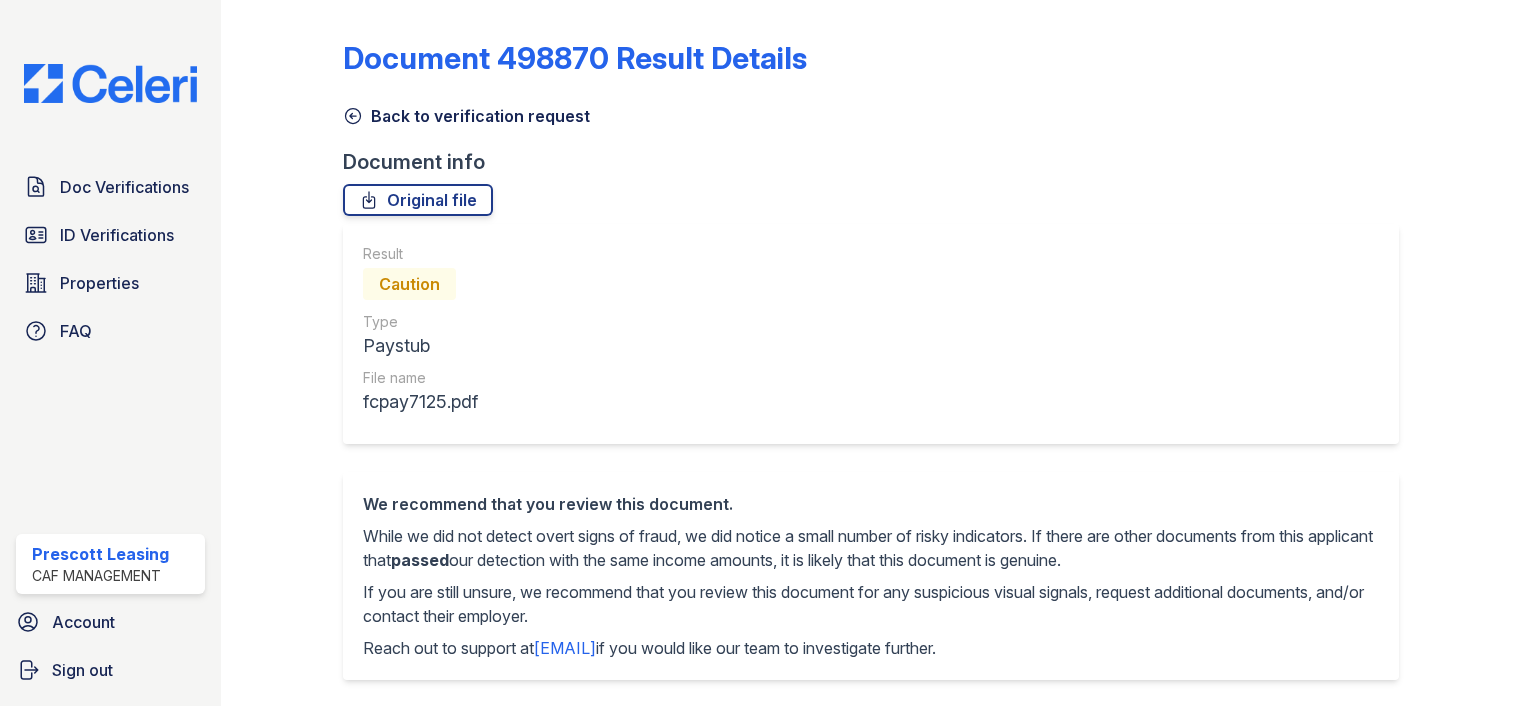 scroll, scrollTop: 0, scrollLeft: 0, axis: both 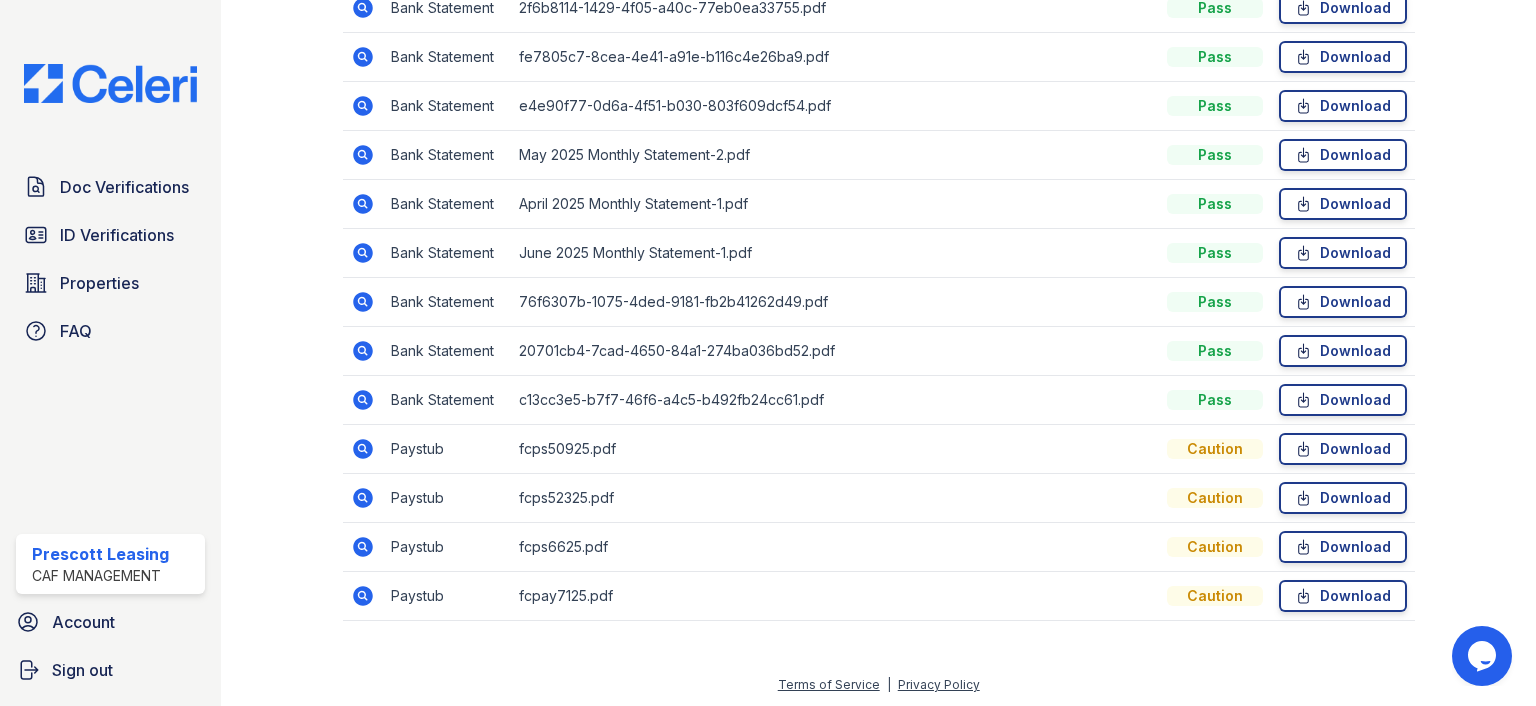 click at bounding box center [363, 498] 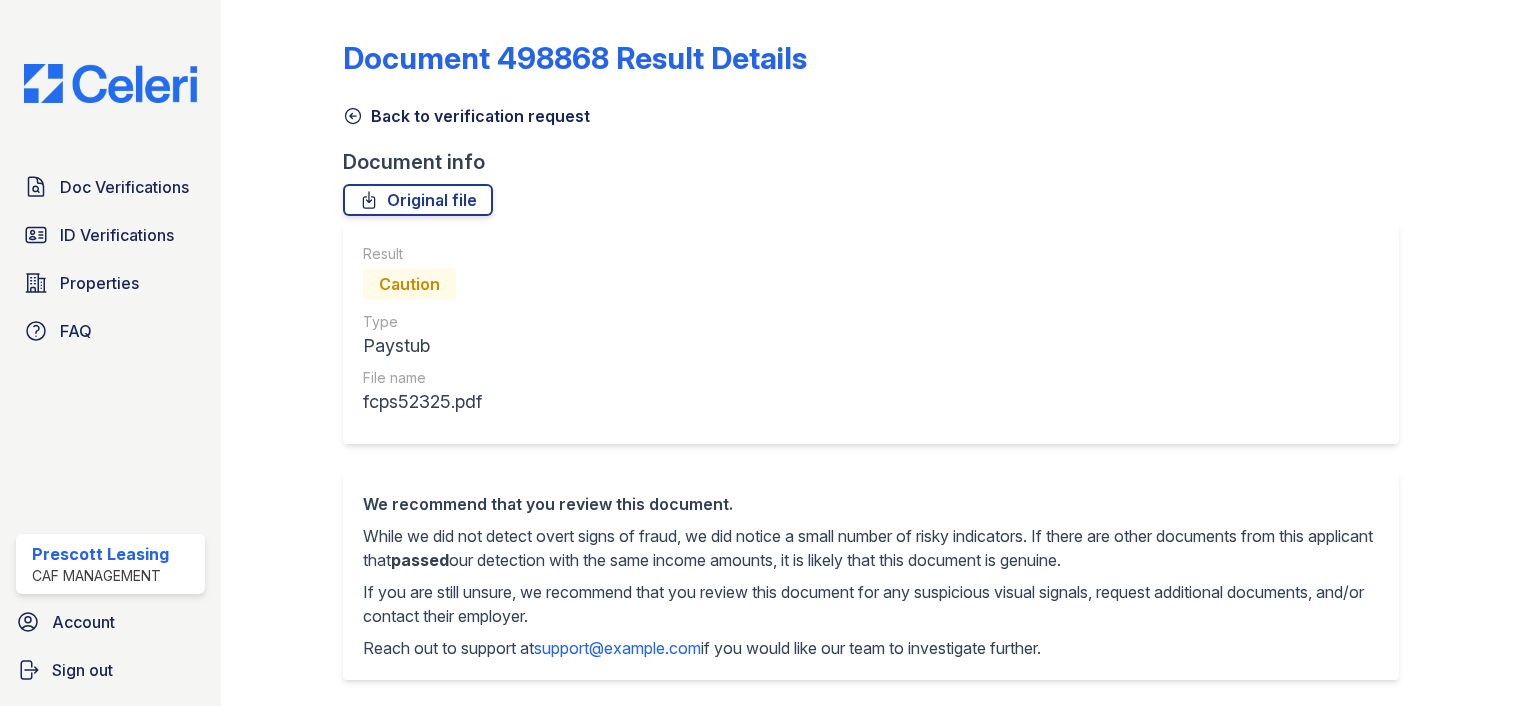 scroll, scrollTop: 0, scrollLeft: 0, axis: both 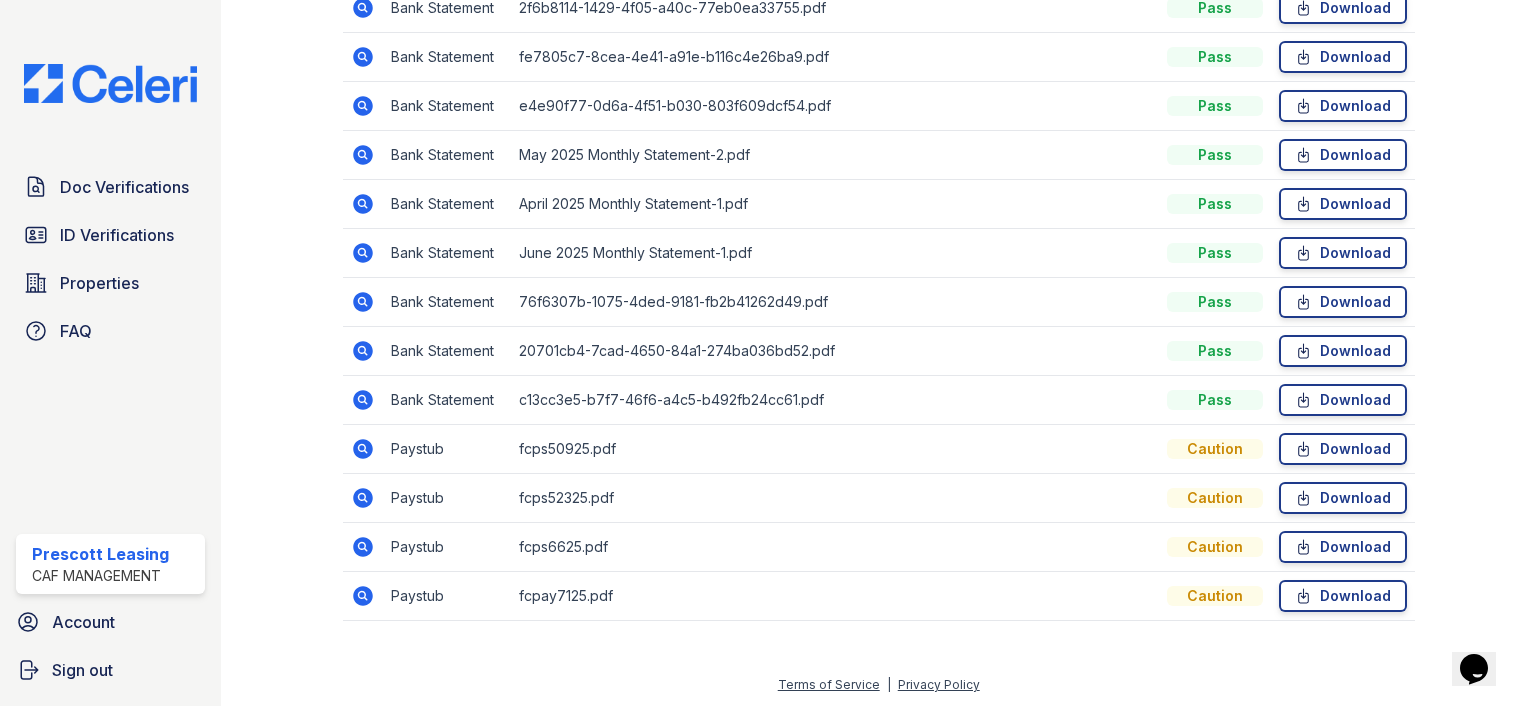 click at bounding box center (363, 547) 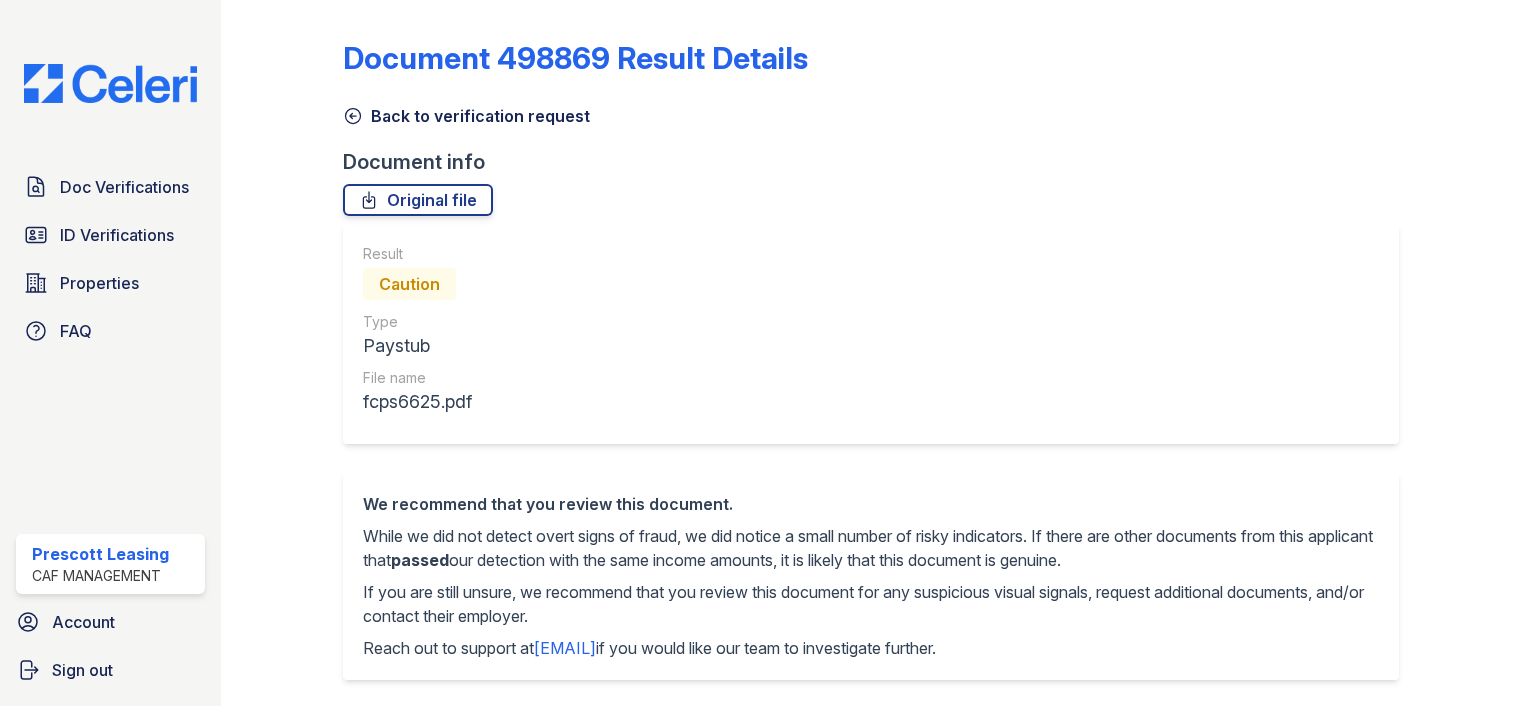 scroll, scrollTop: 0, scrollLeft: 0, axis: both 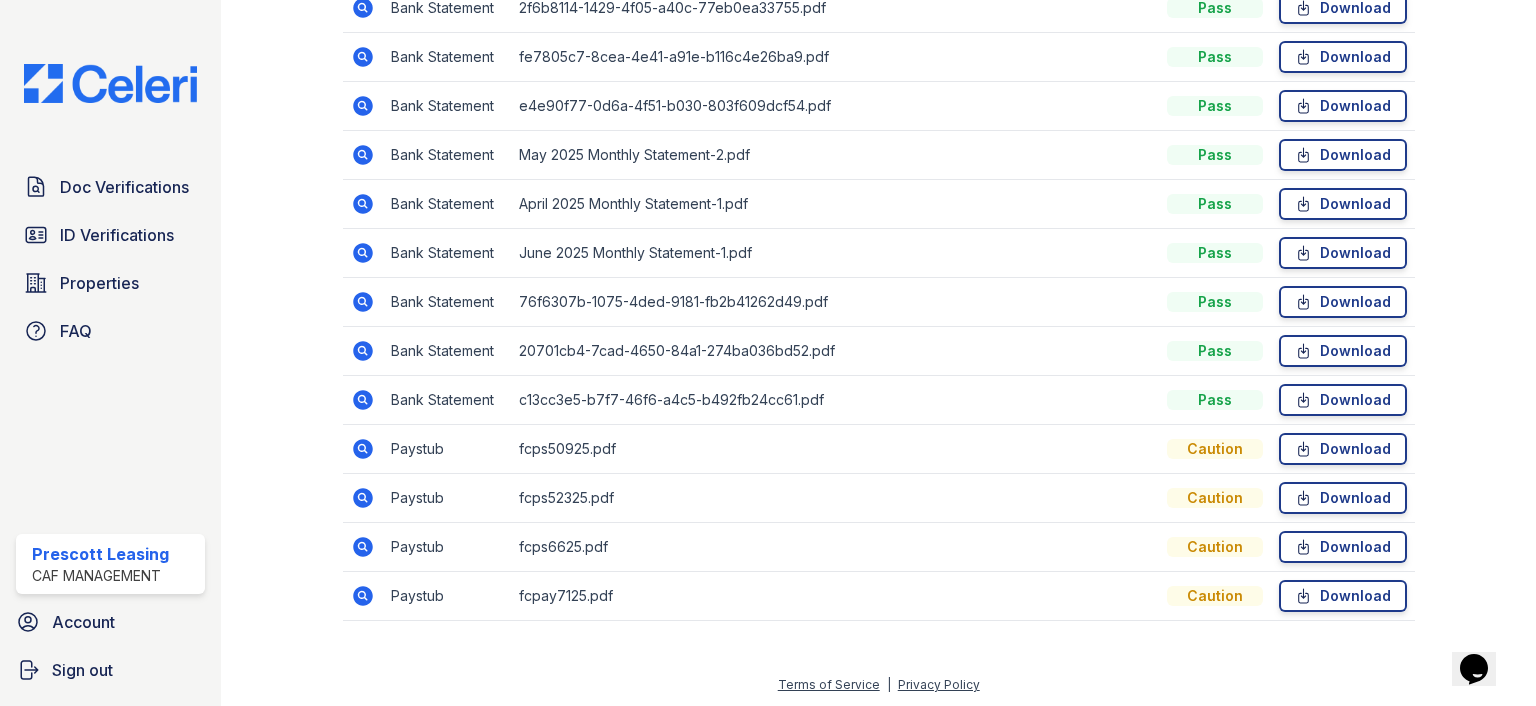 click at bounding box center [363, 498] 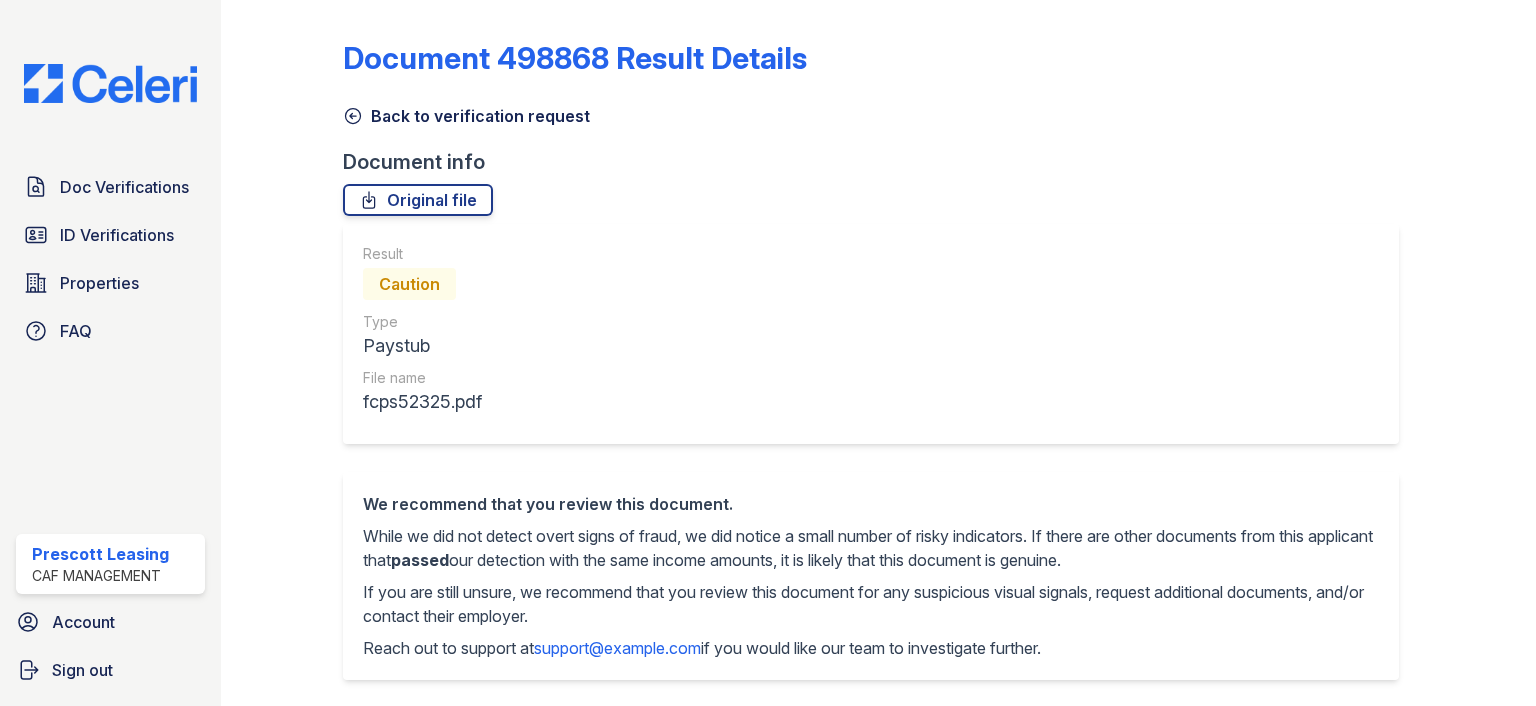 scroll, scrollTop: 0, scrollLeft: 0, axis: both 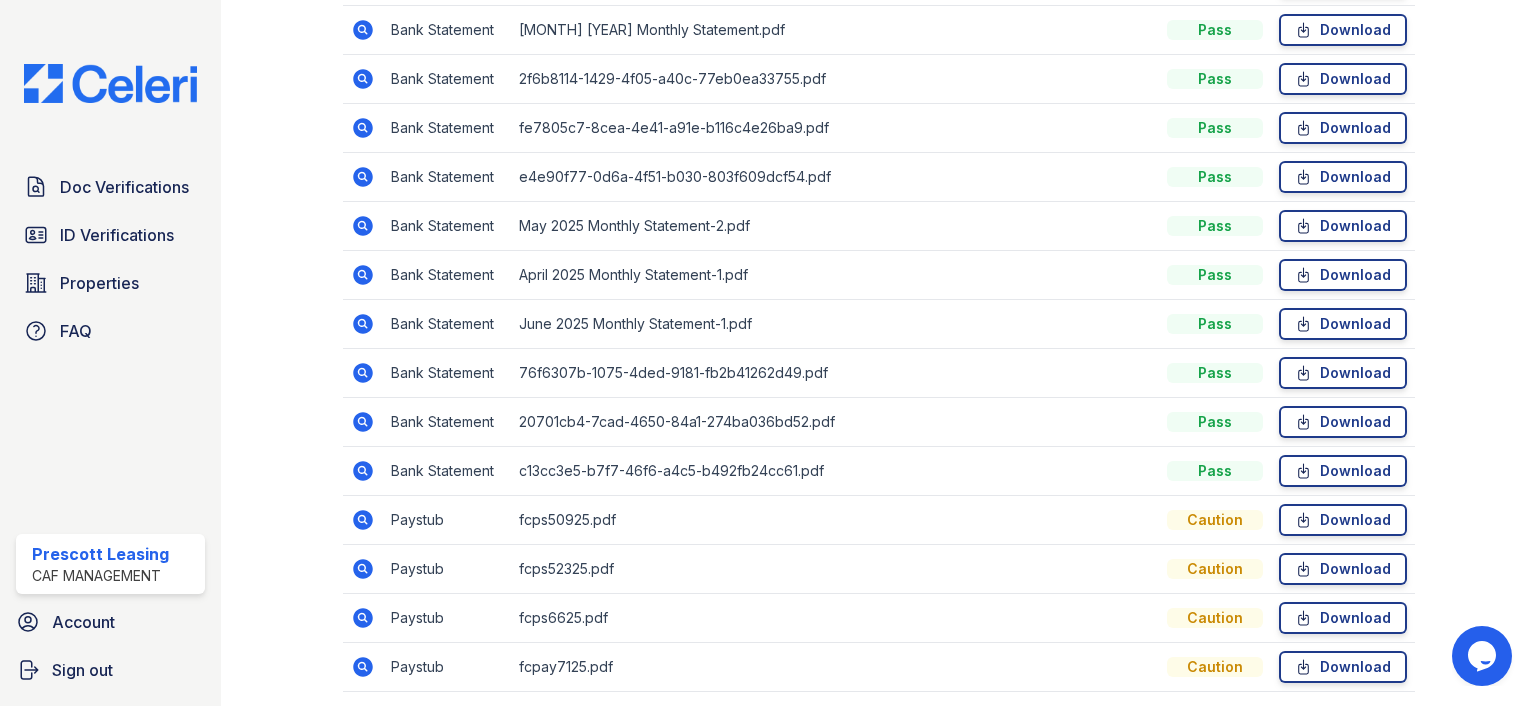 click at bounding box center [363, 520] 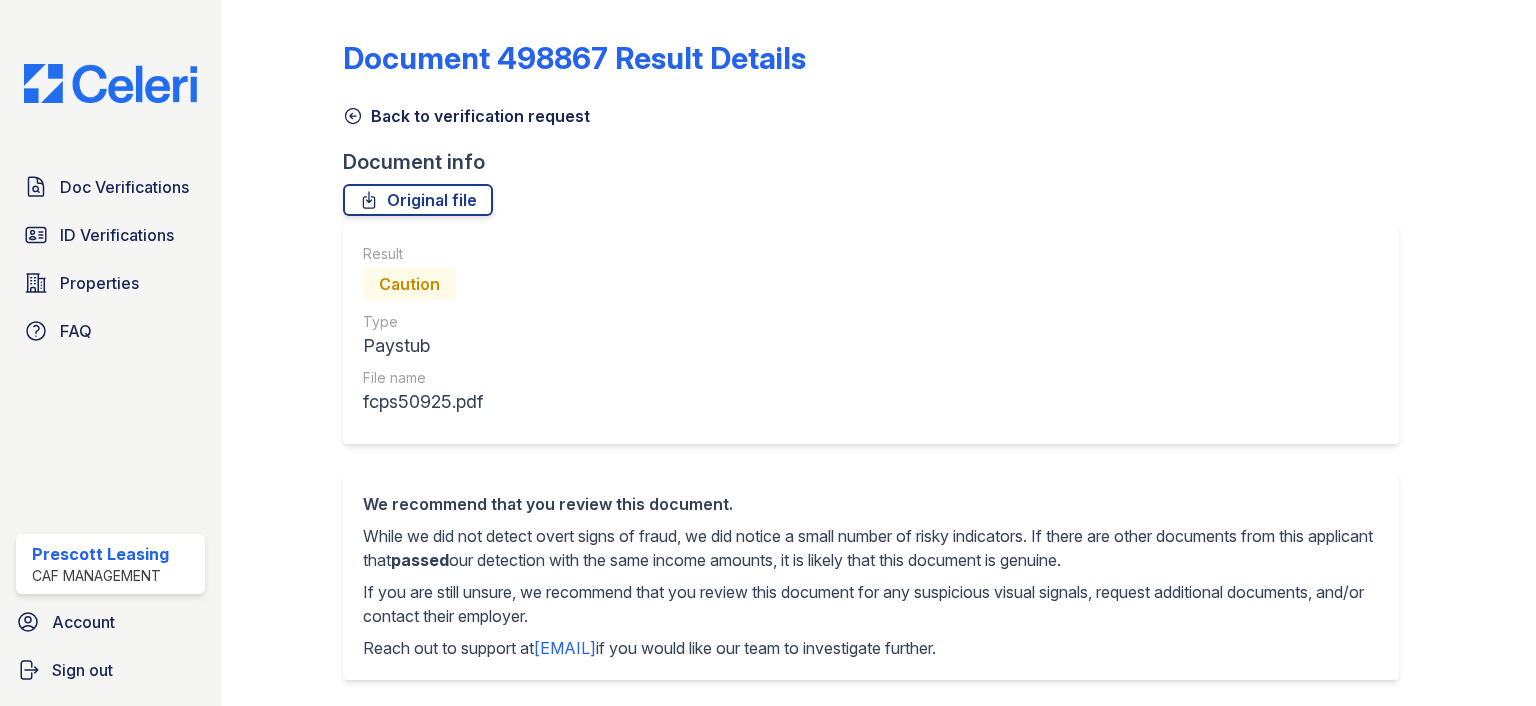 scroll, scrollTop: 0, scrollLeft: 0, axis: both 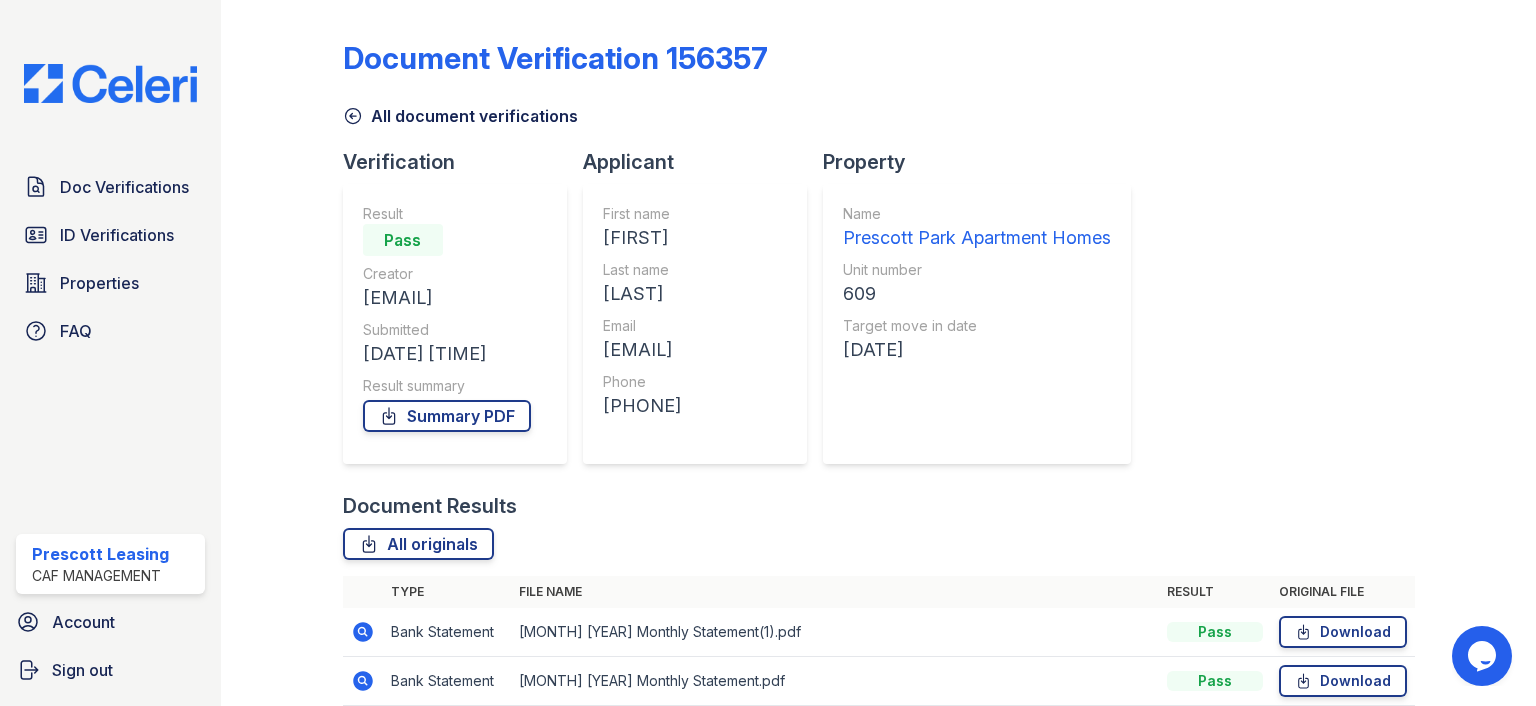 click on "Doc Verifications
ID Verifications
Properties
FAQ" at bounding box center [110, 259] 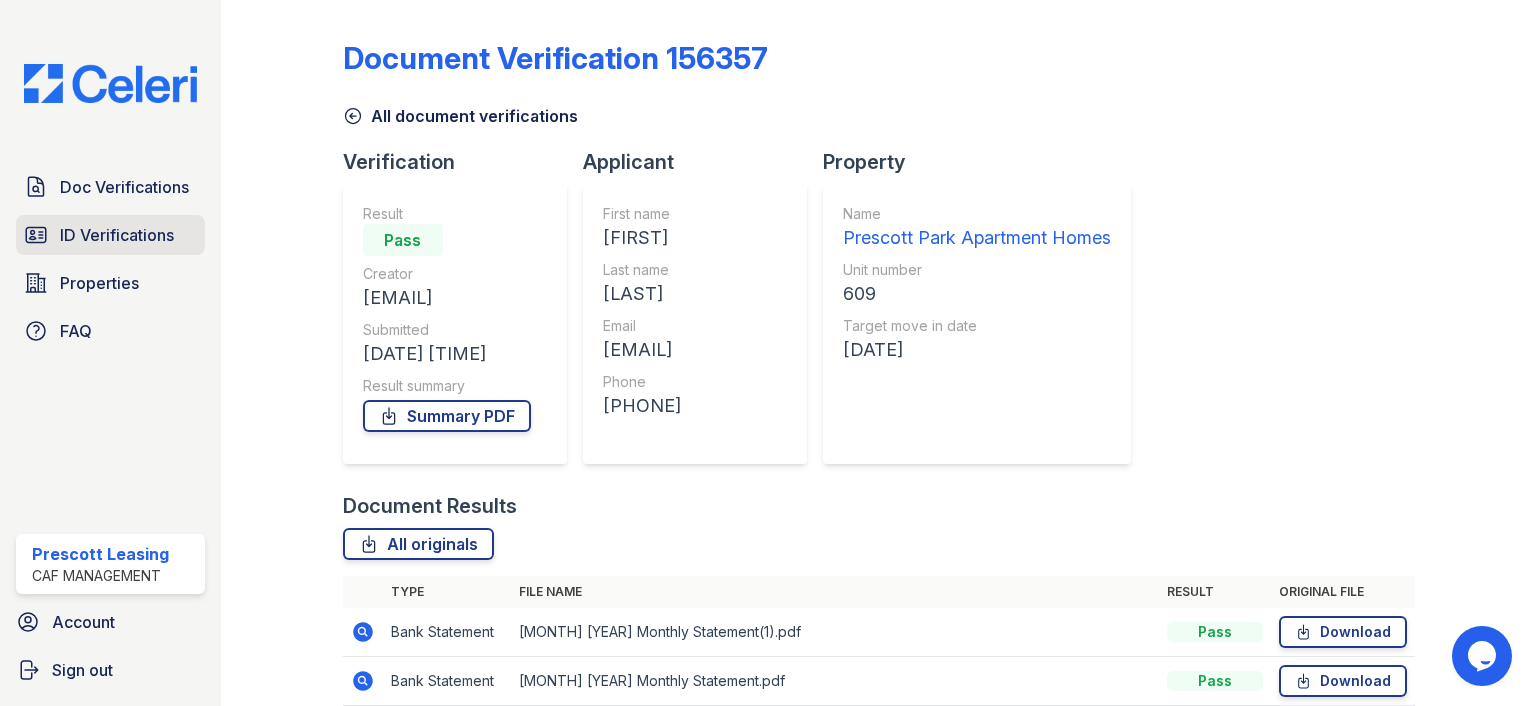 click on "ID Verifications" at bounding box center (117, 235) 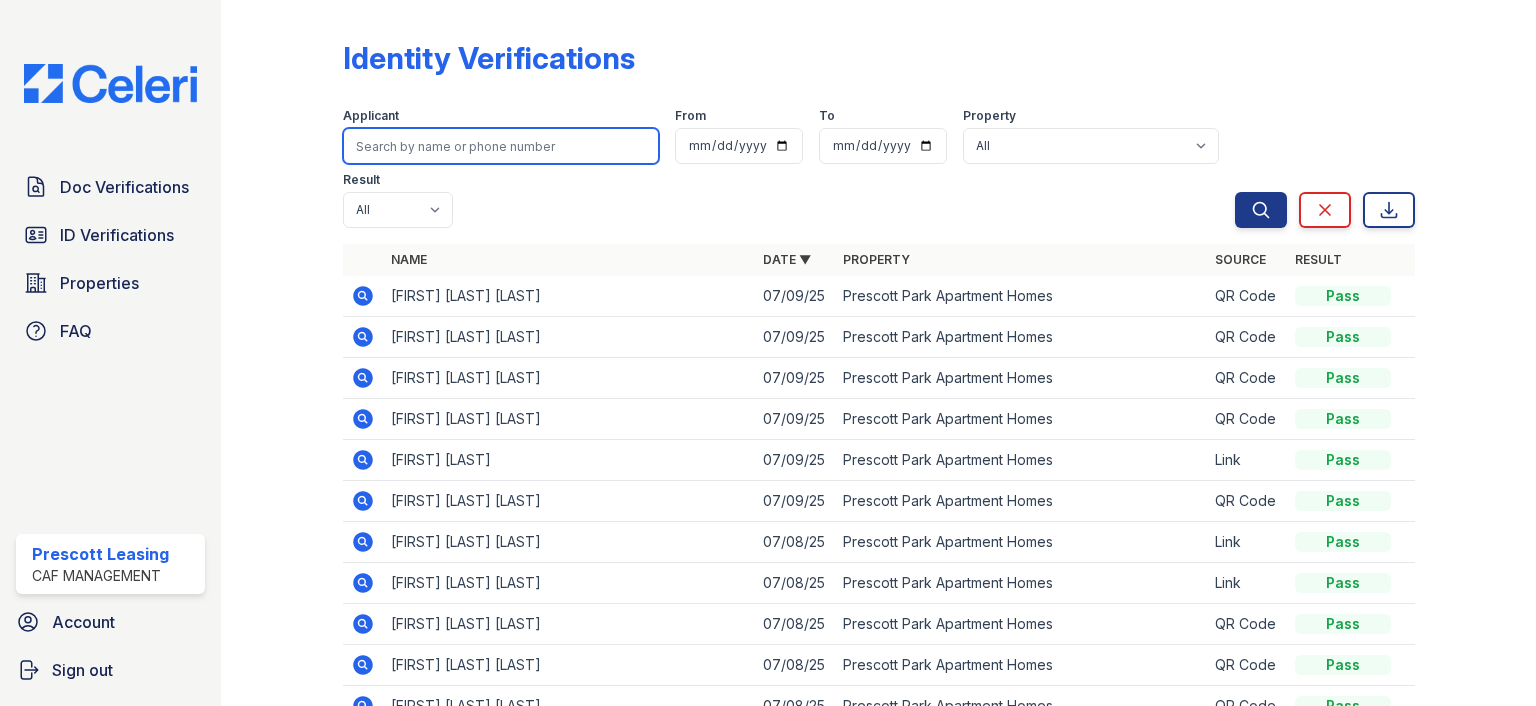 click at bounding box center (501, 146) 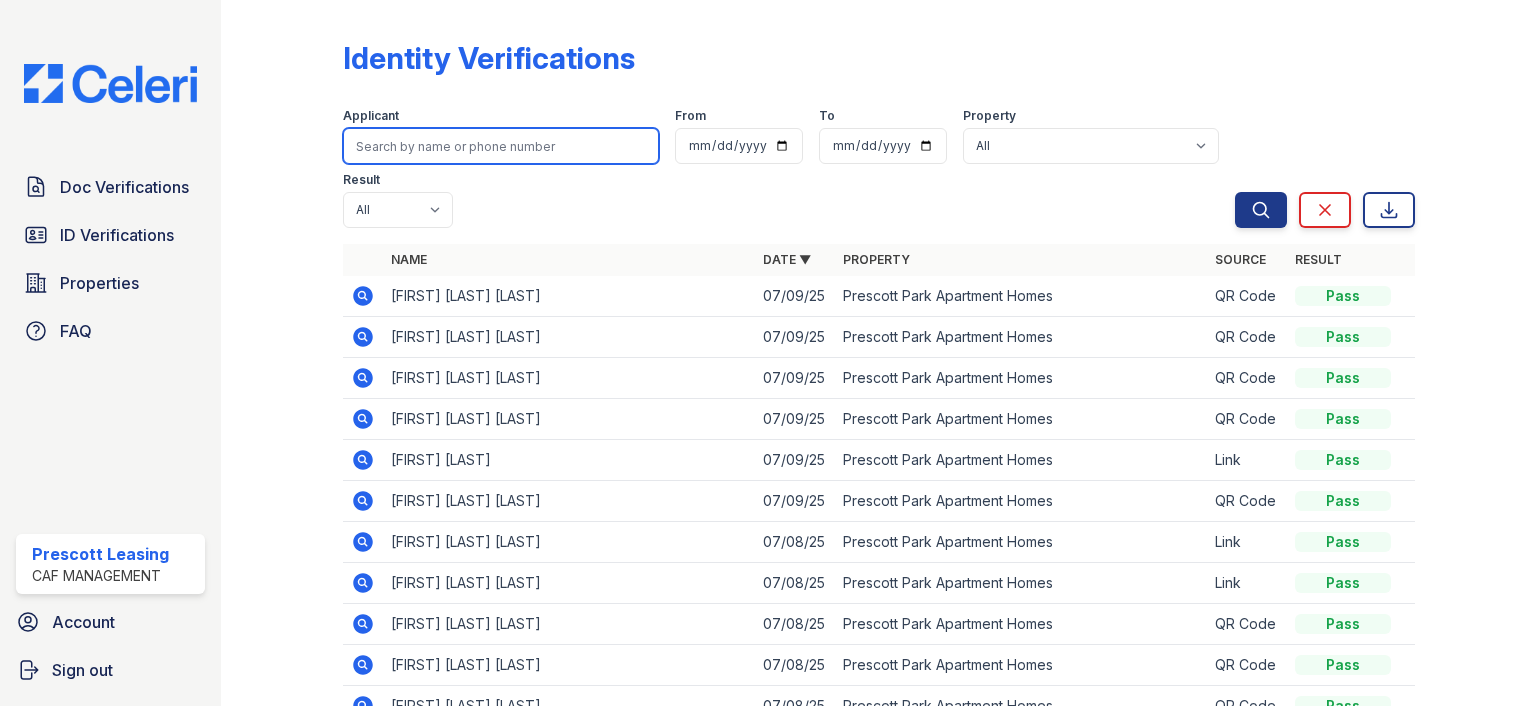 click at bounding box center [501, 146] 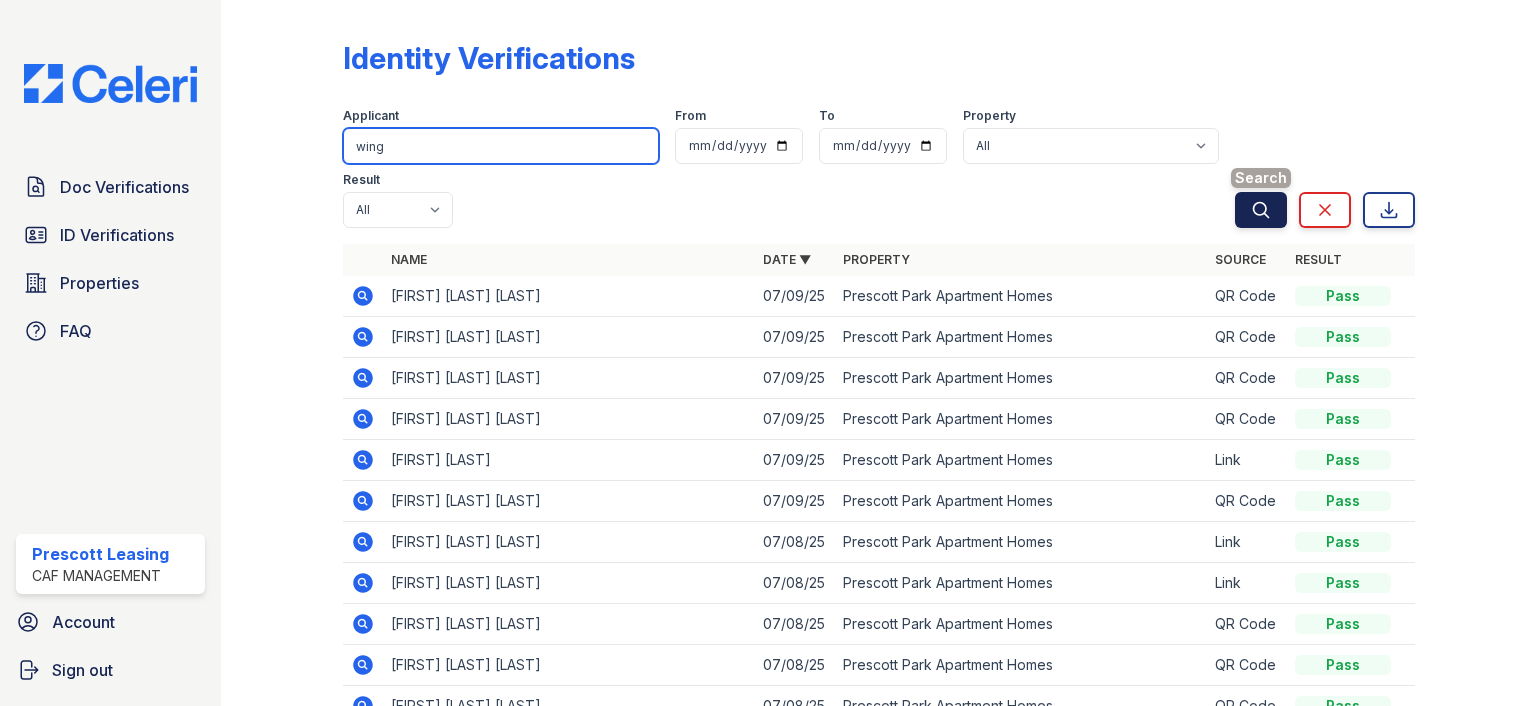 type on "wing" 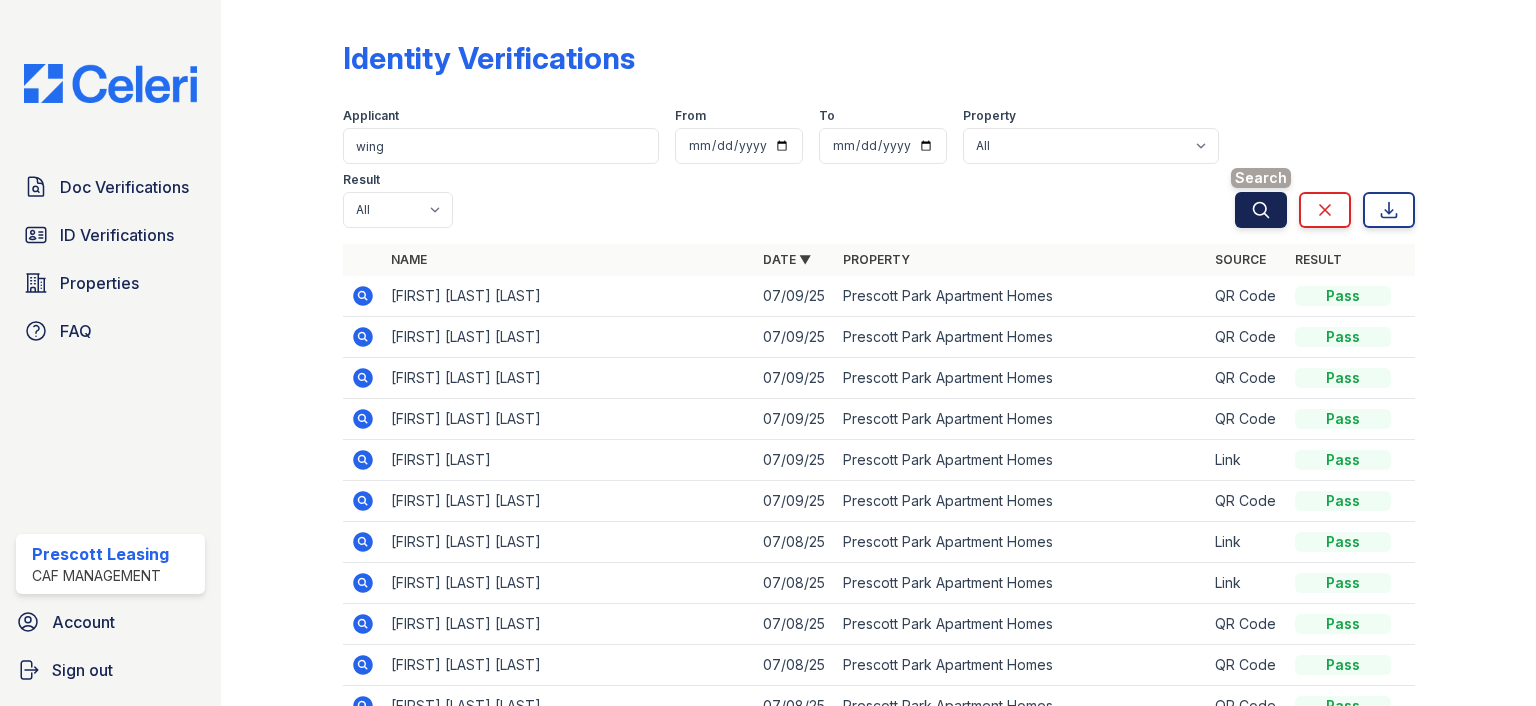 click on "Search" at bounding box center (1261, 210) 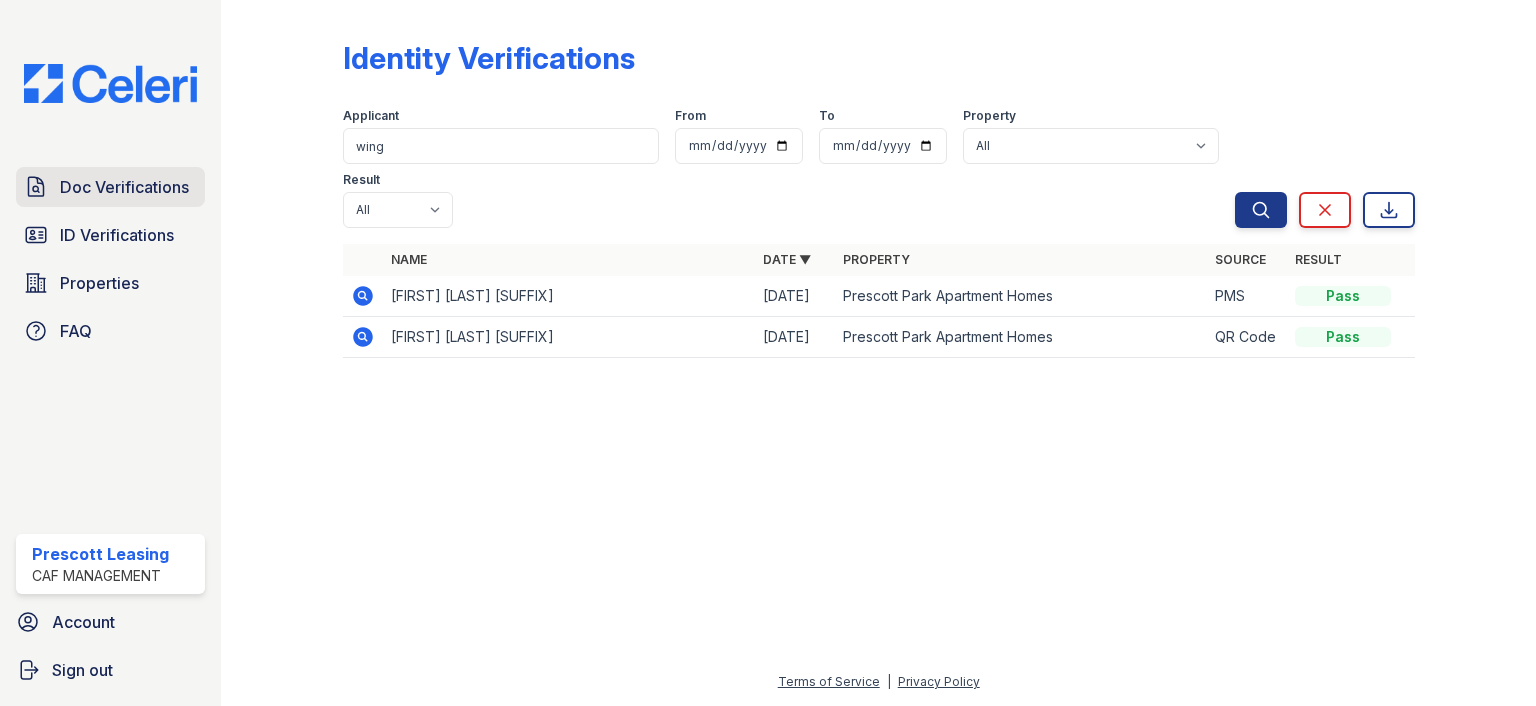 click on "Doc Verifications" at bounding box center [124, 187] 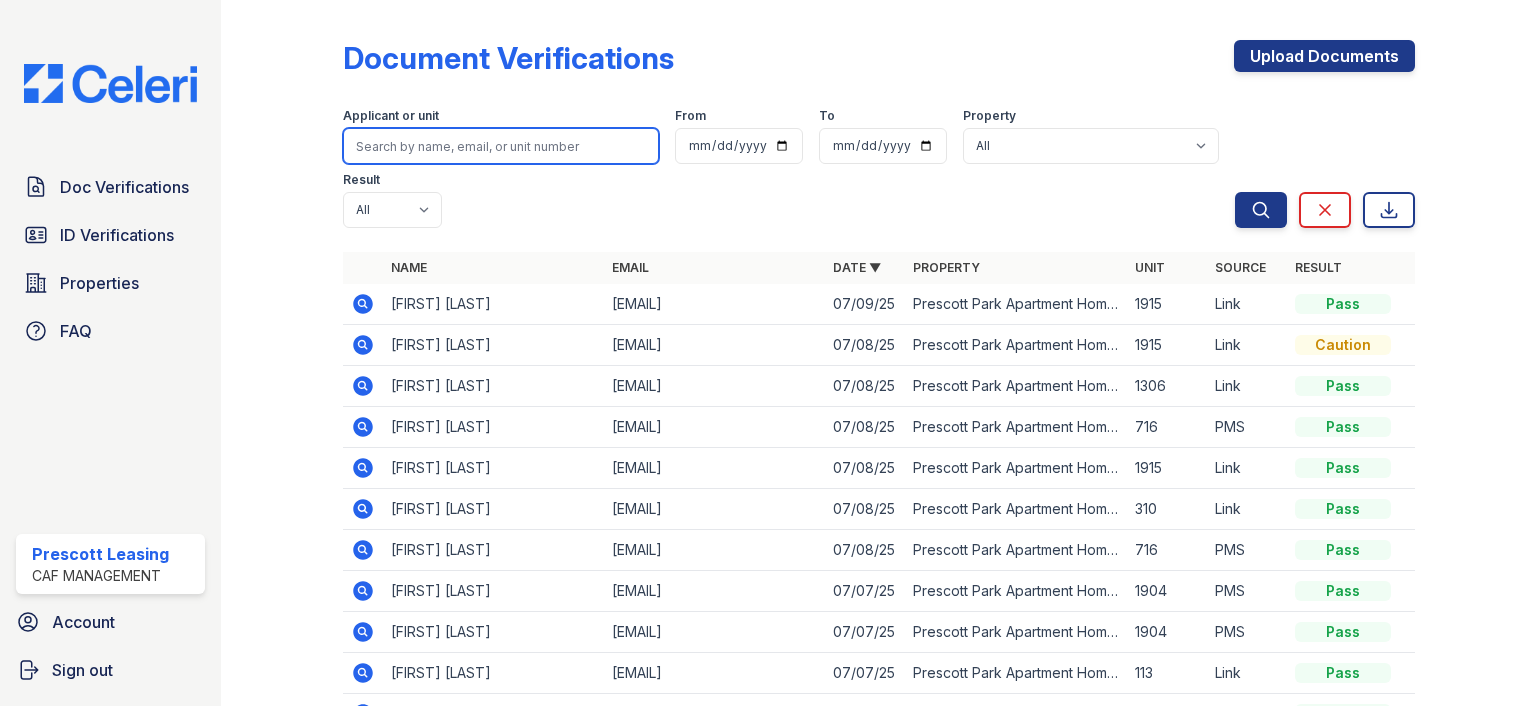 click at bounding box center [501, 146] 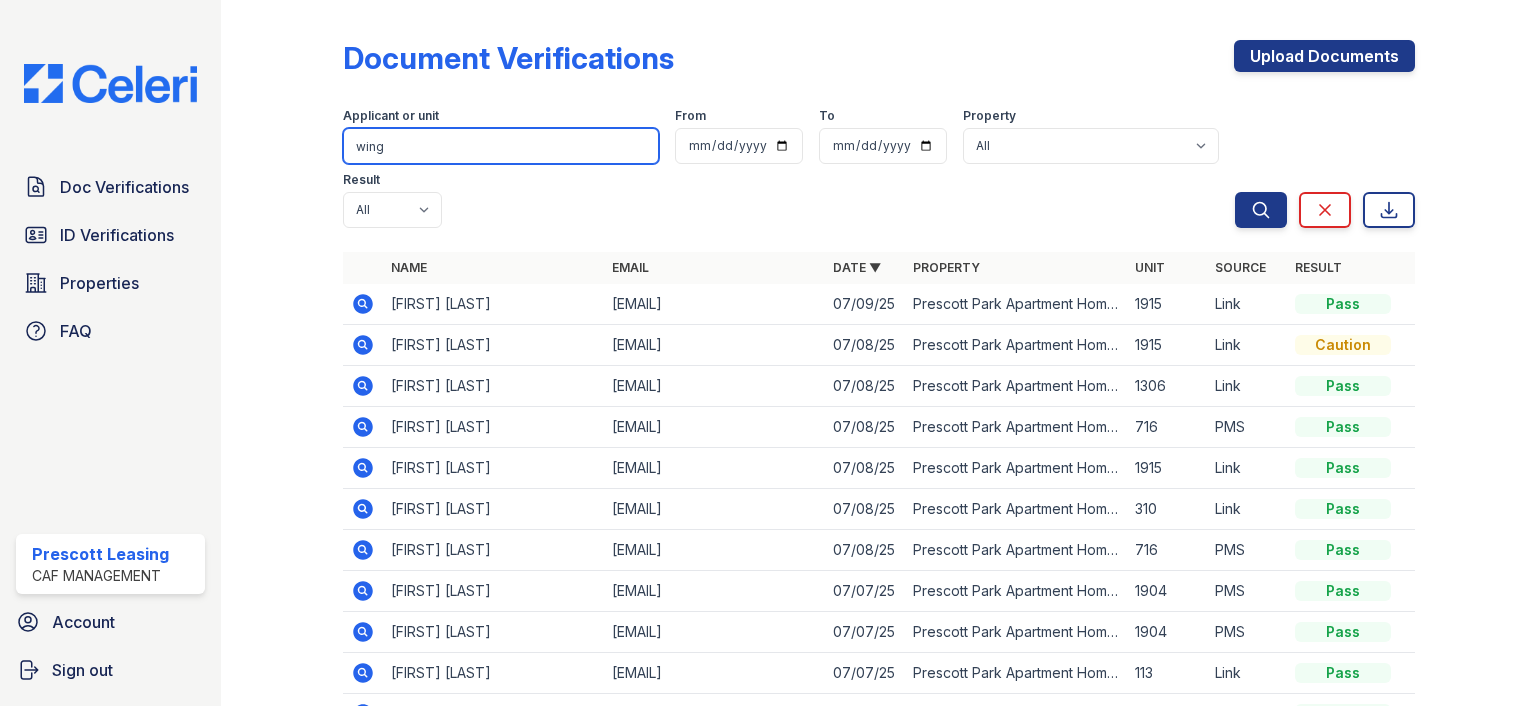 type on "wing" 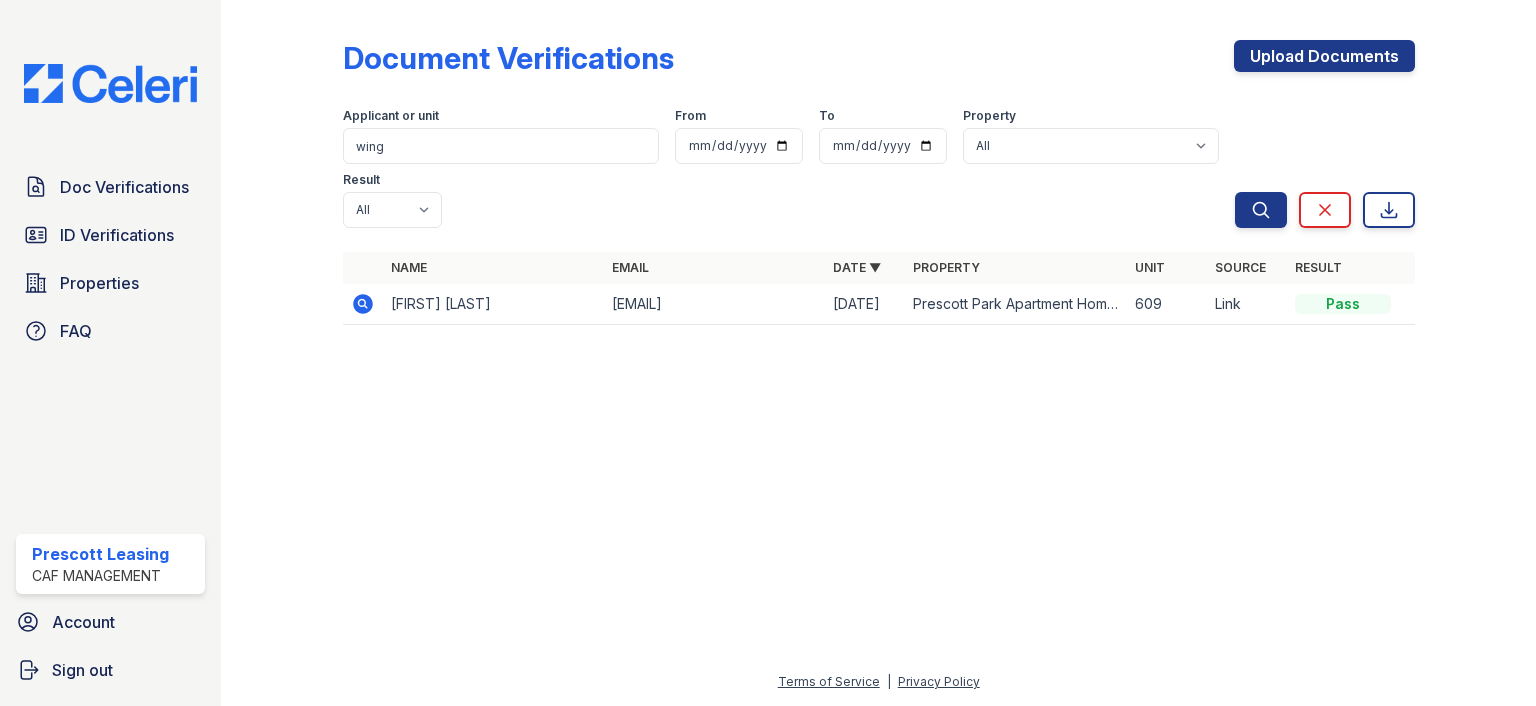 click at bounding box center [363, 304] 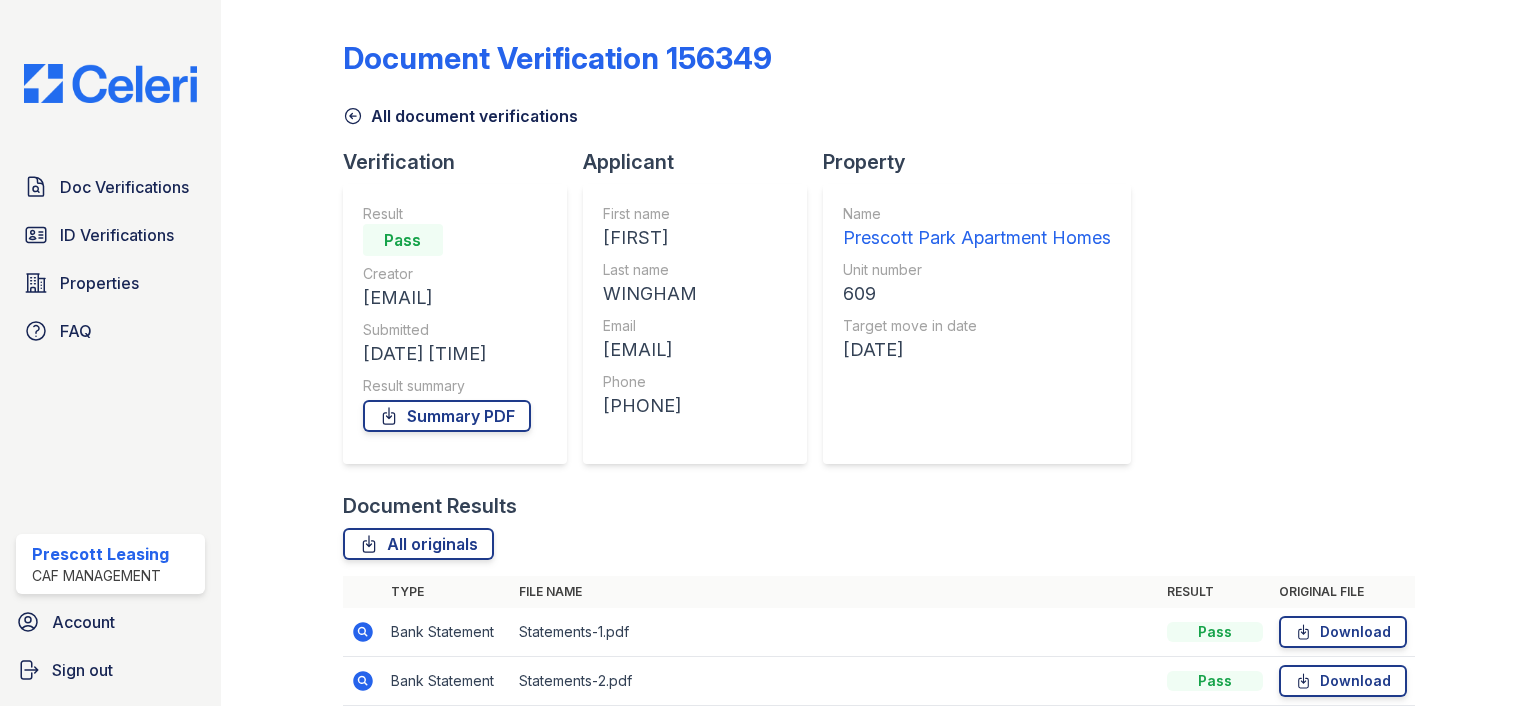 scroll, scrollTop: 0, scrollLeft: 0, axis: both 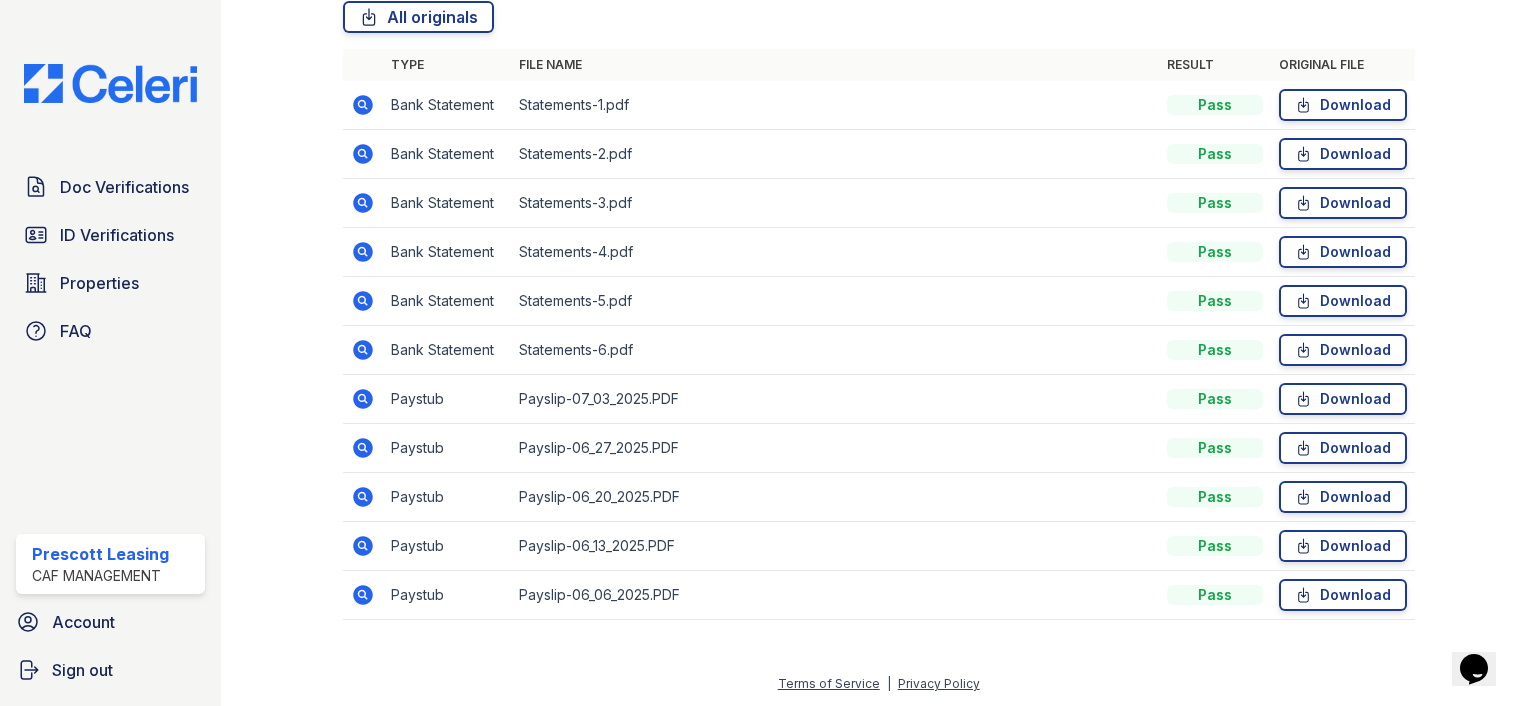 click at bounding box center (363, 595) 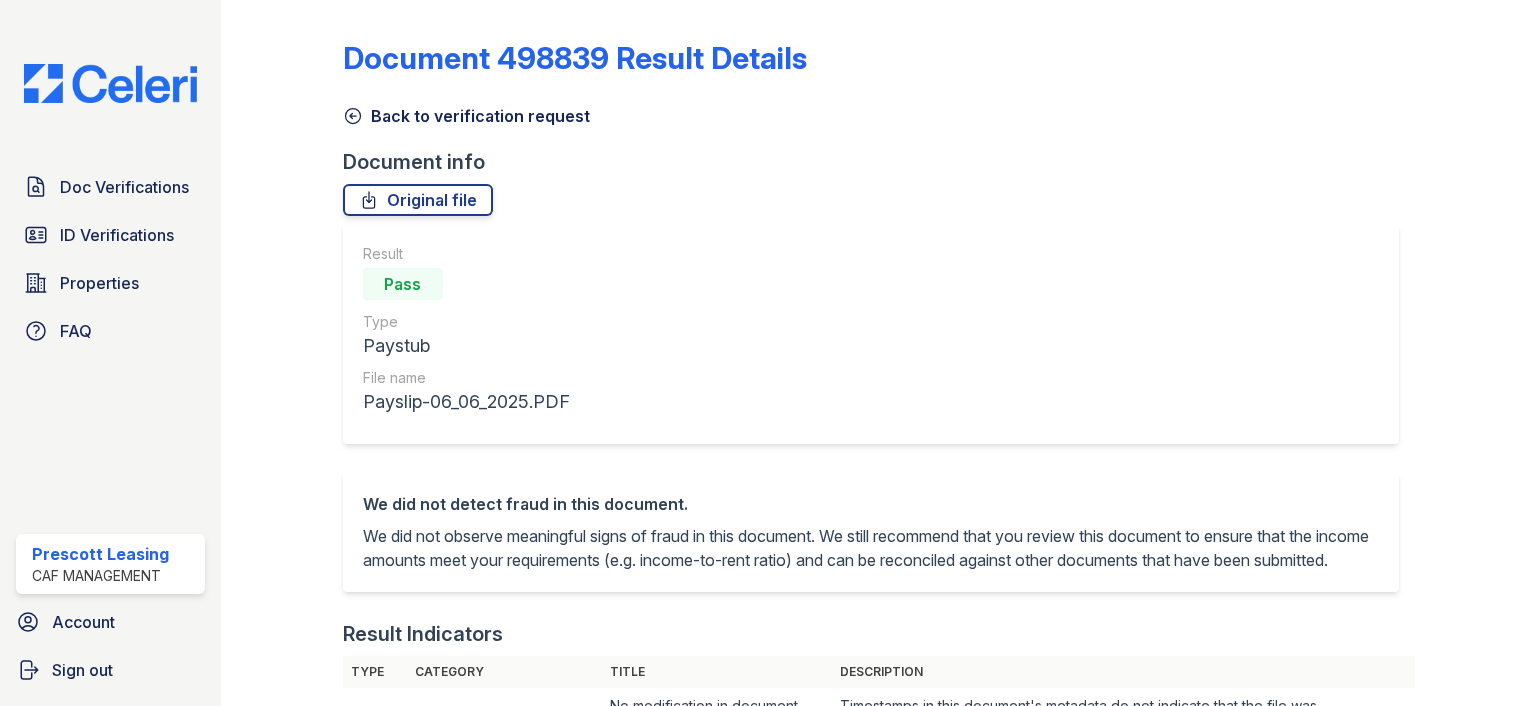 scroll, scrollTop: 0, scrollLeft: 0, axis: both 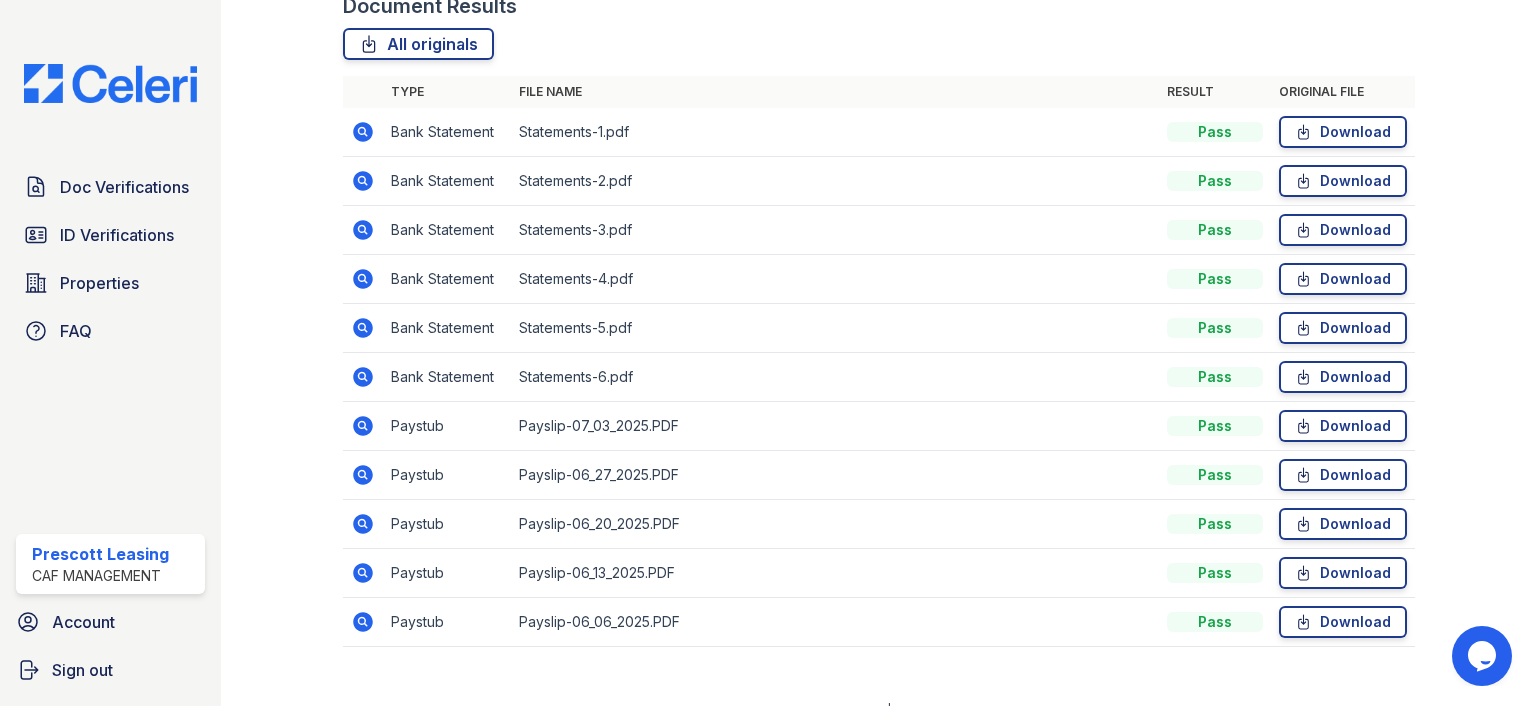 click at bounding box center (363, 573) 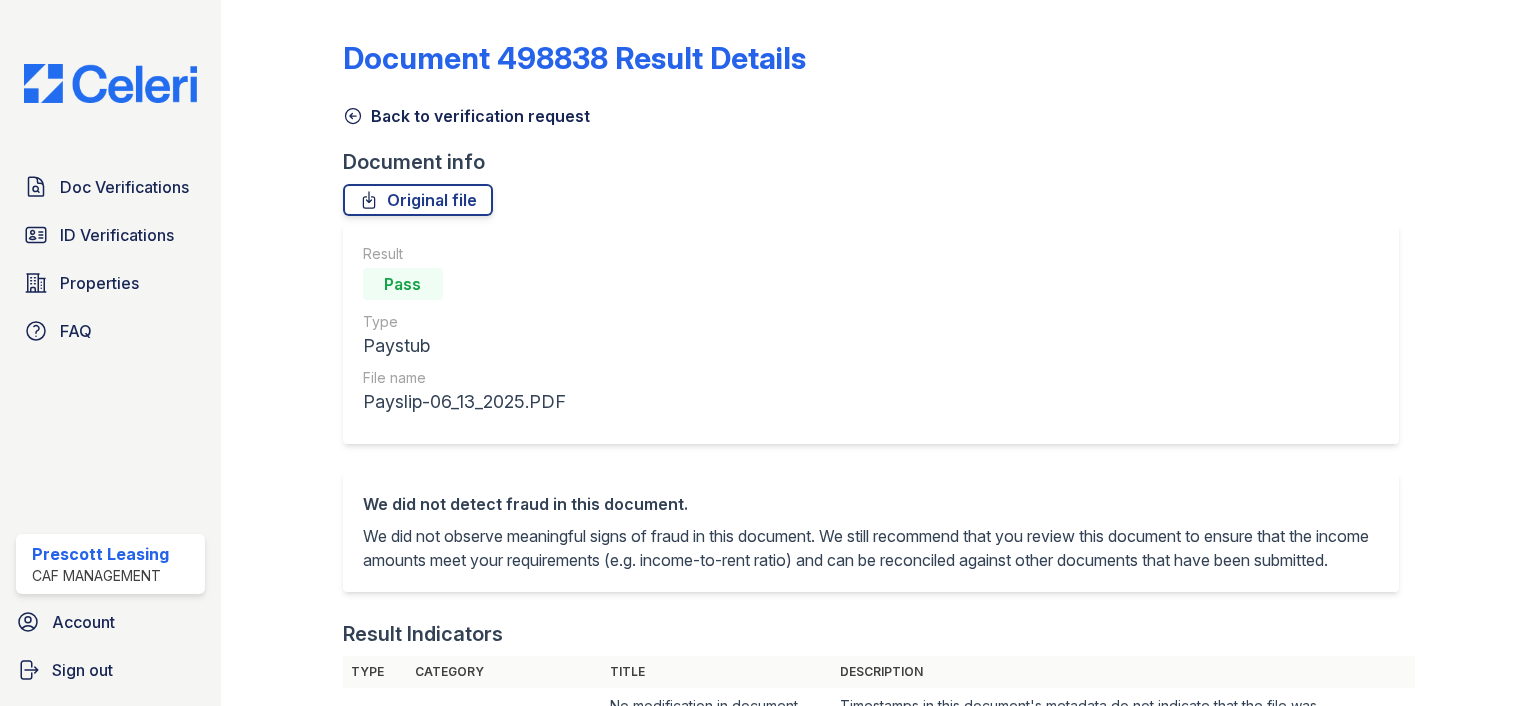 scroll, scrollTop: 0, scrollLeft: 0, axis: both 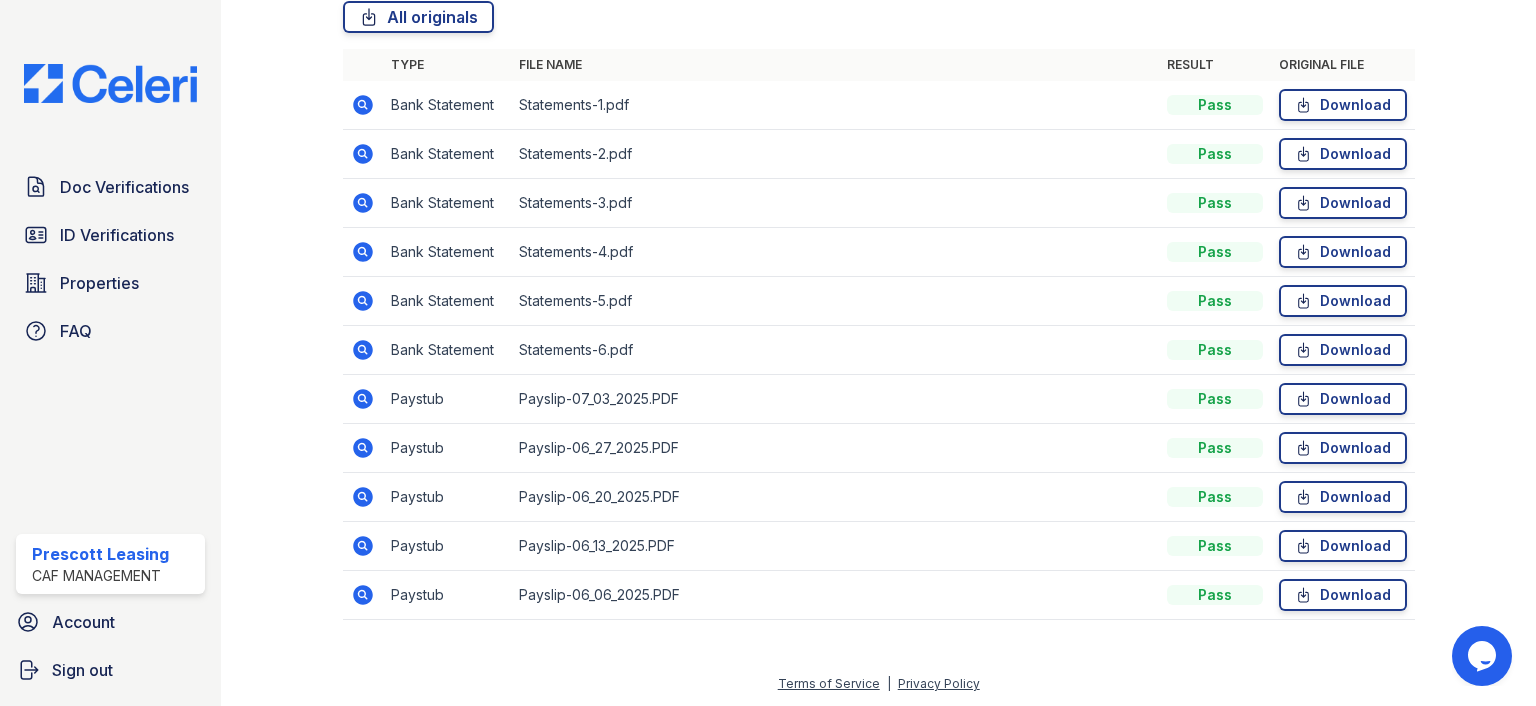 click at bounding box center [361, 495] 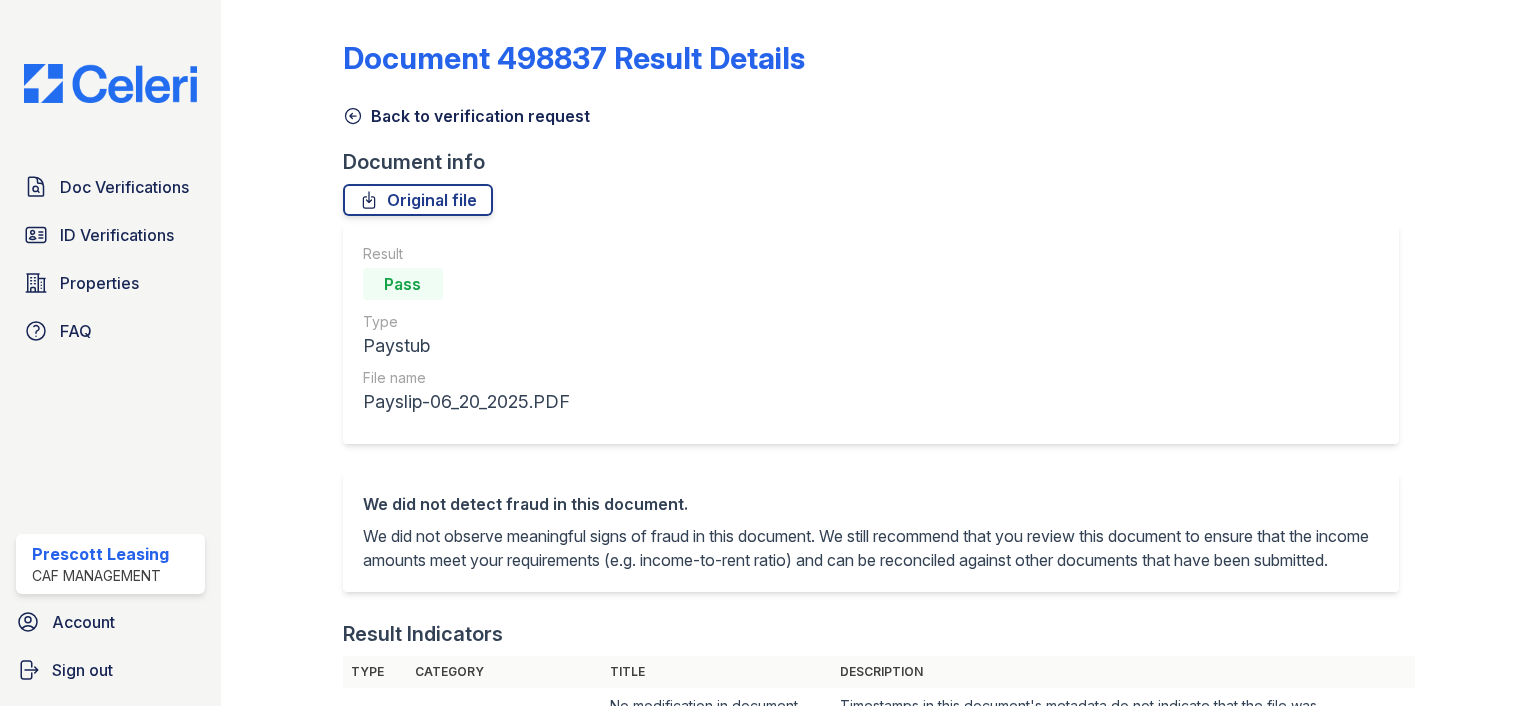 scroll, scrollTop: 0, scrollLeft: 0, axis: both 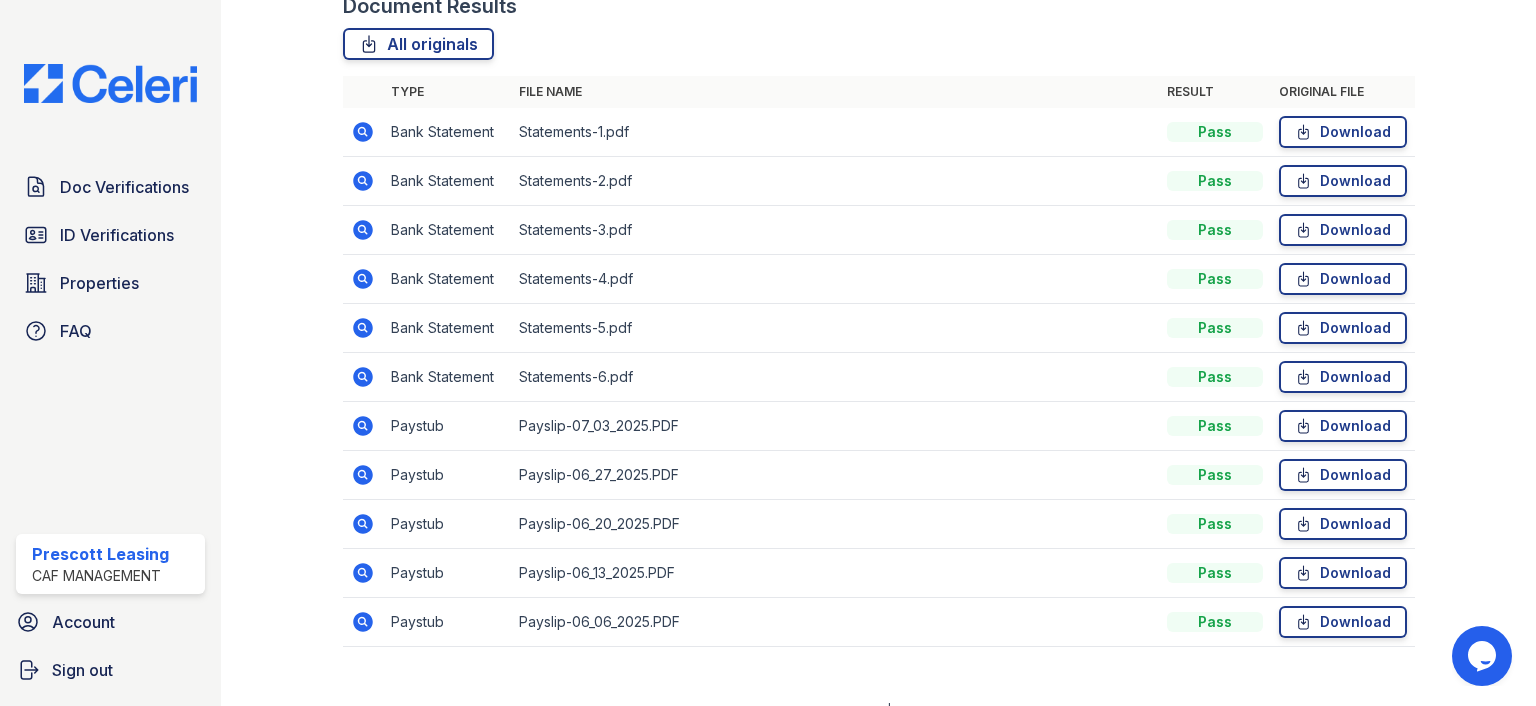 click at bounding box center (363, 475) 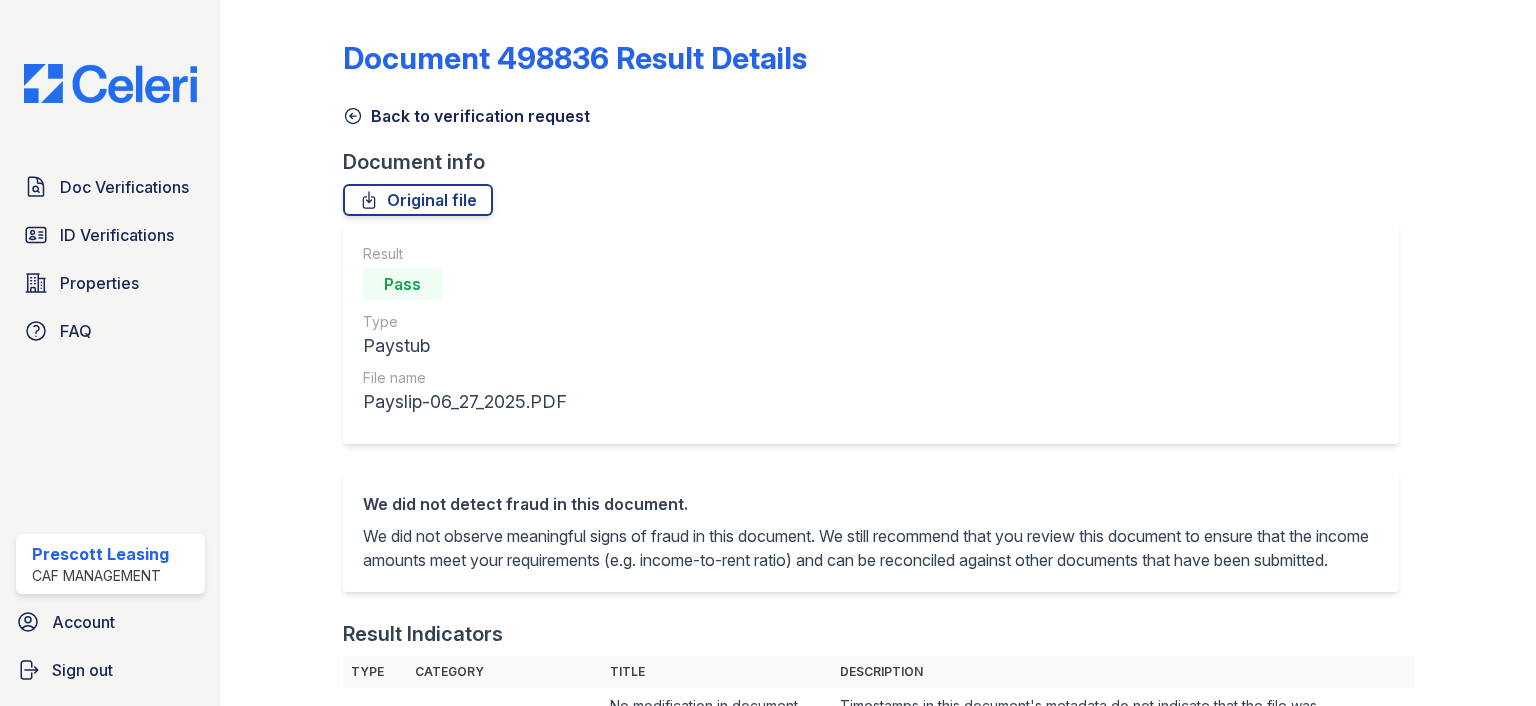 scroll, scrollTop: 0, scrollLeft: 0, axis: both 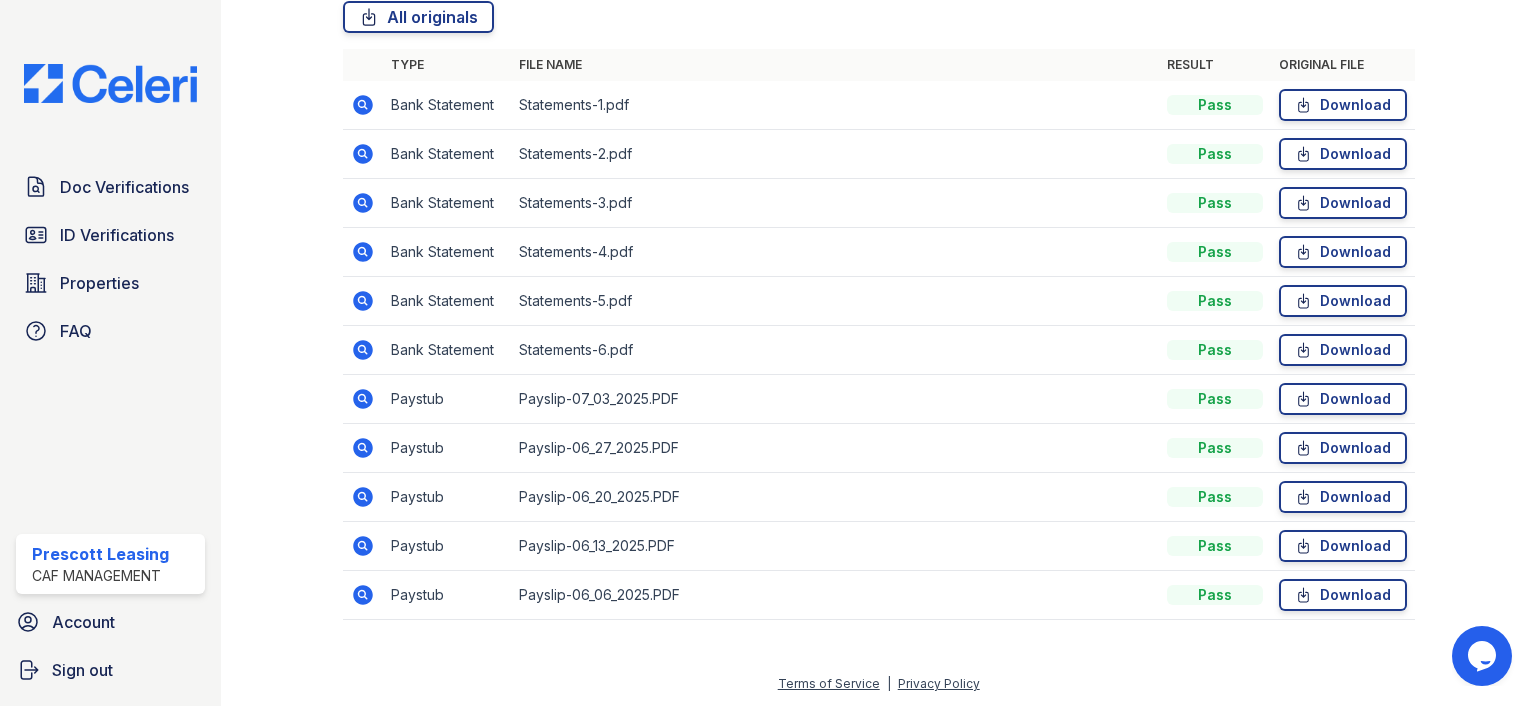 click at bounding box center [363, 399] 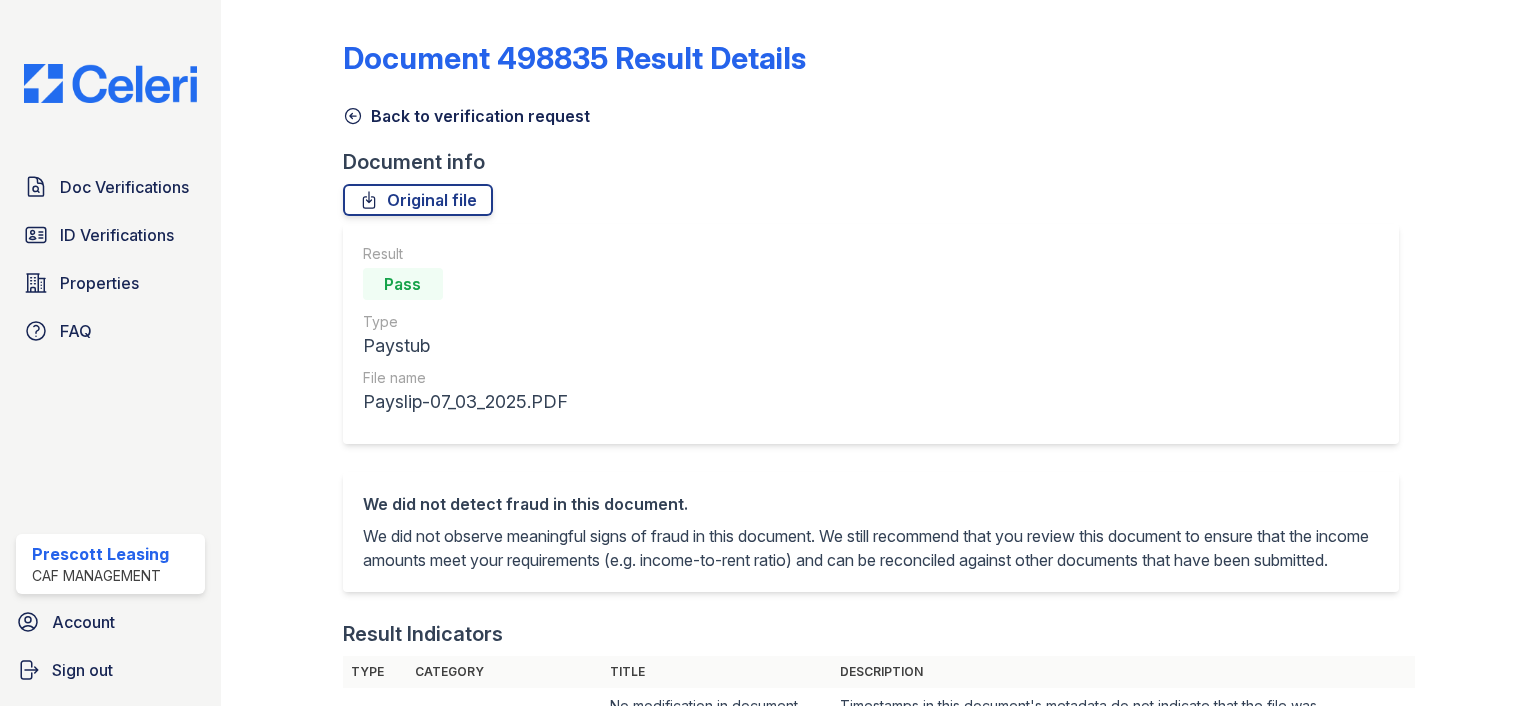 scroll, scrollTop: 0, scrollLeft: 0, axis: both 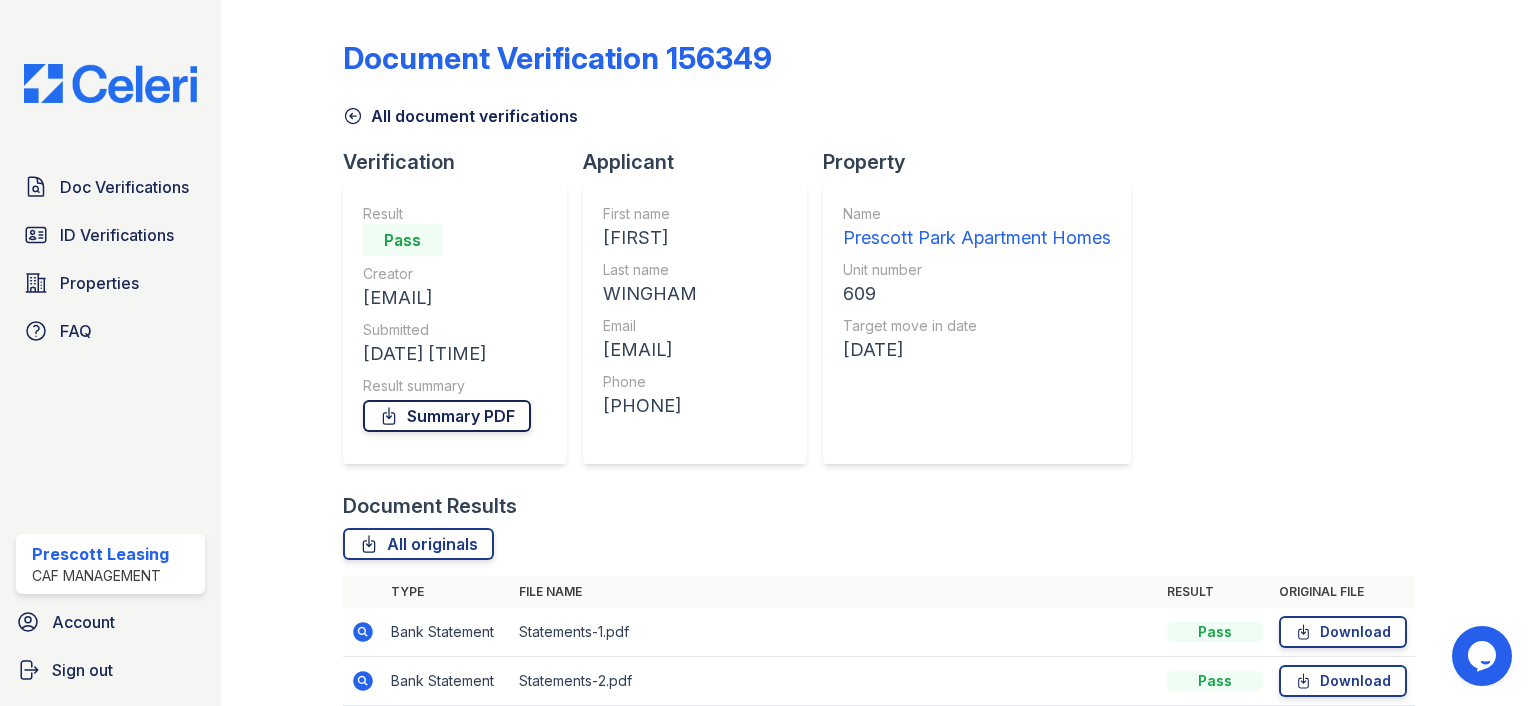 click on "Summary PDF" at bounding box center [447, 416] 